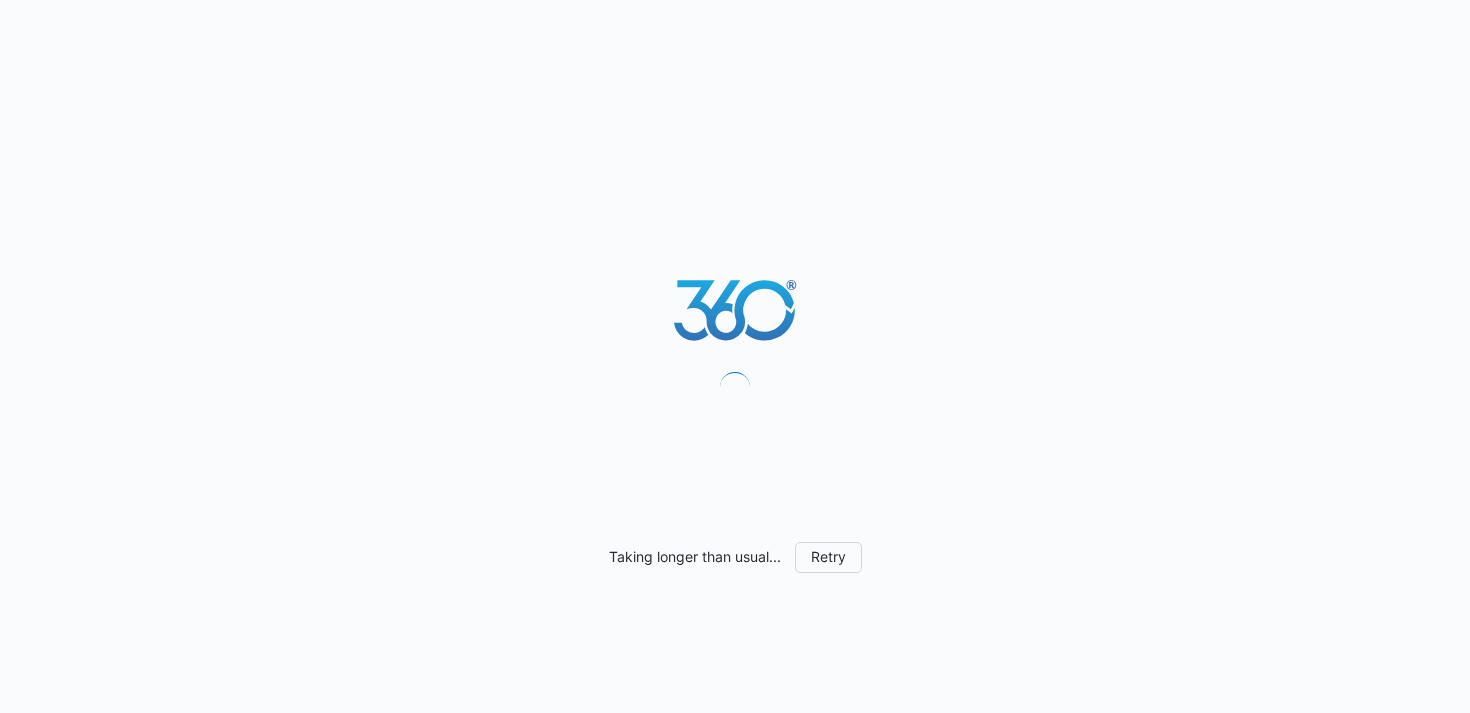 scroll, scrollTop: 0, scrollLeft: 0, axis: both 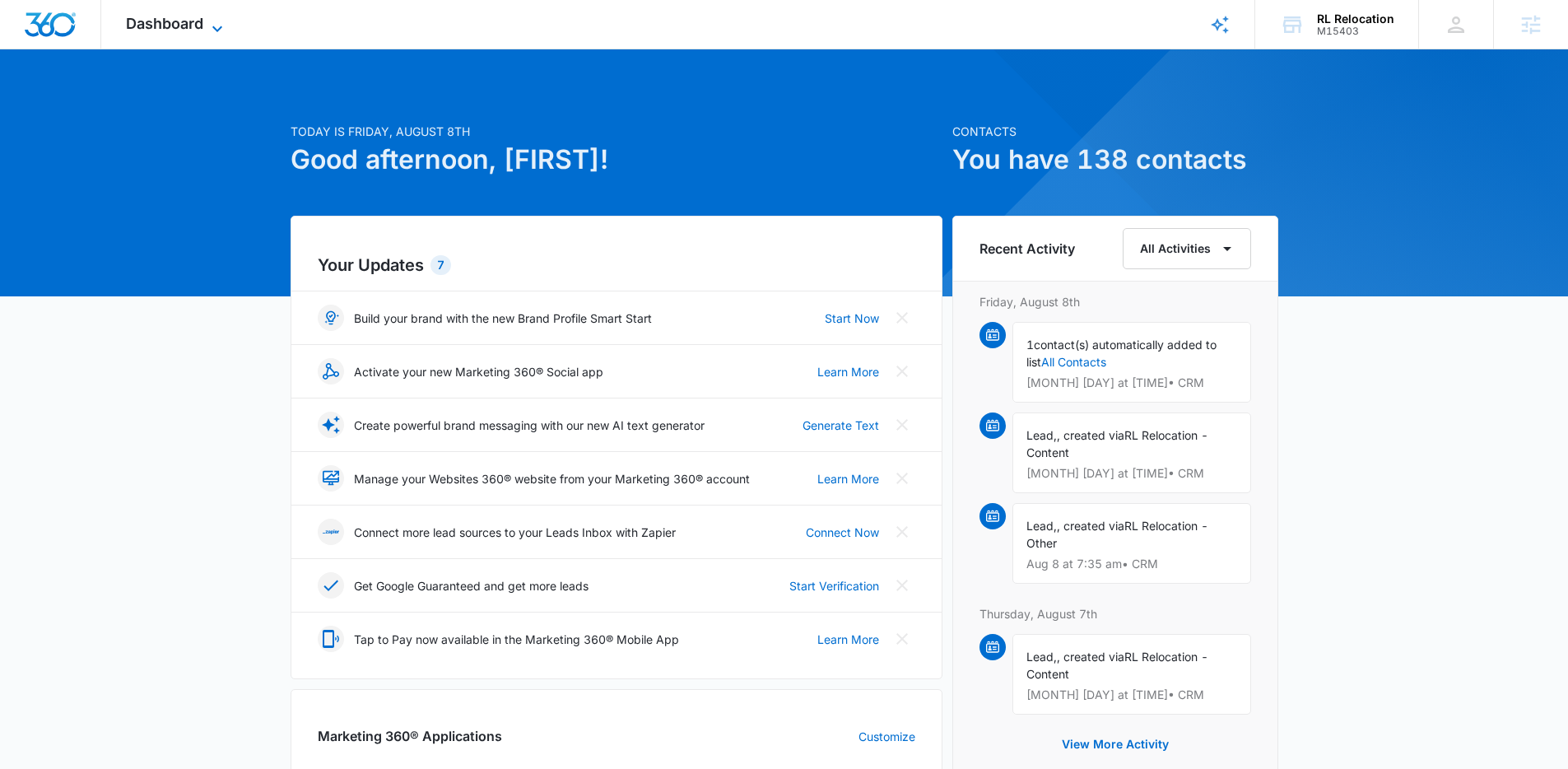 click on "Dashboard" at bounding box center (165, 23) 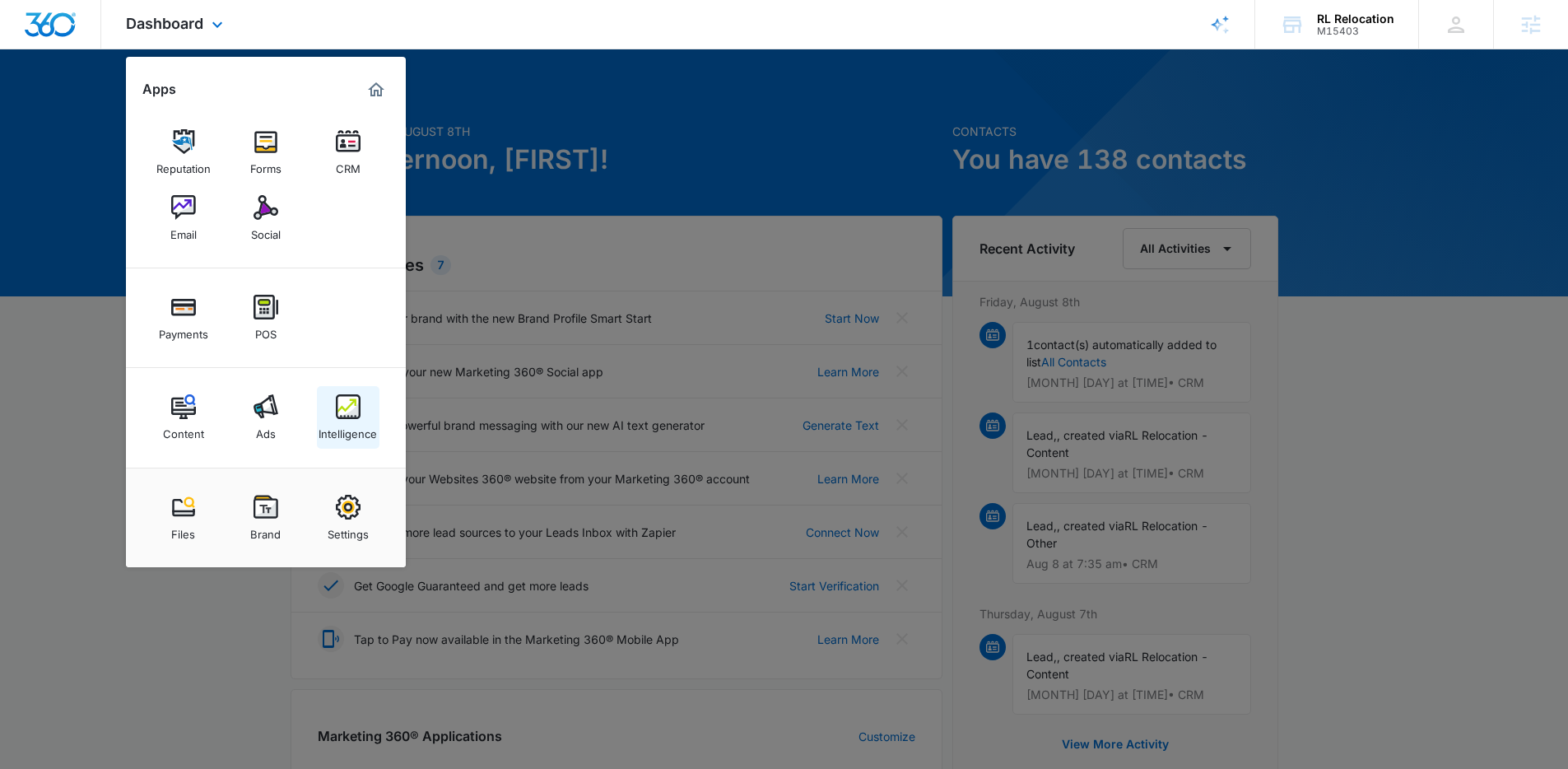 click on "Intelligence" at bounding box center [347, 430] 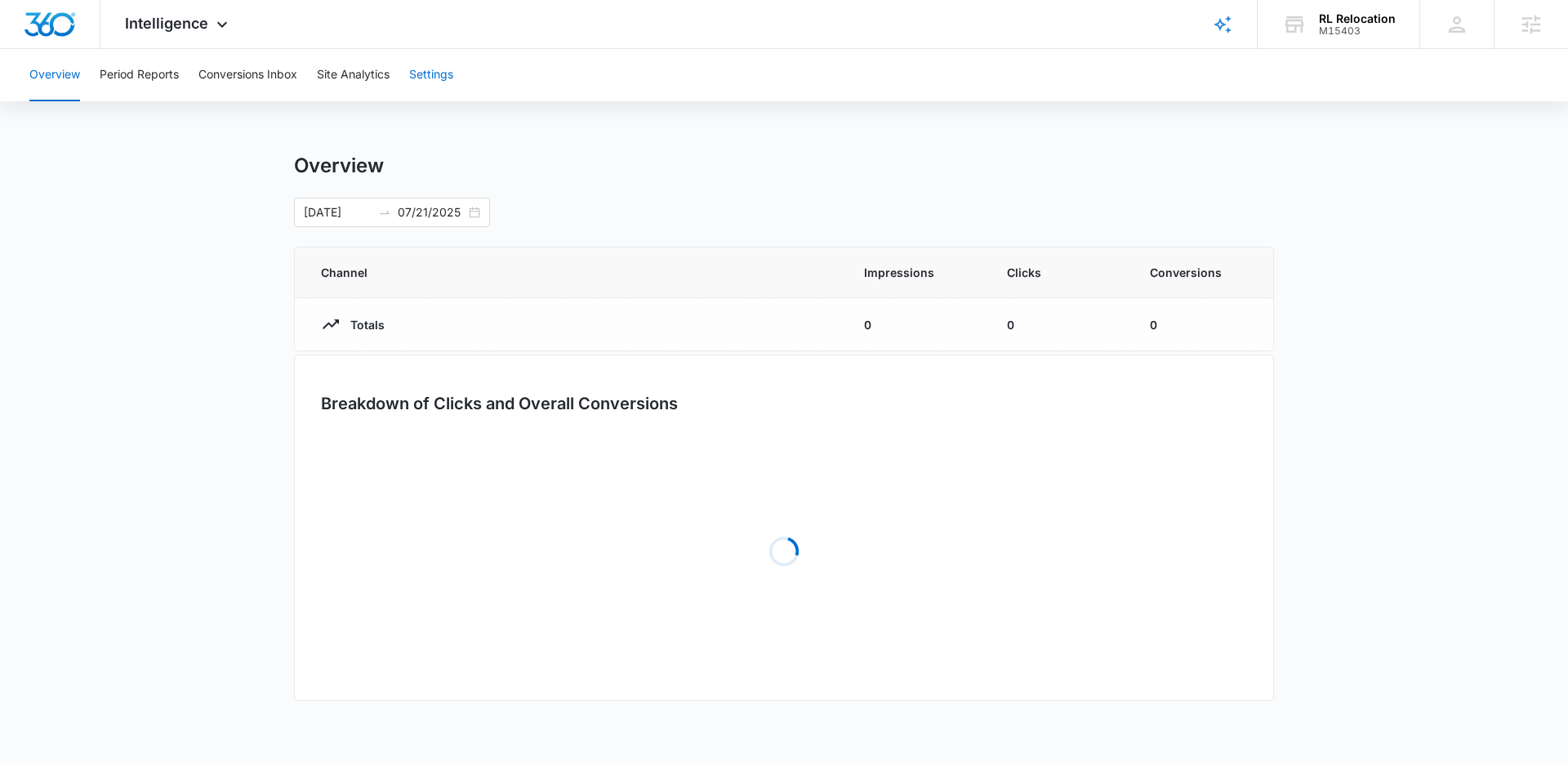 click on "Settings" at bounding box center [431, 75] 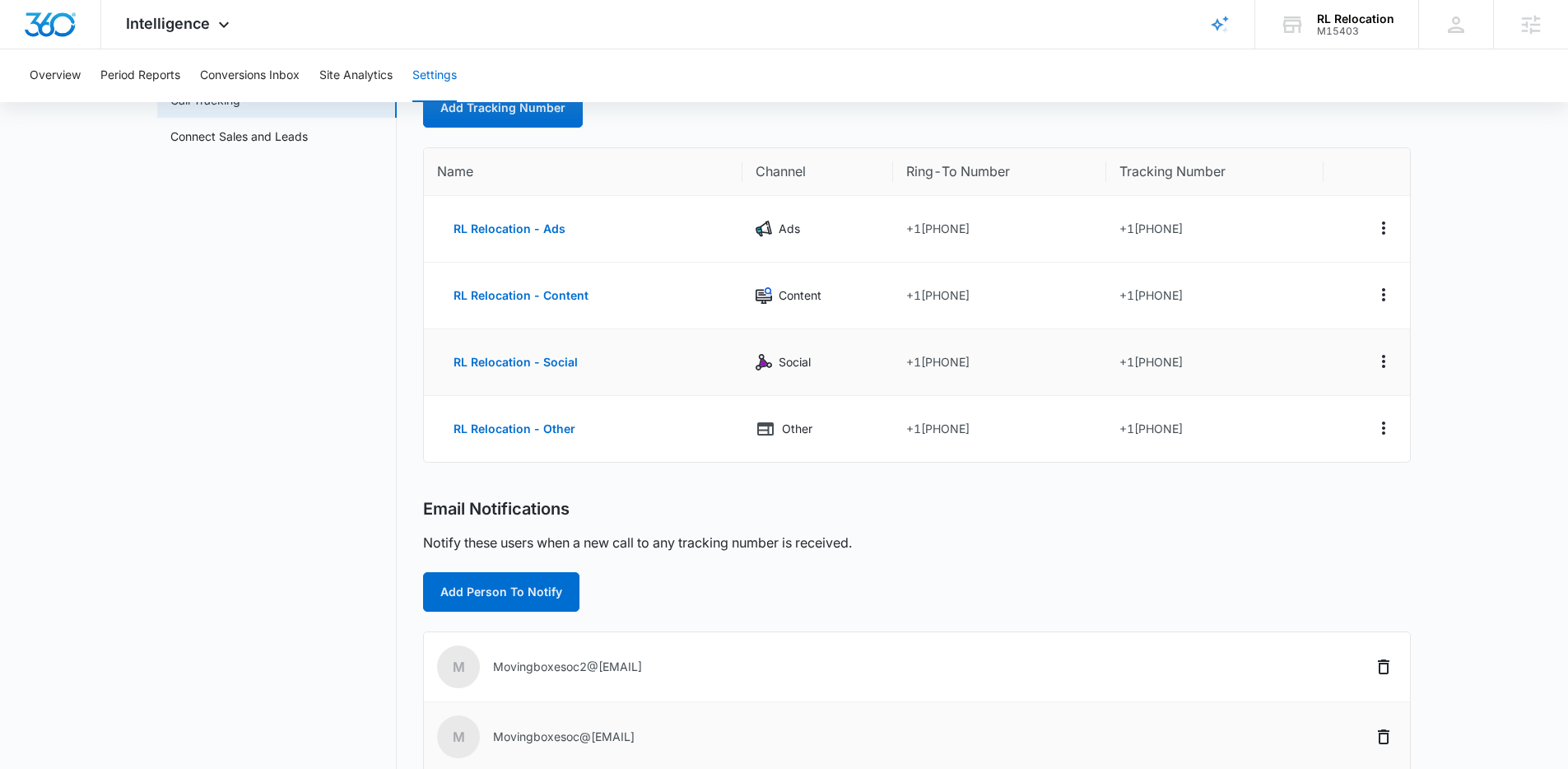 scroll, scrollTop: 0, scrollLeft: 0, axis: both 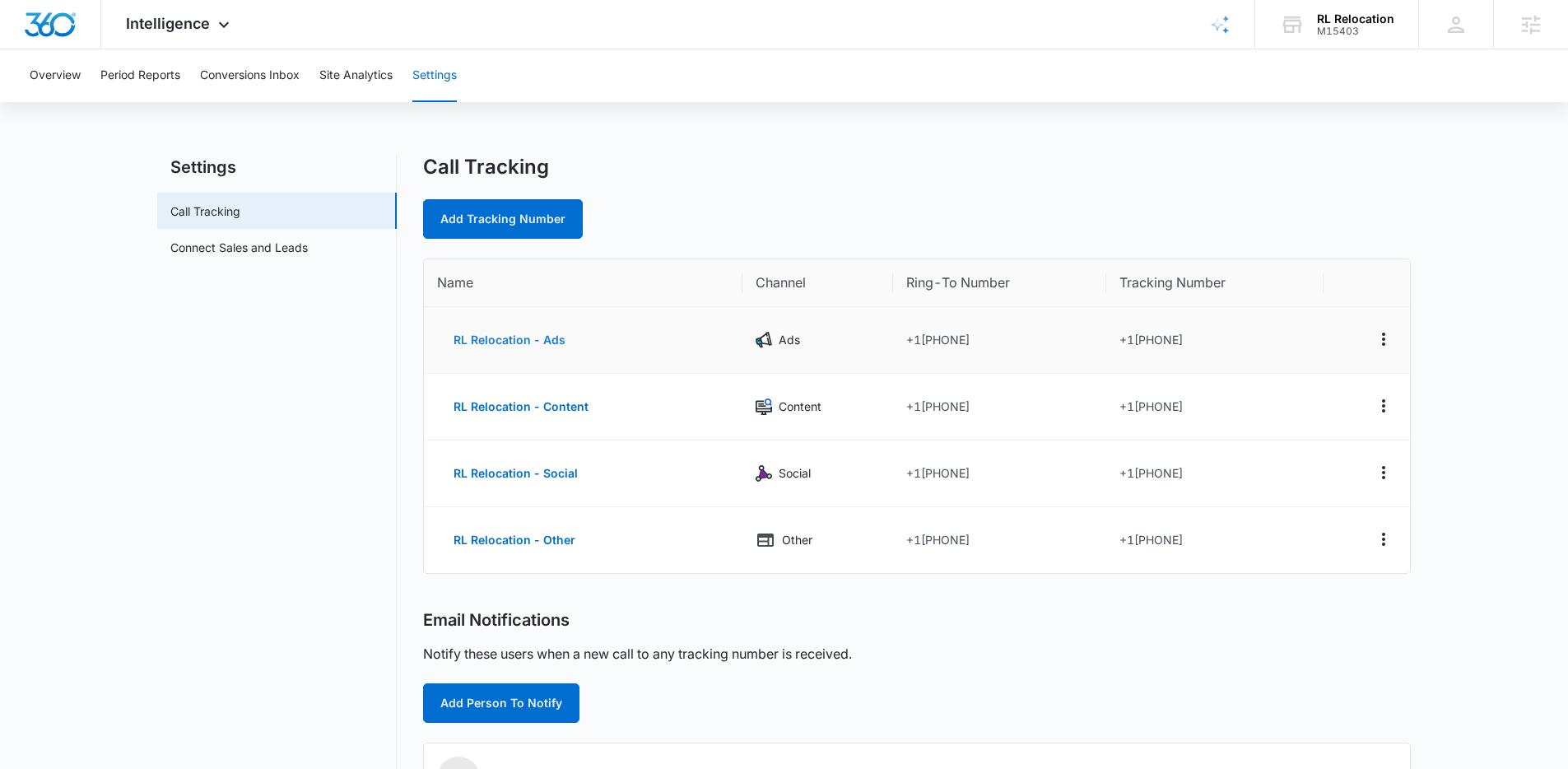 click on "RL Relocation - Ads" at bounding box center [509, 340] 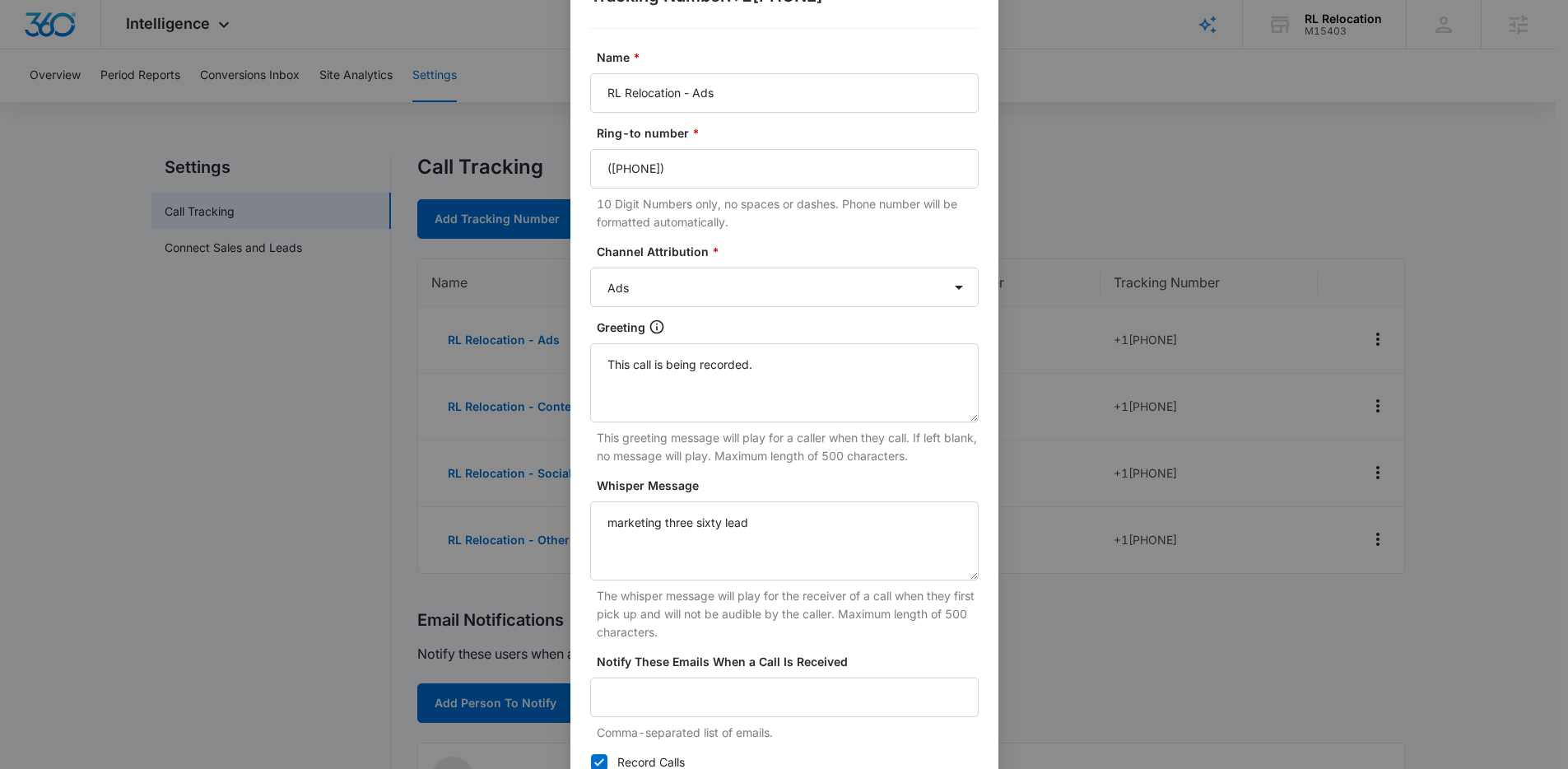 scroll, scrollTop: 224, scrollLeft: 0, axis: vertical 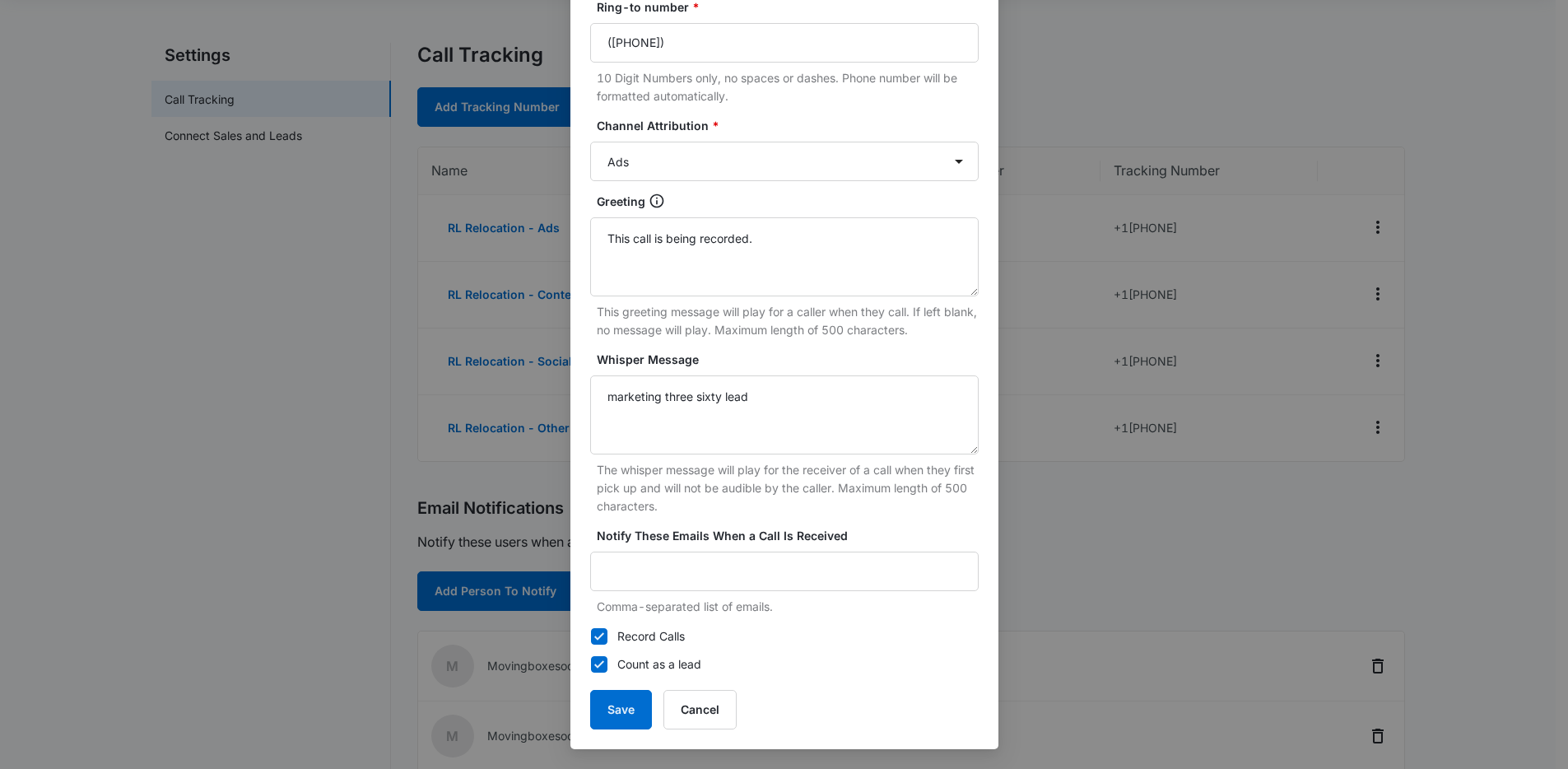 click 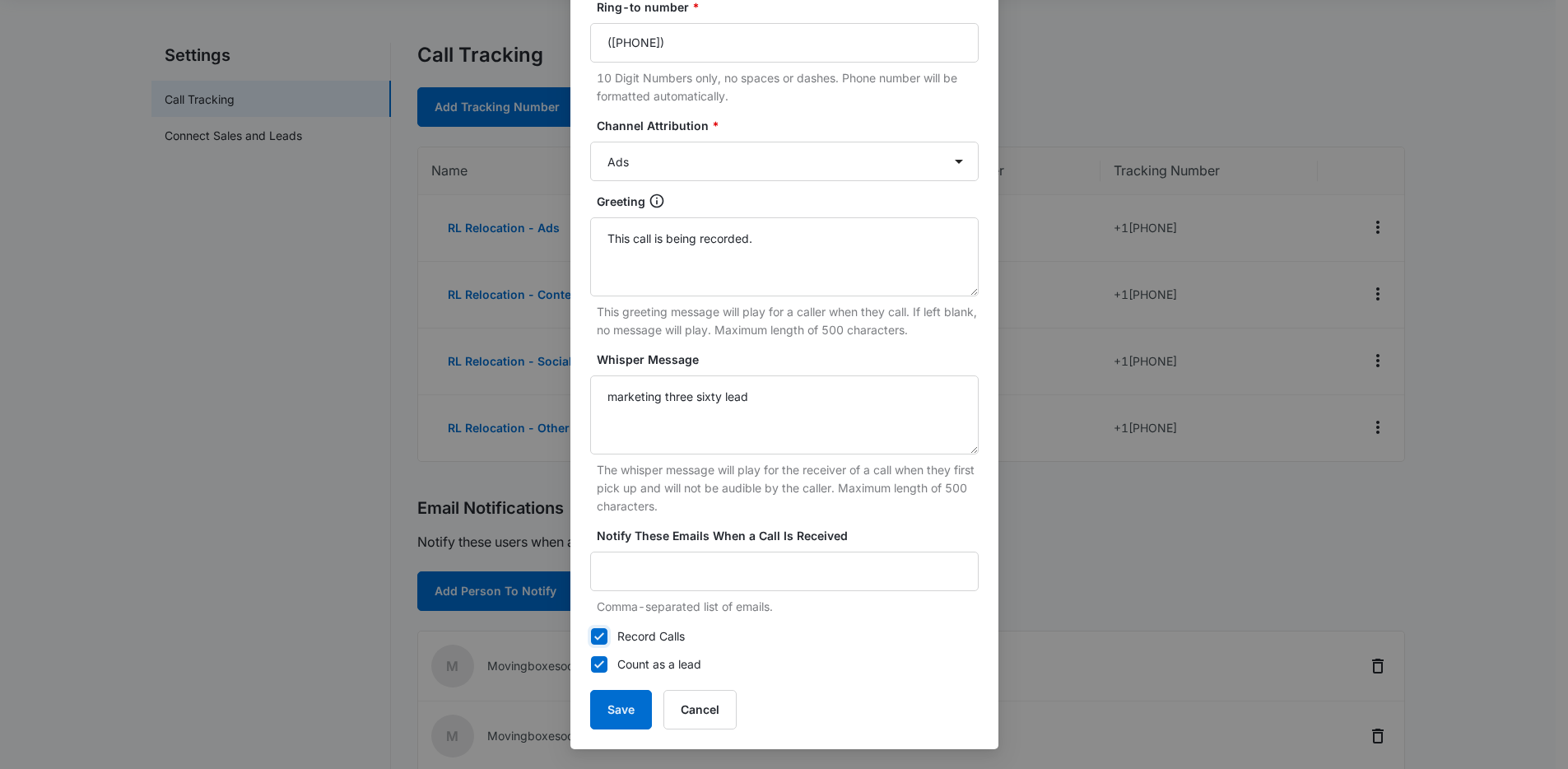 click on "Record Calls" at bounding box center (590, 636) 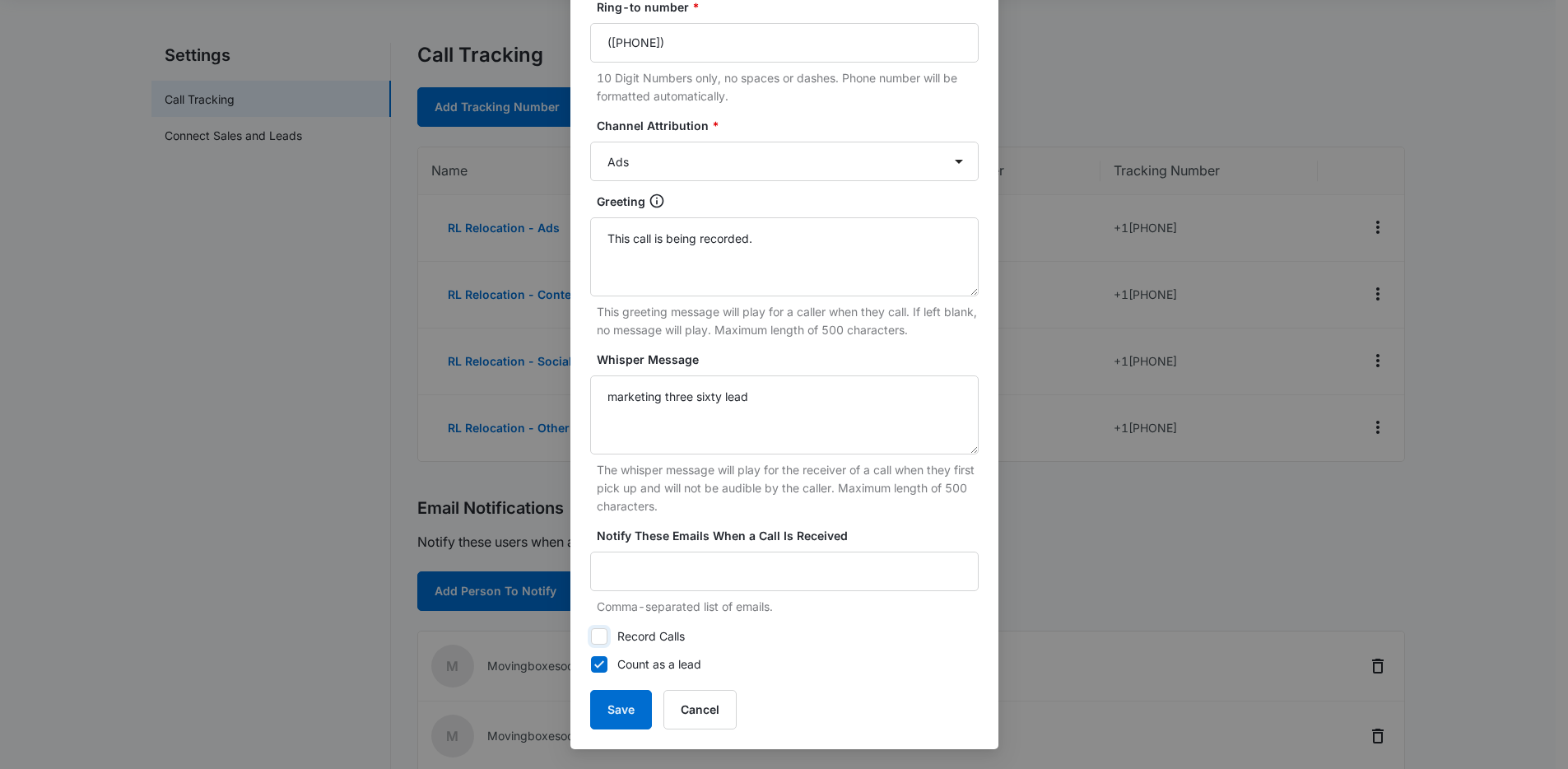 checkbox on "false" 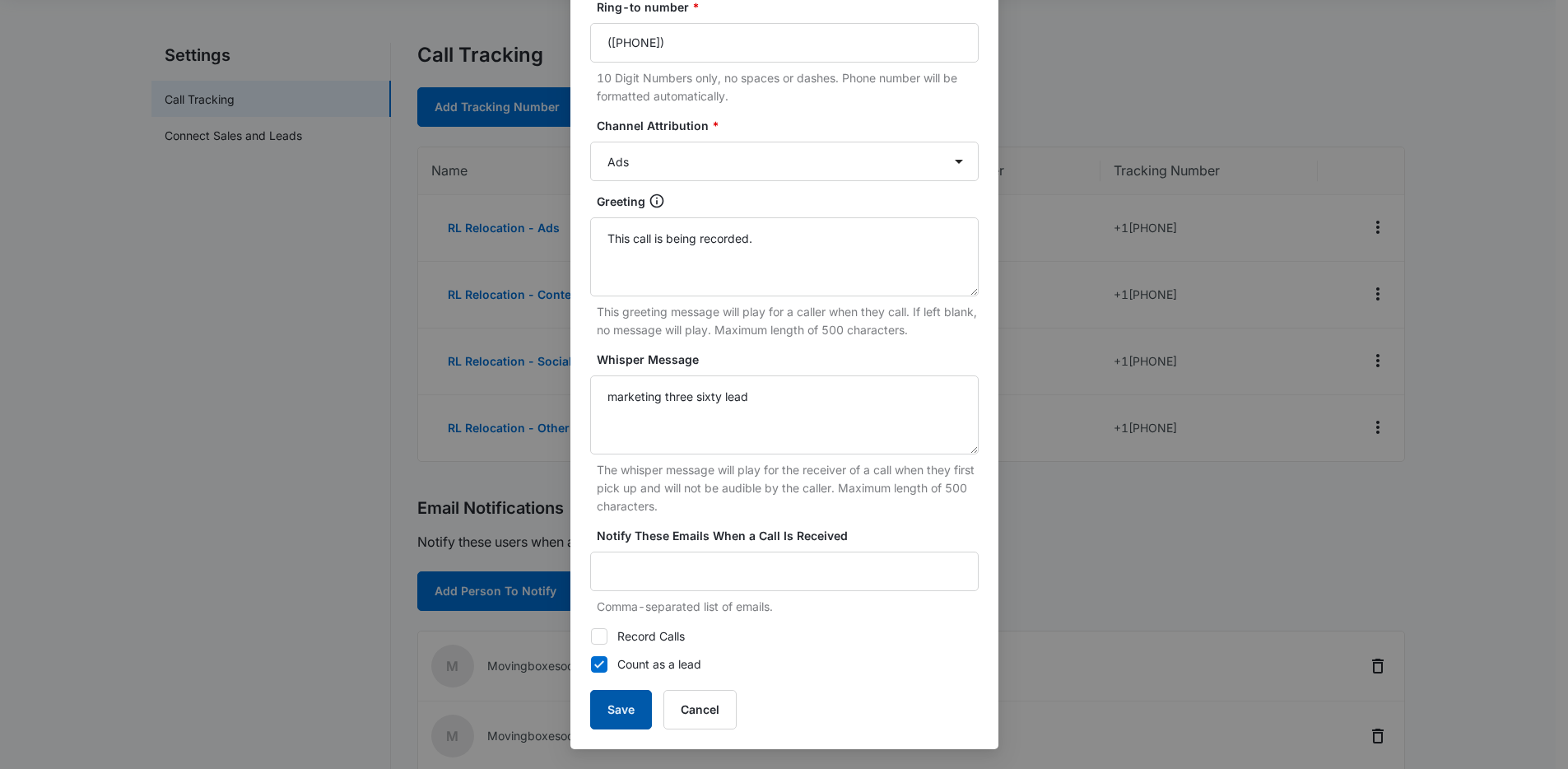 click on "Save" at bounding box center [621, 710] 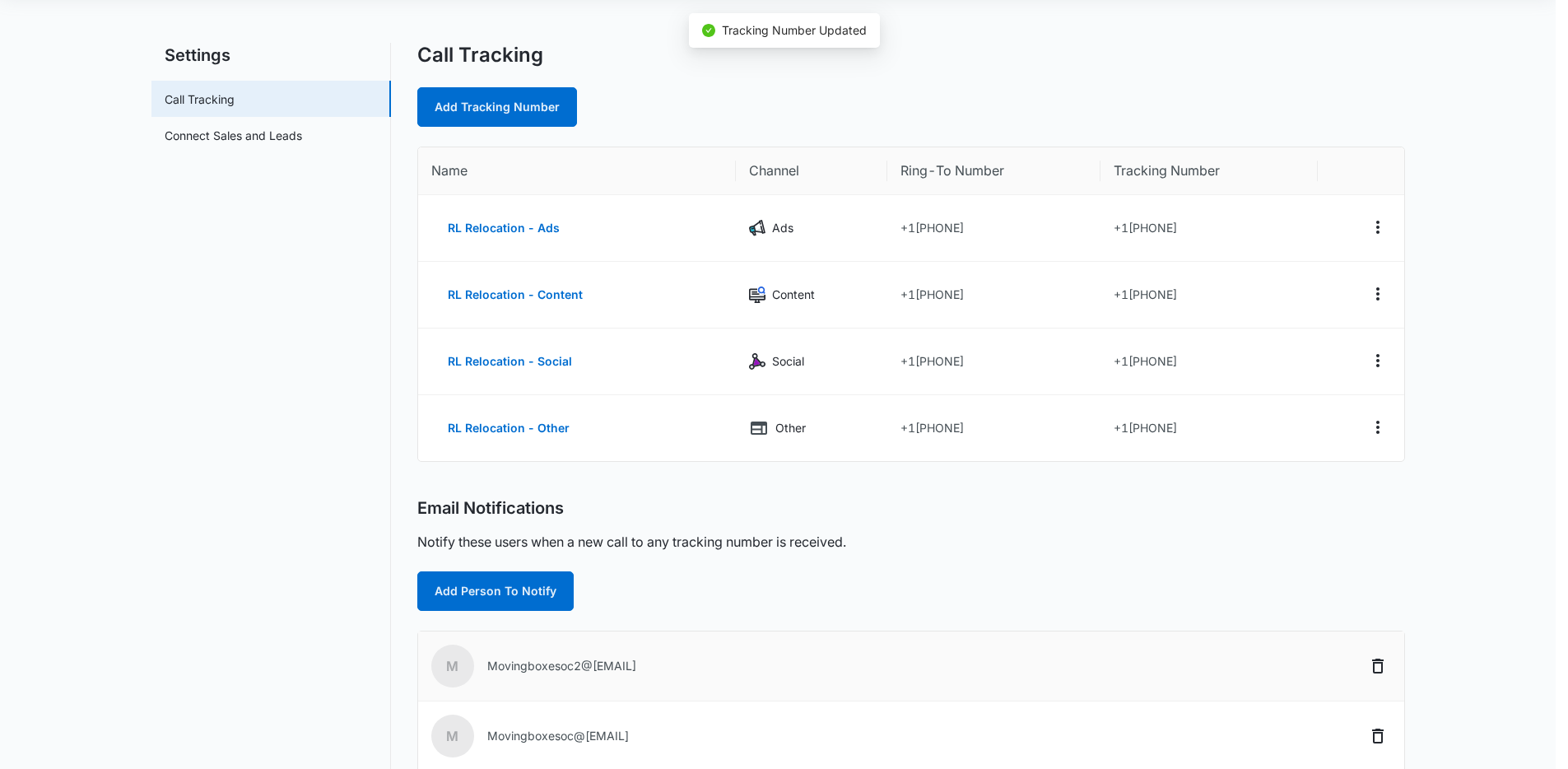 scroll, scrollTop: 207, scrollLeft: 0, axis: vertical 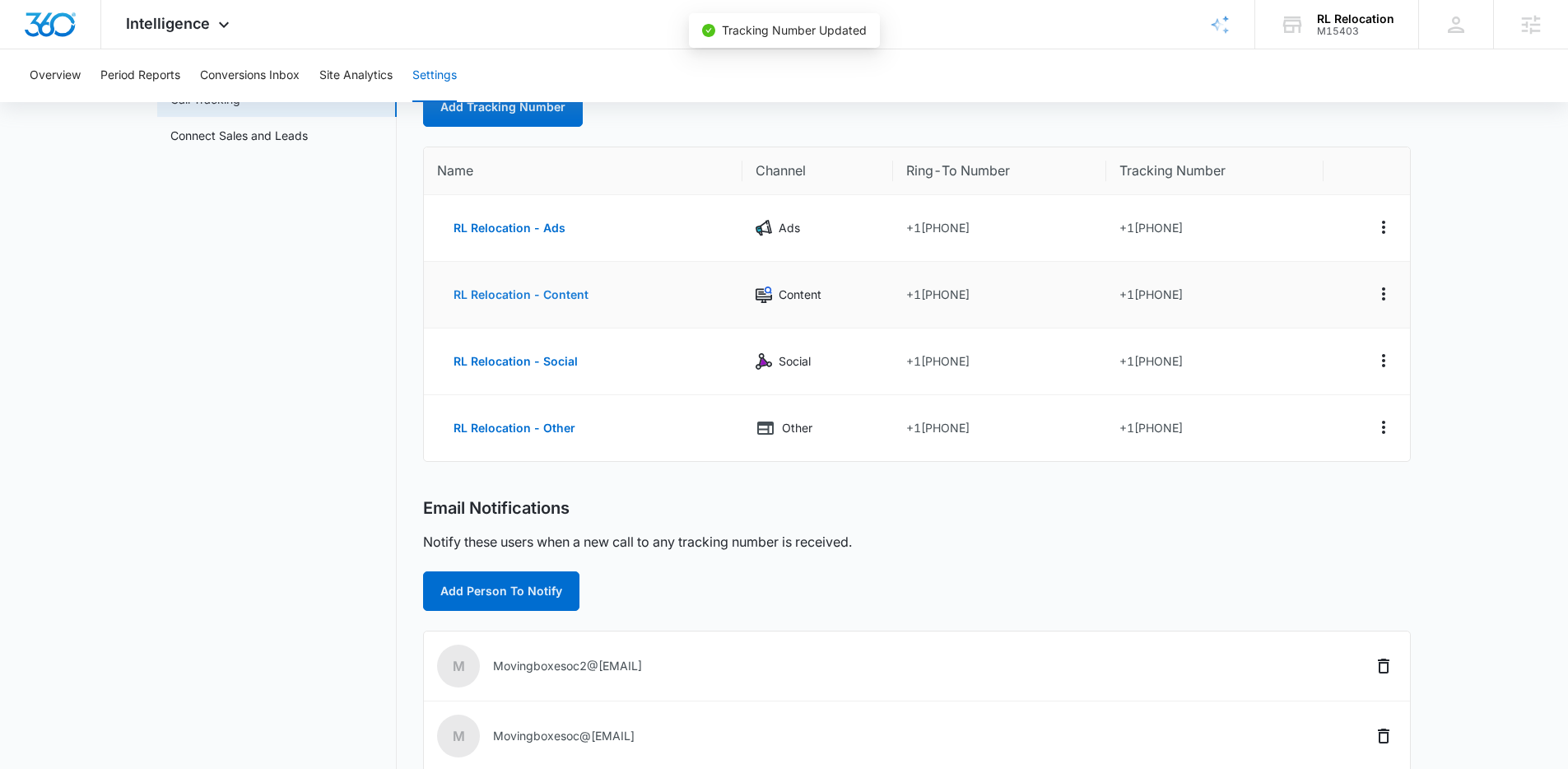 click on "RL Relocation - Content" at bounding box center (521, 295) 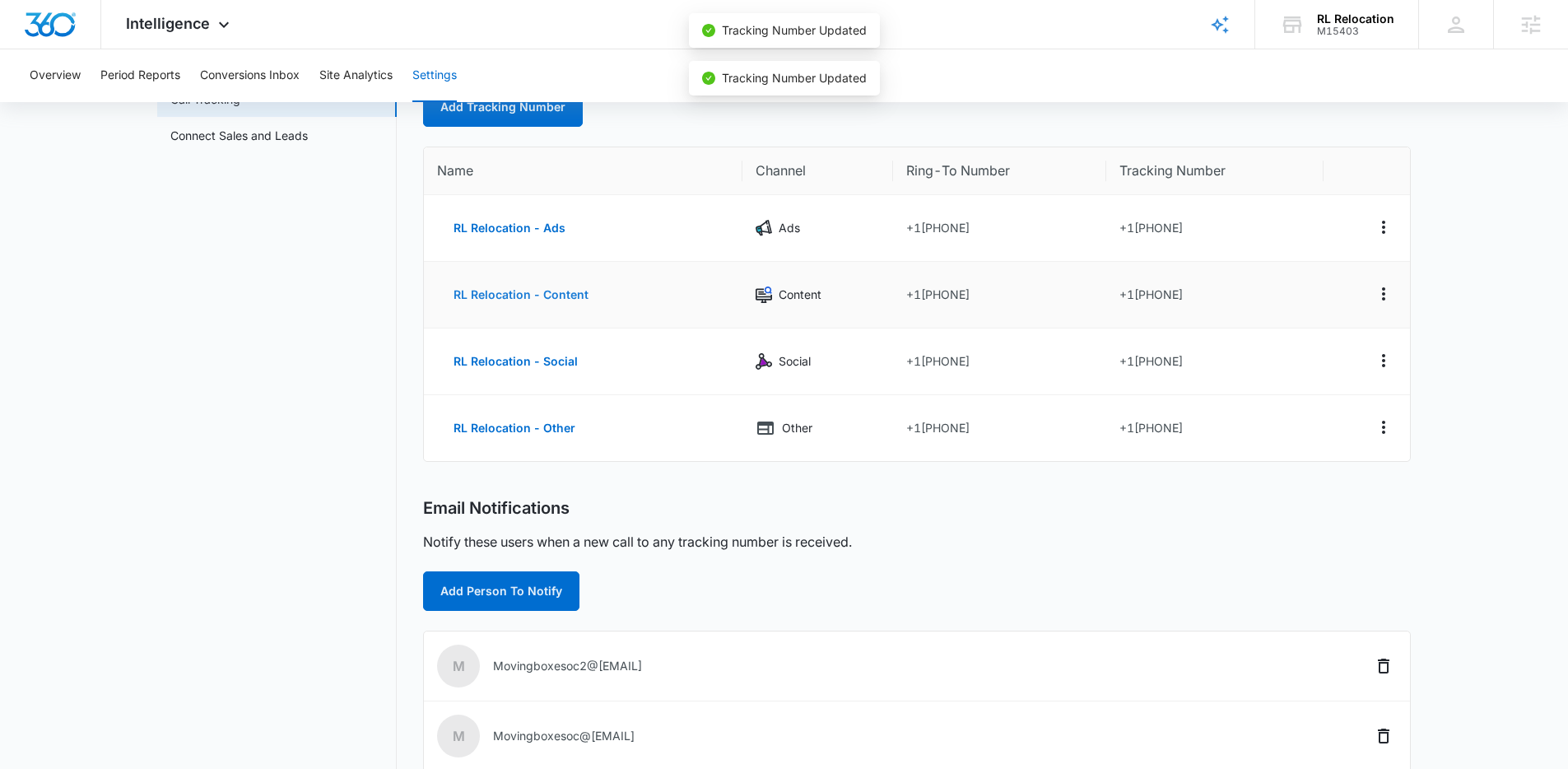 click on "RL Relocation - Content" at bounding box center (521, 295) 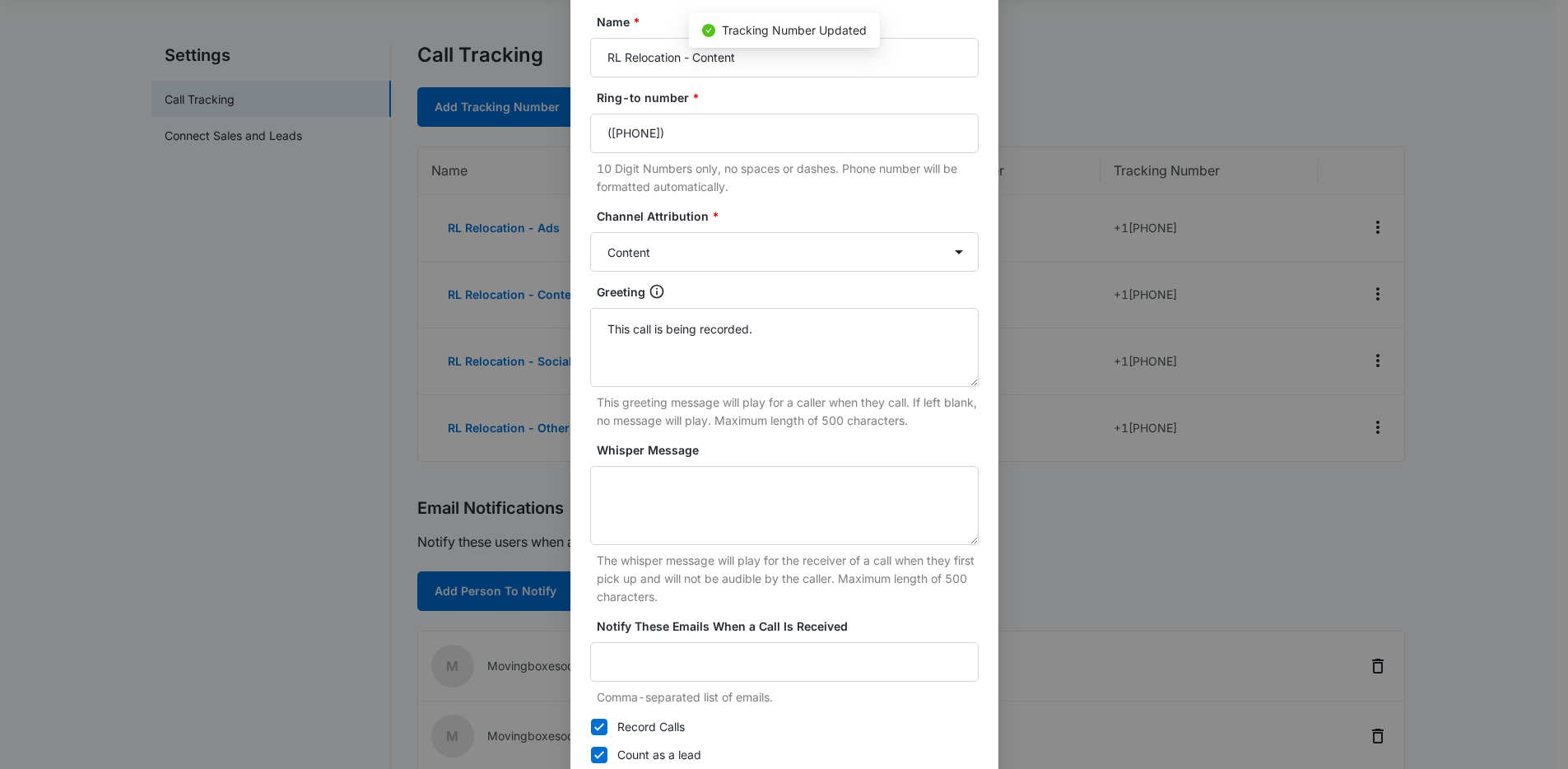 scroll, scrollTop: 224, scrollLeft: 0, axis: vertical 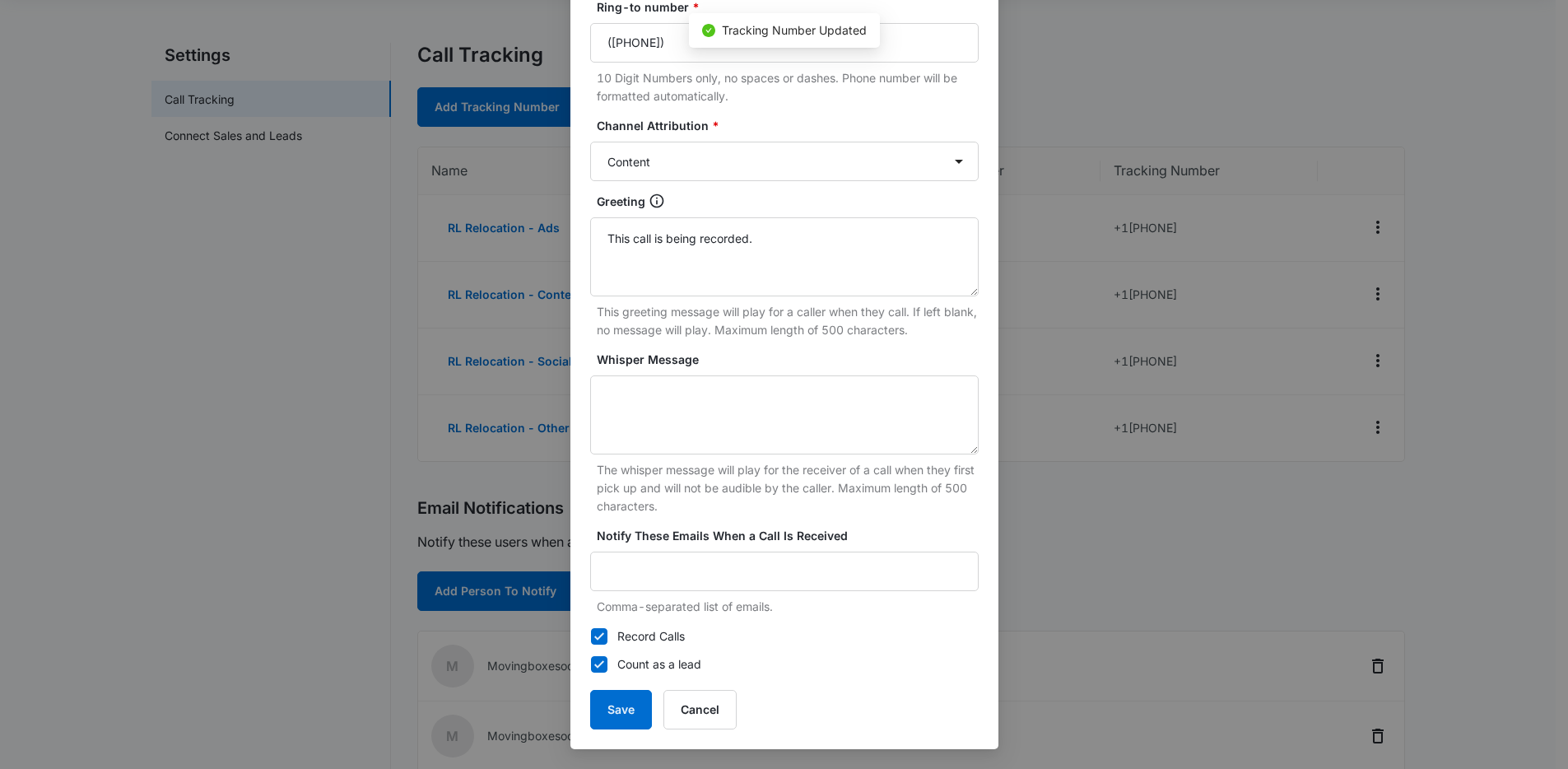 click 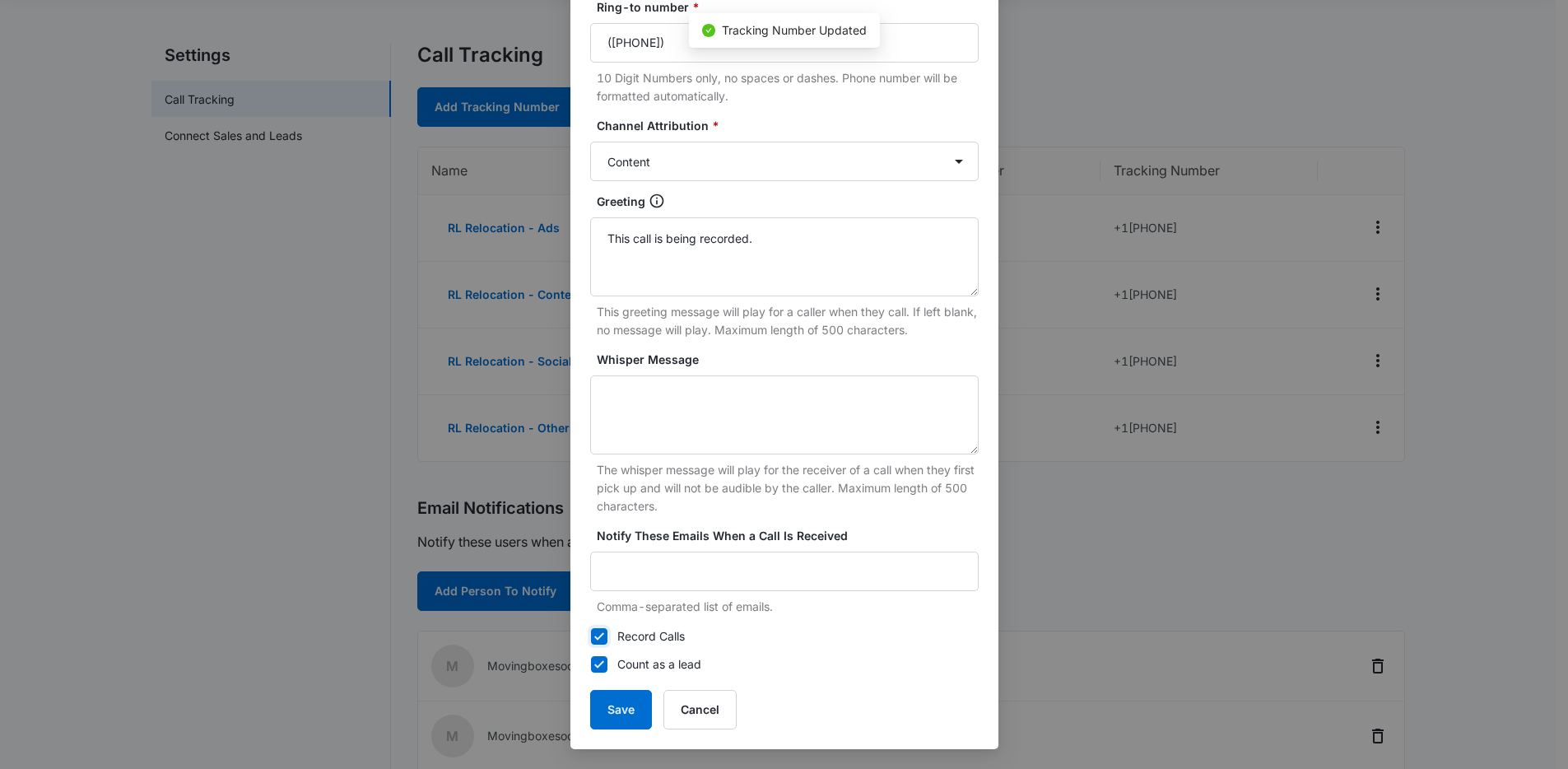 click on "Record Calls" at bounding box center [590, 636] 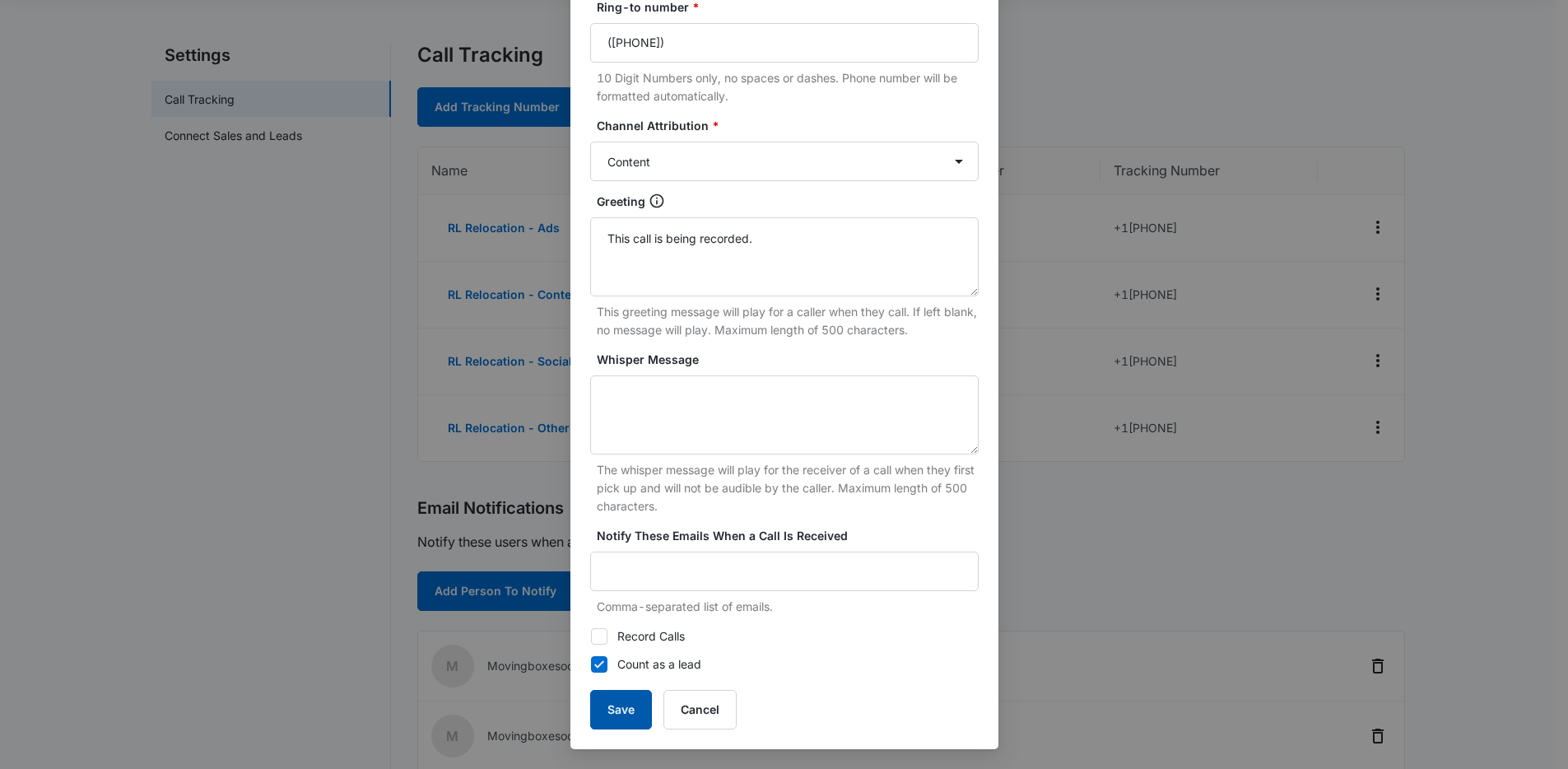 click on "Save" at bounding box center (621, 710) 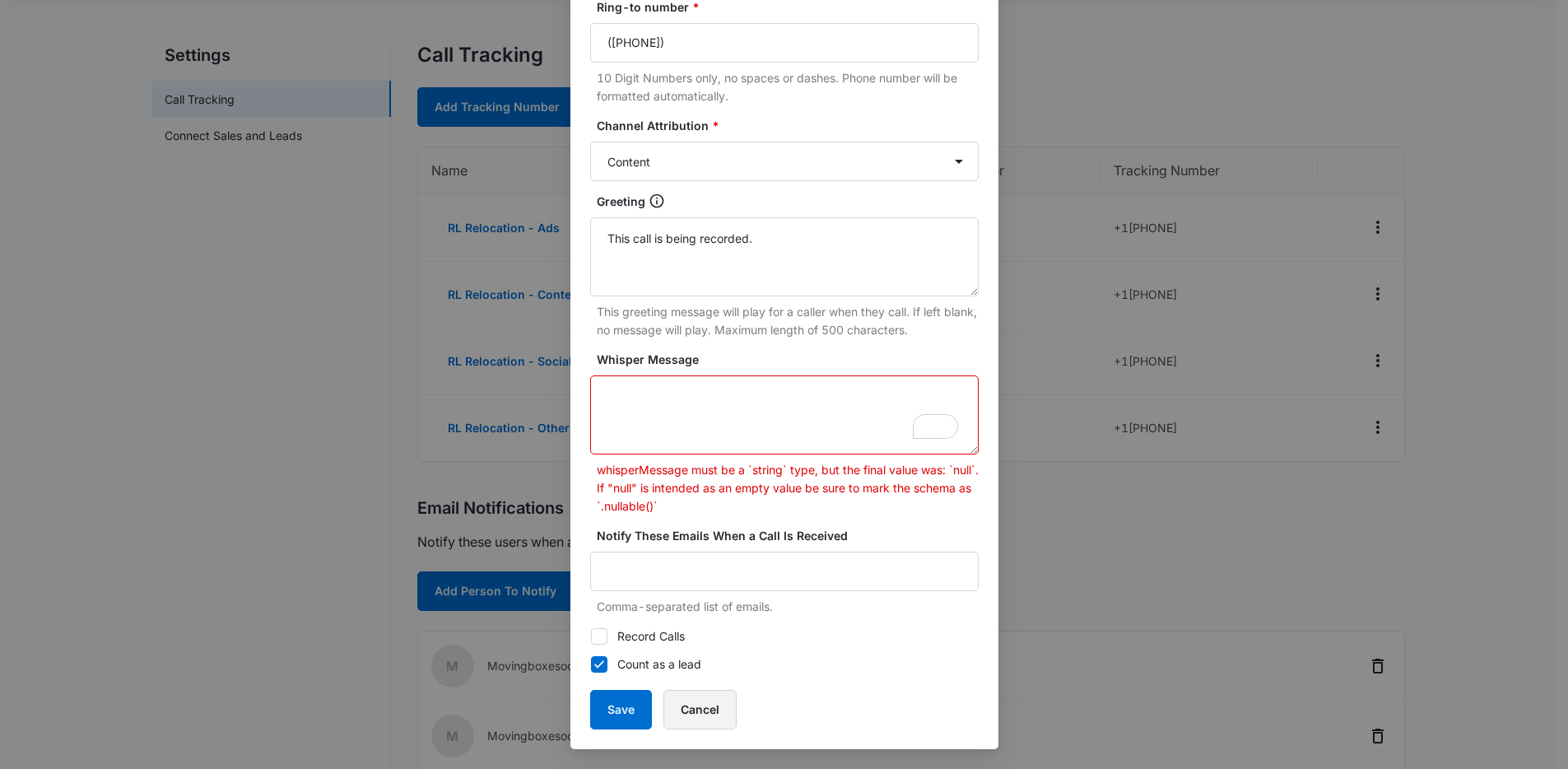 click on "Cancel" at bounding box center [700, 710] 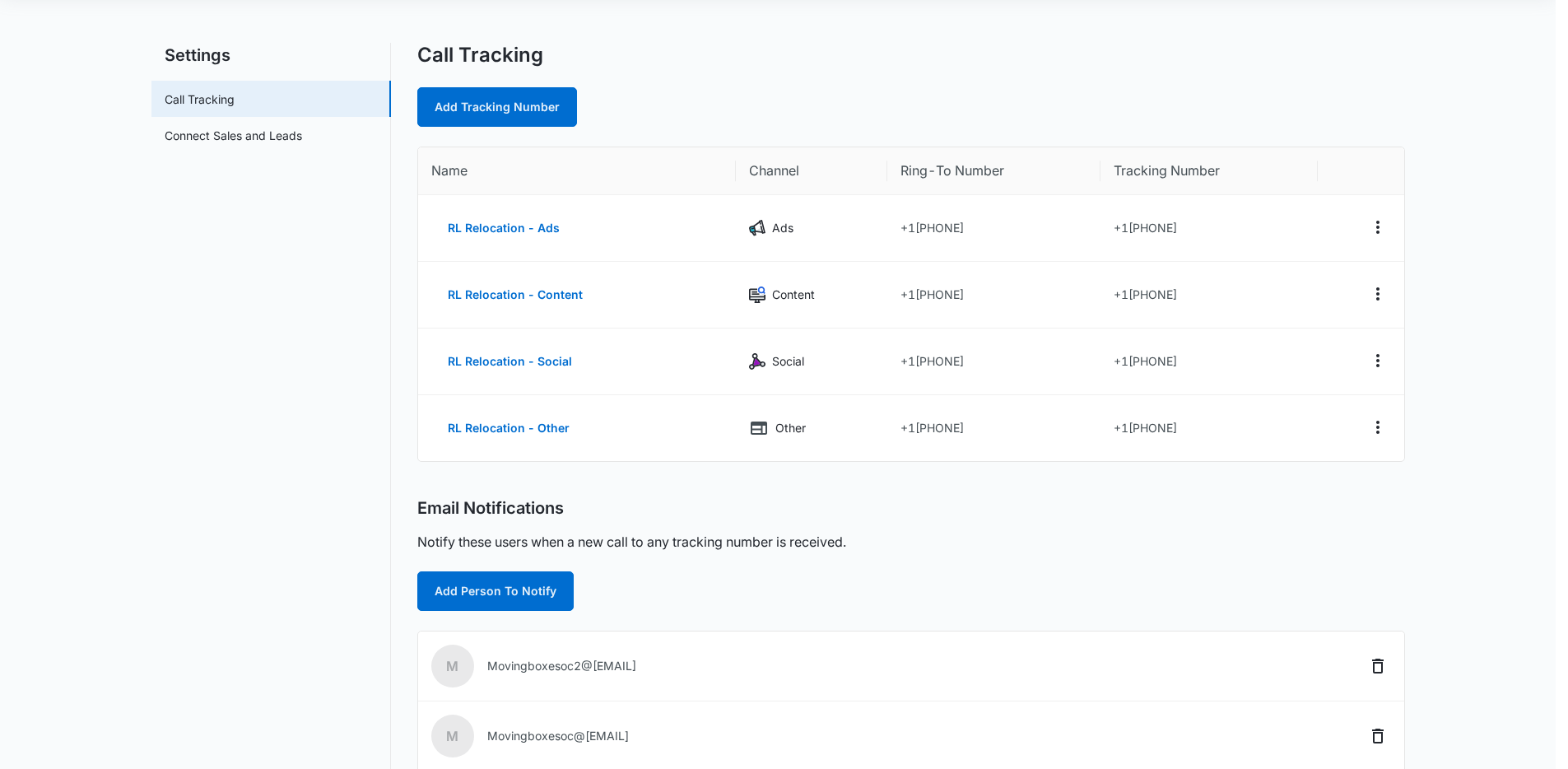 scroll, scrollTop: 207, scrollLeft: 0, axis: vertical 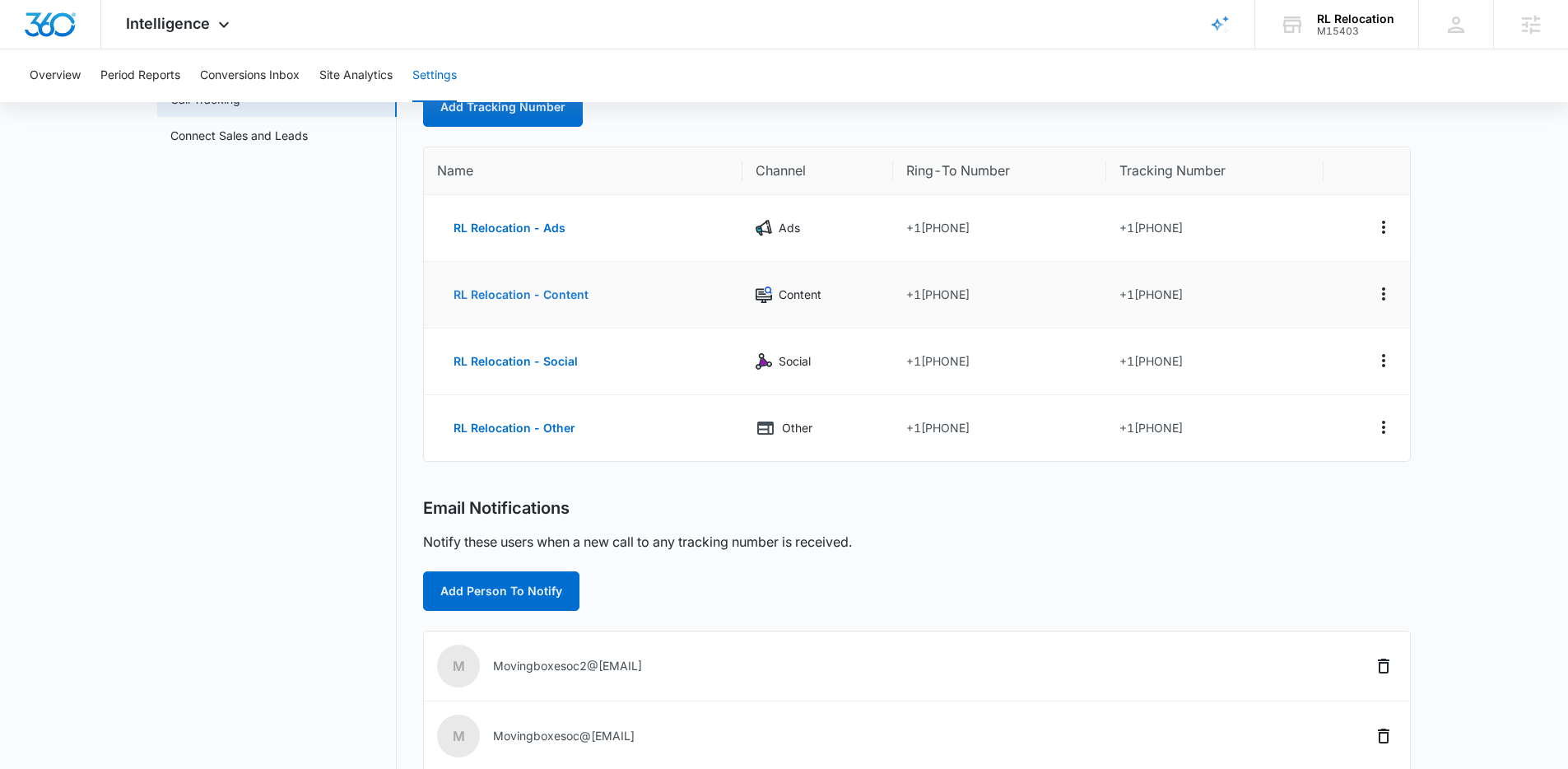 click on "RL Relocation - Content" at bounding box center [521, 295] 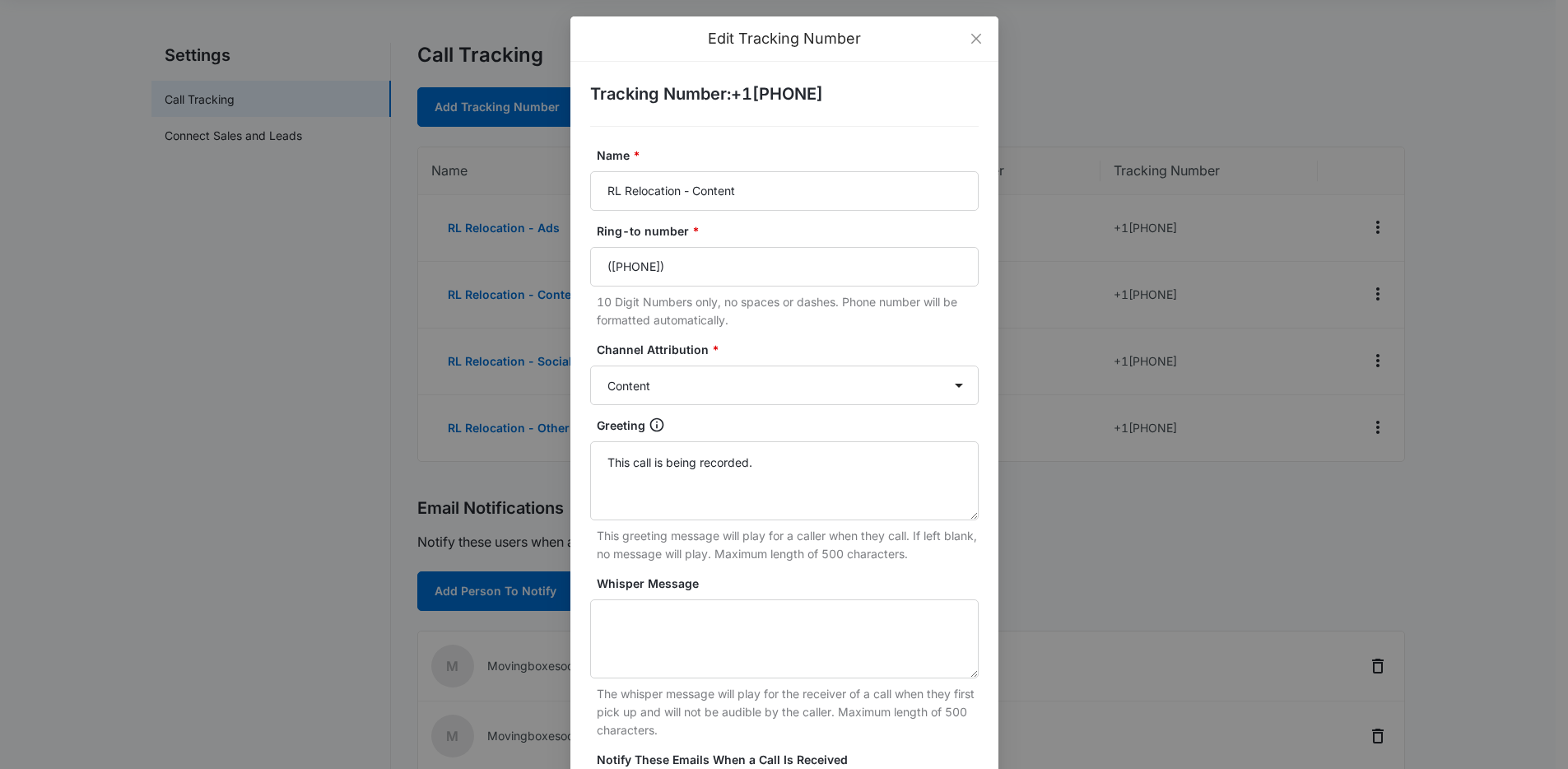scroll, scrollTop: 224, scrollLeft: 0, axis: vertical 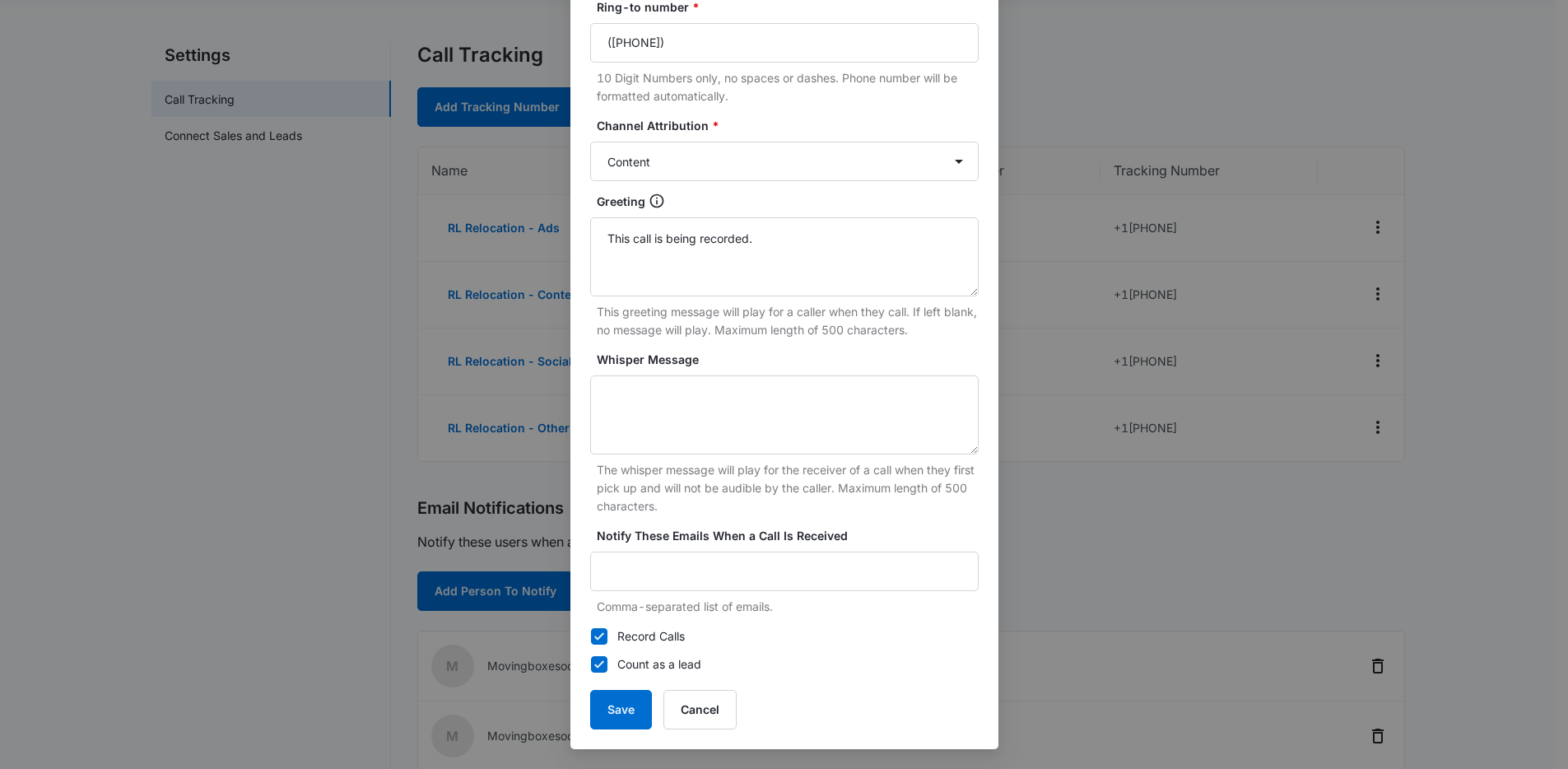 click 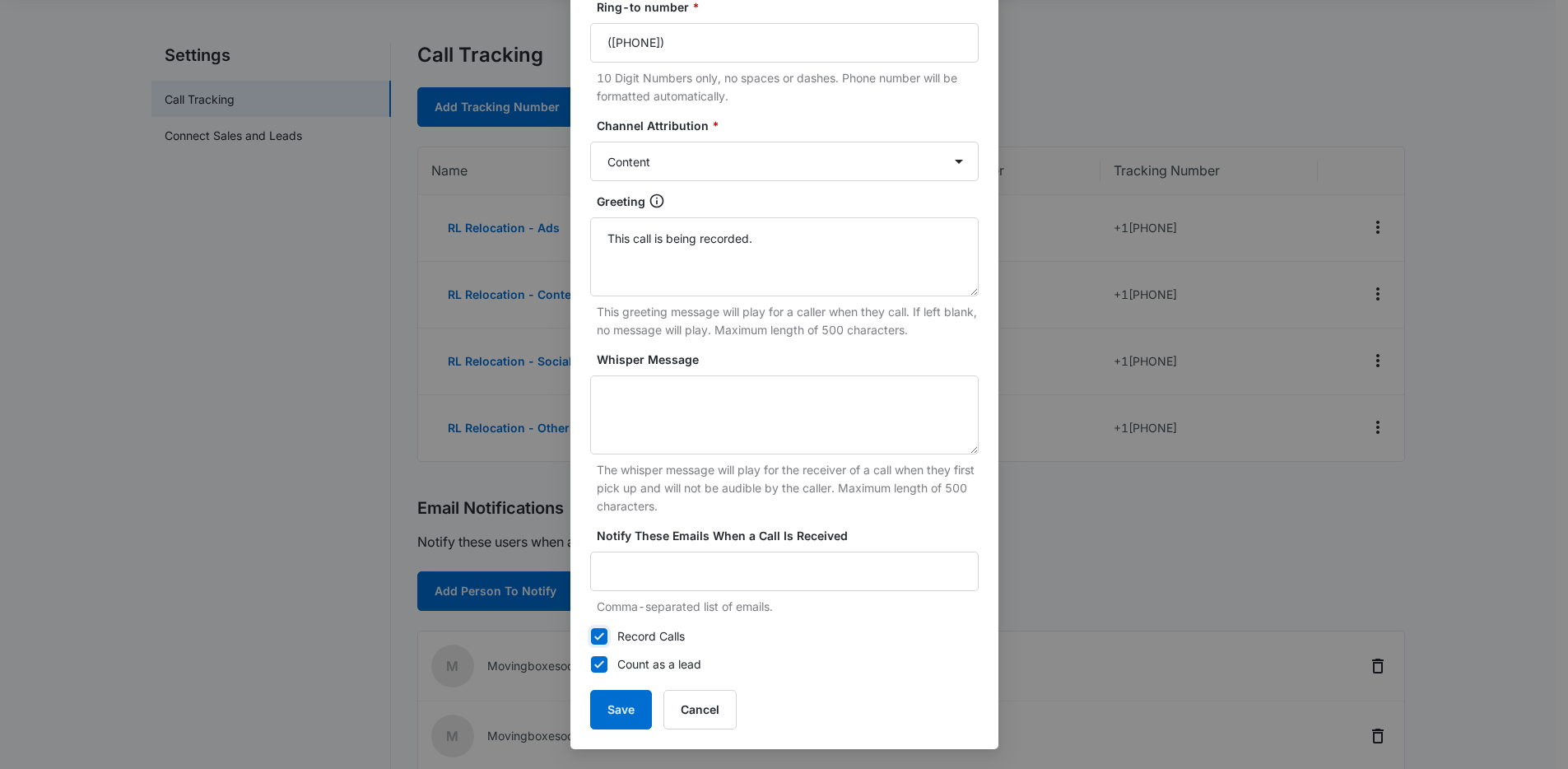 click on "Record Calls" at bounding box center [590, 636] 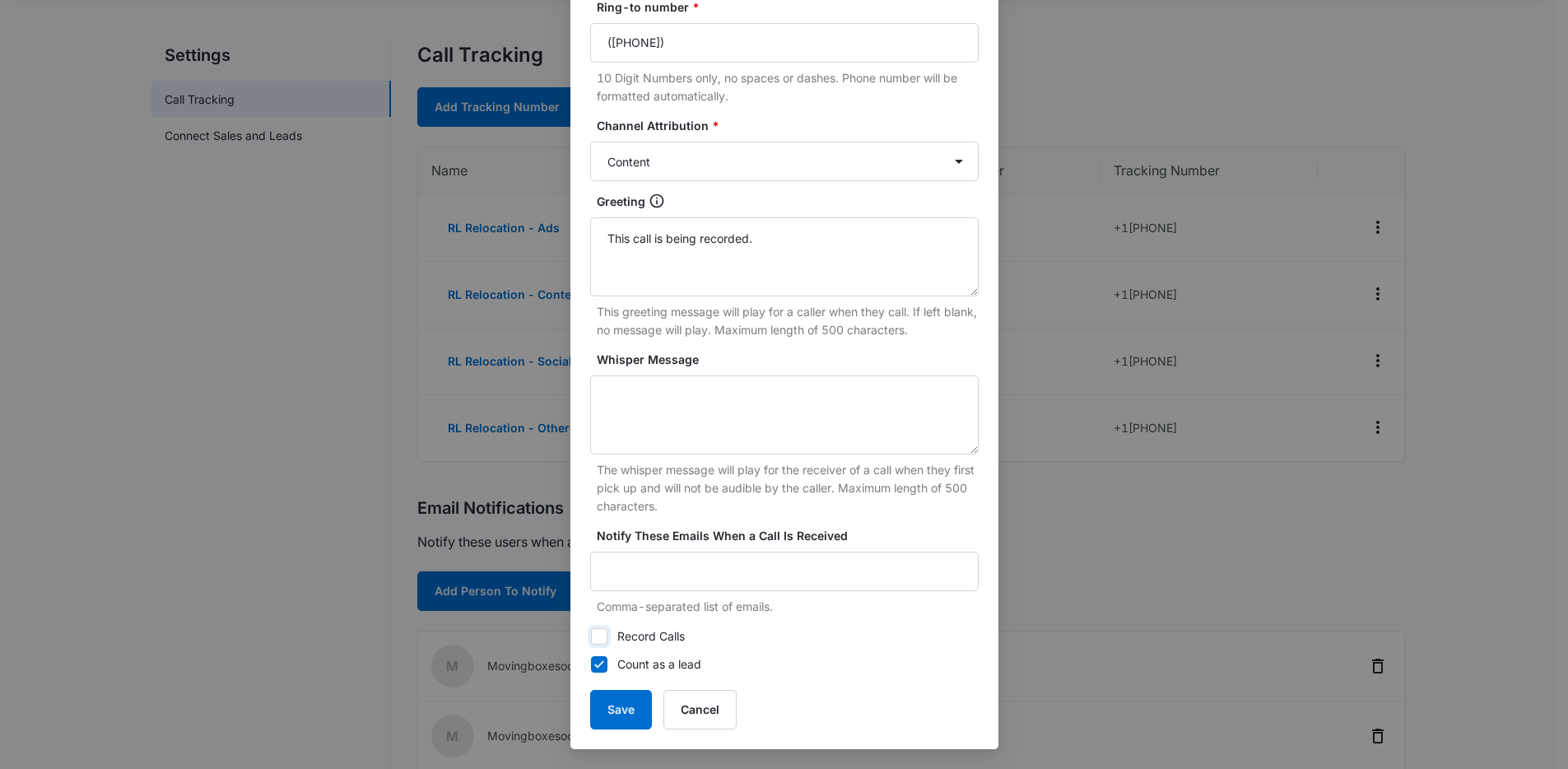 checkbox on "false" 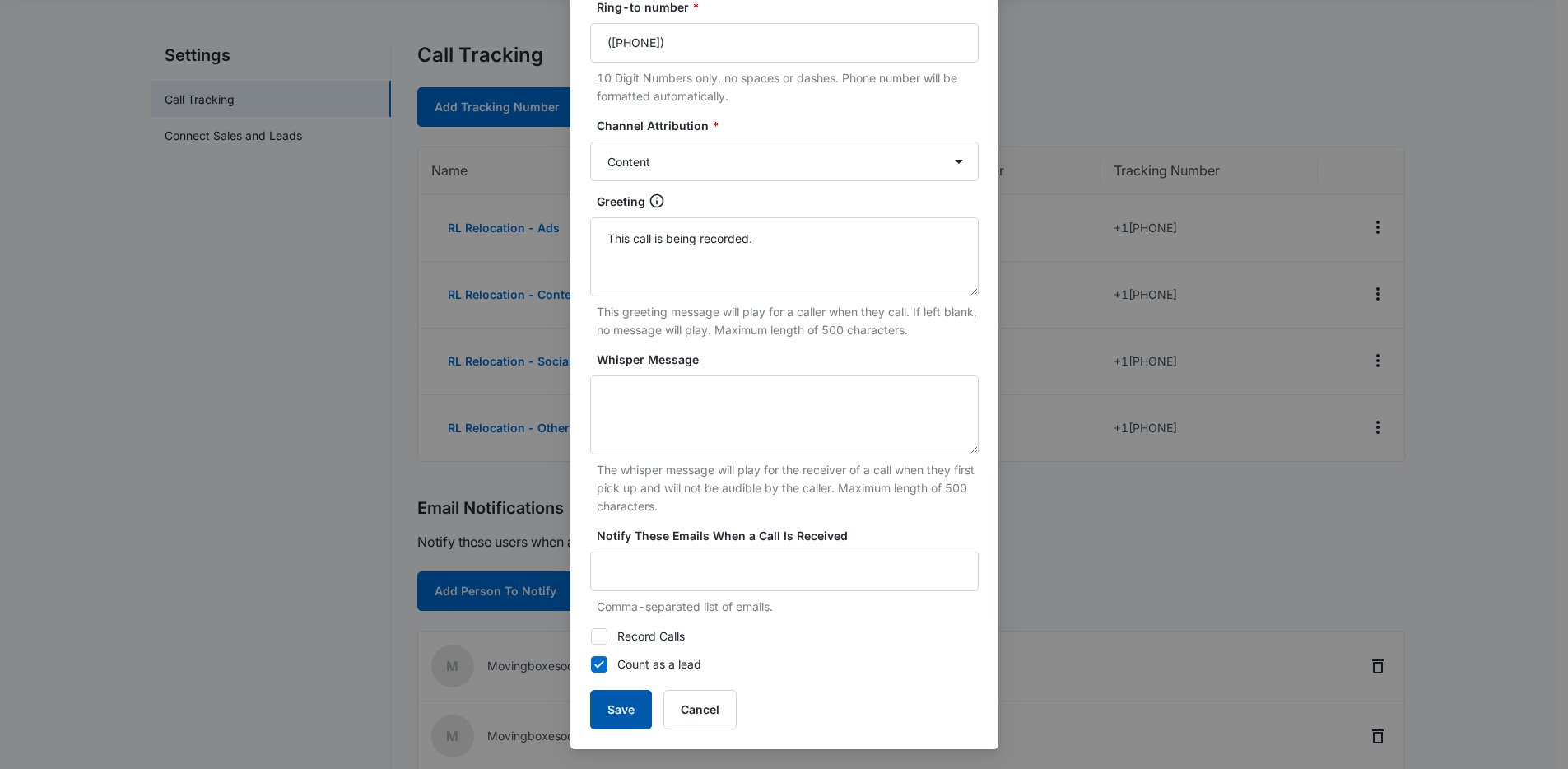 click on "Save" at bounding box center (621, 710) 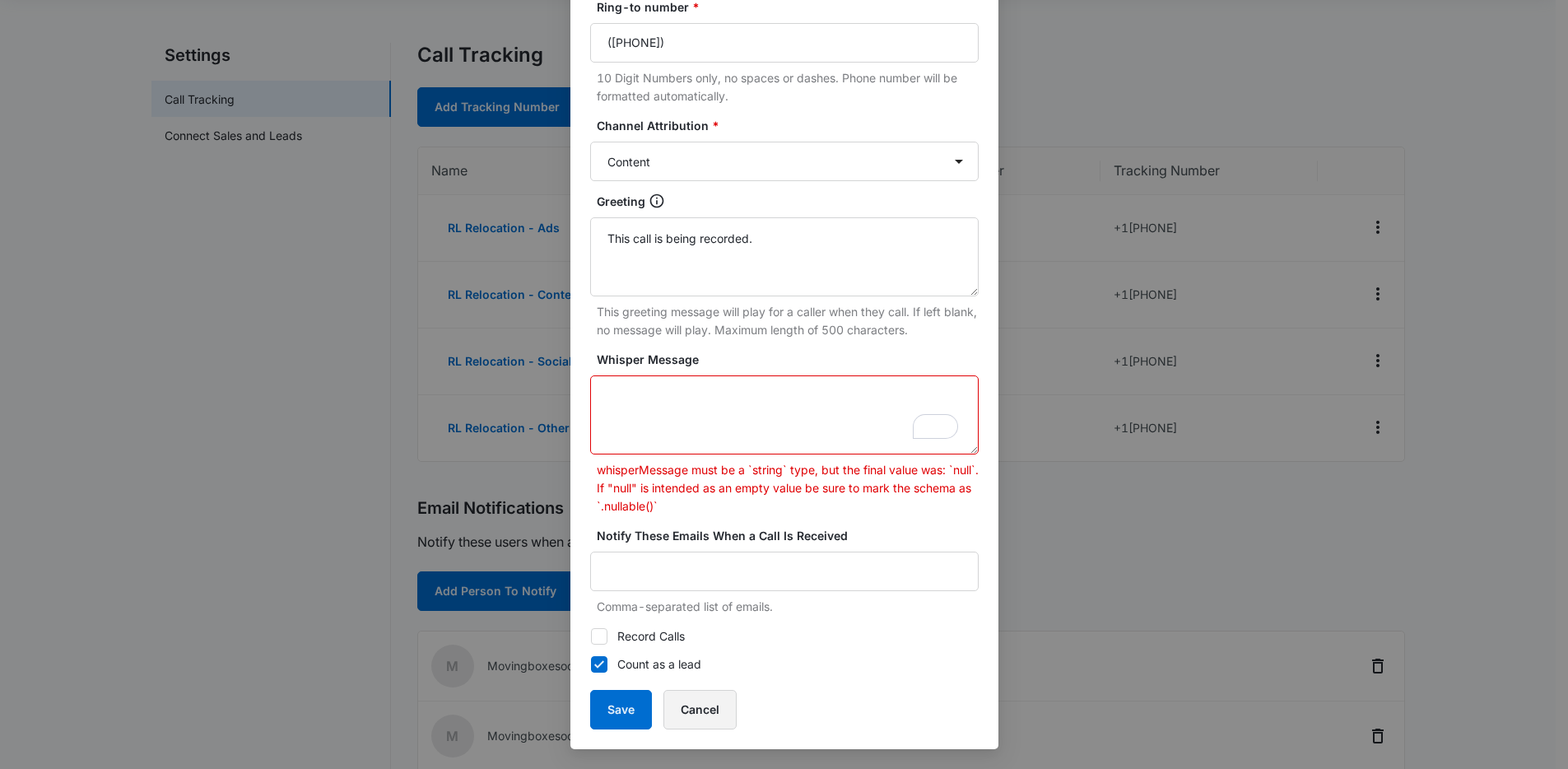 click on "Cancel" at bounding box center [700, 710] 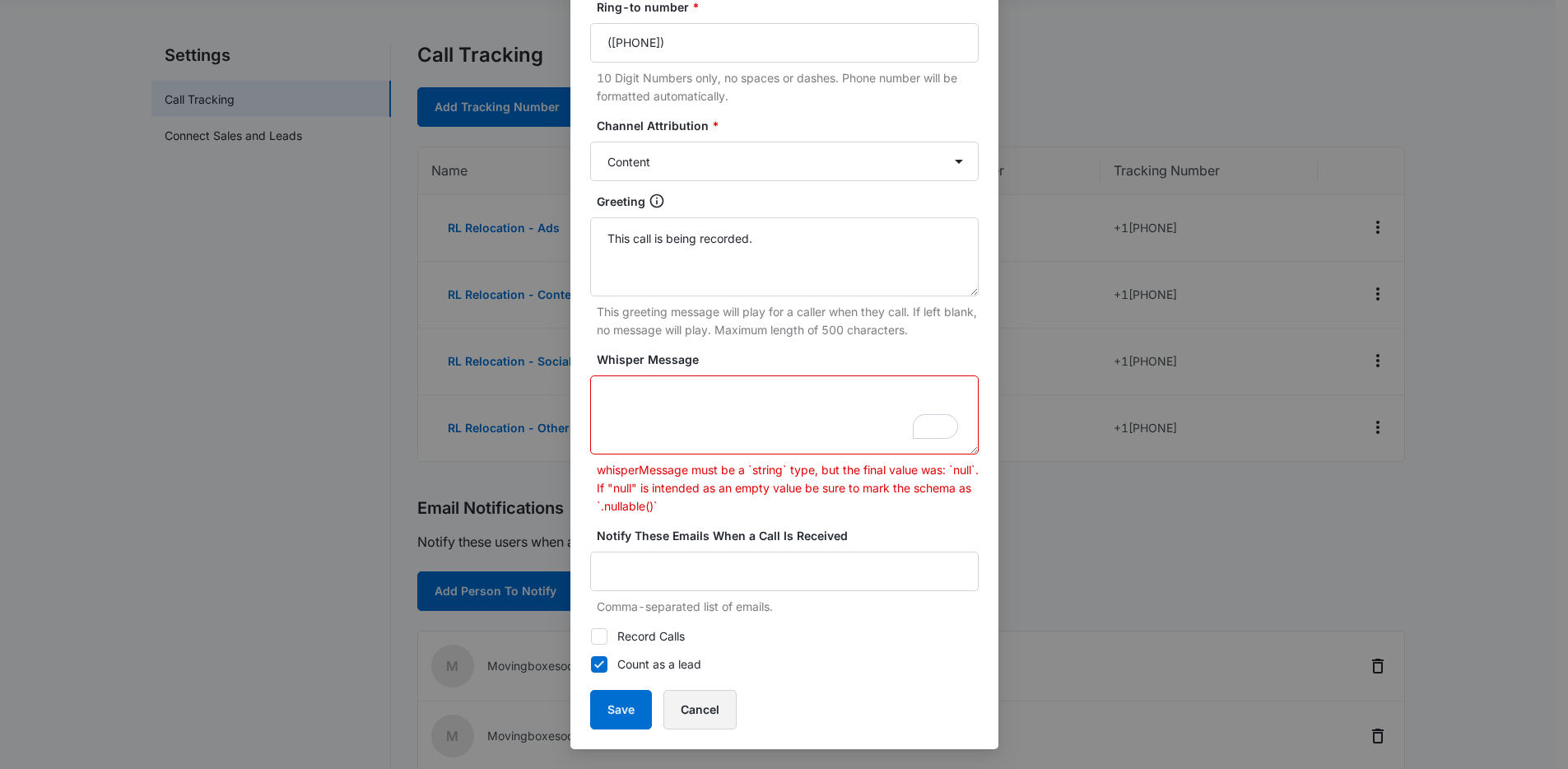 scroll, scrollTop: 207, scrollLeft: 0, axis: vertical 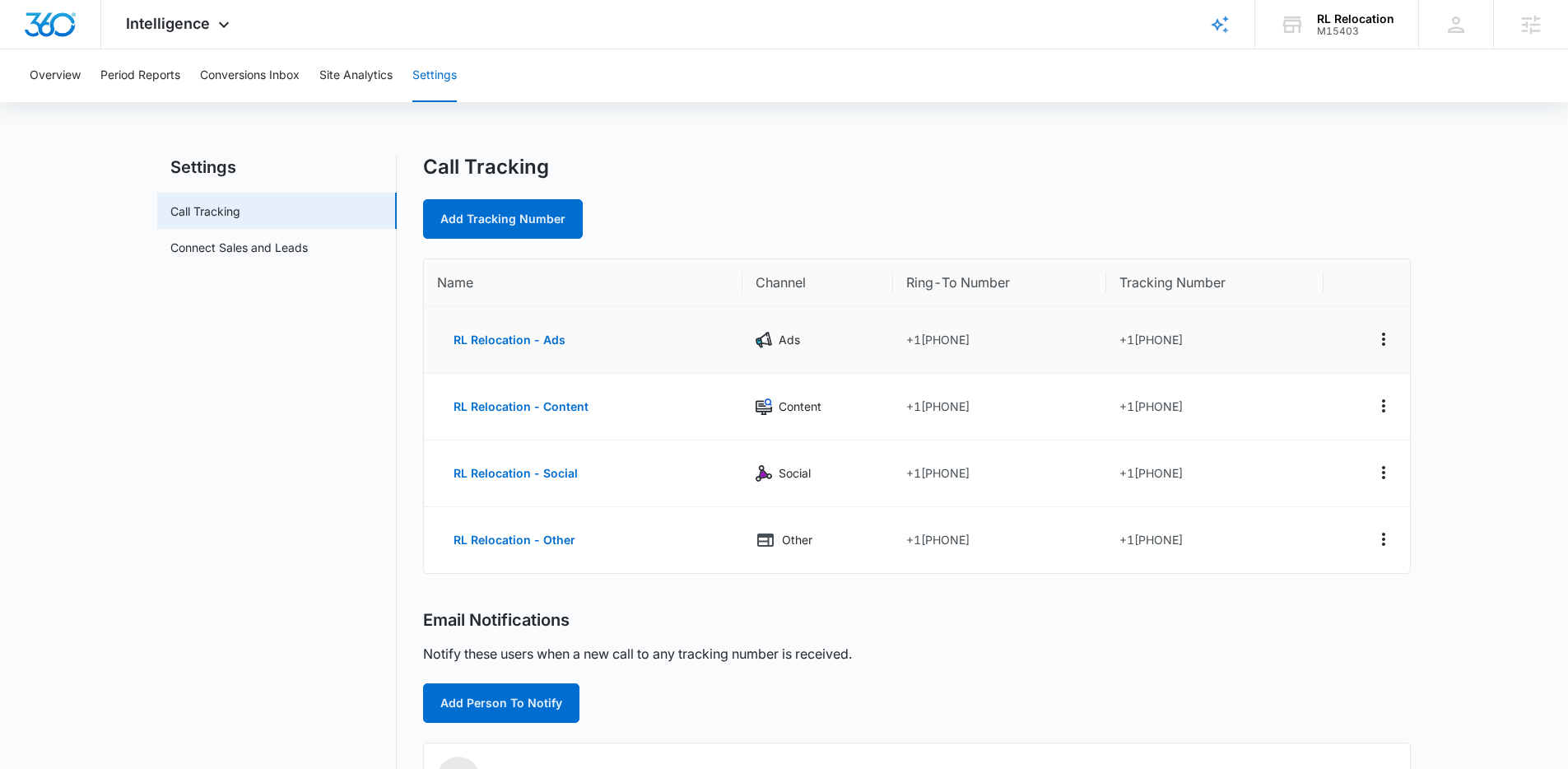 drag, startPoint x: 999, startPoint y: 338, endPoint x: 965, endPoint y: 339, distance: 34.0147 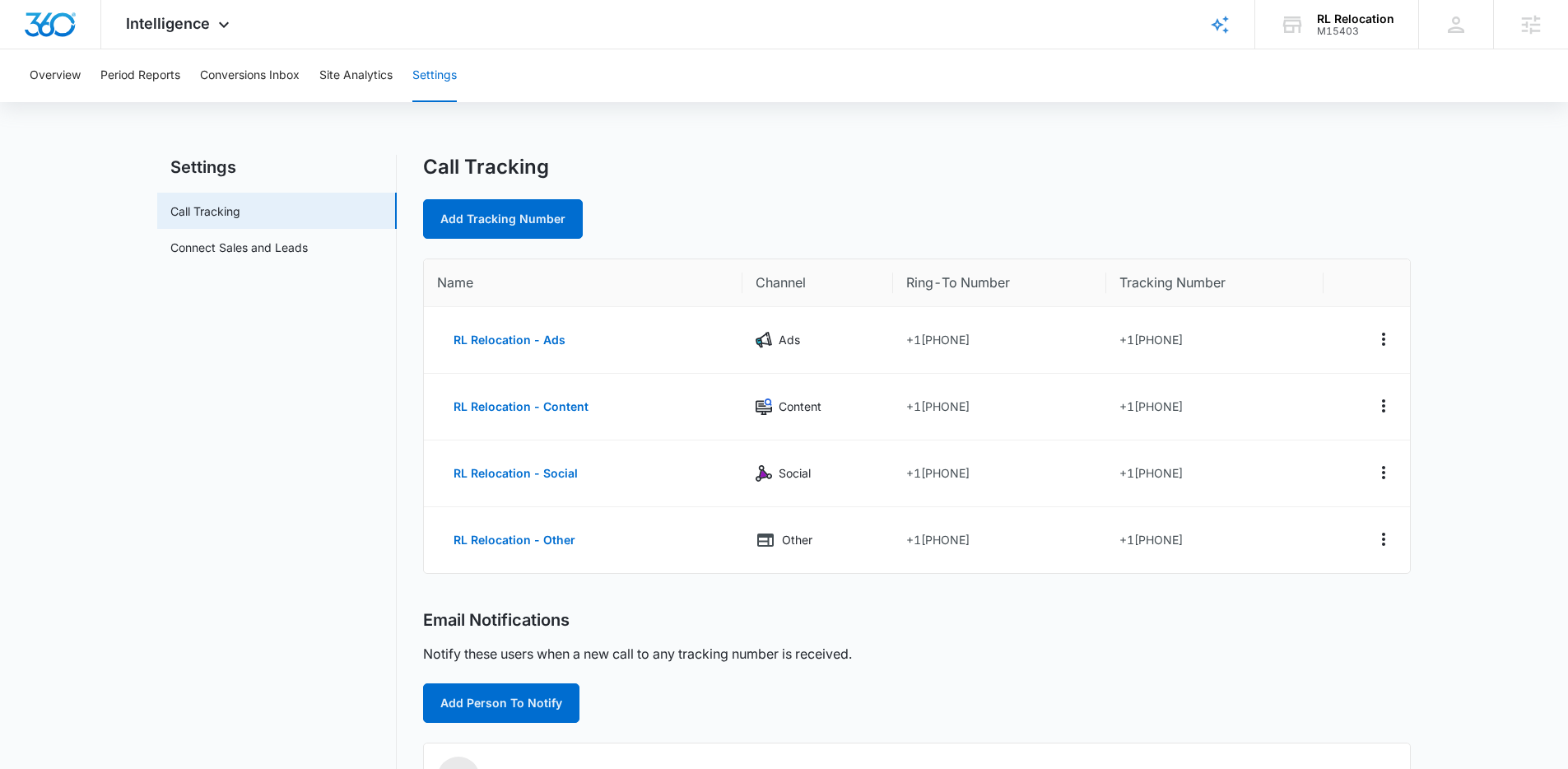 click on "Add Tracking Number" at bounding box center (917, 219) 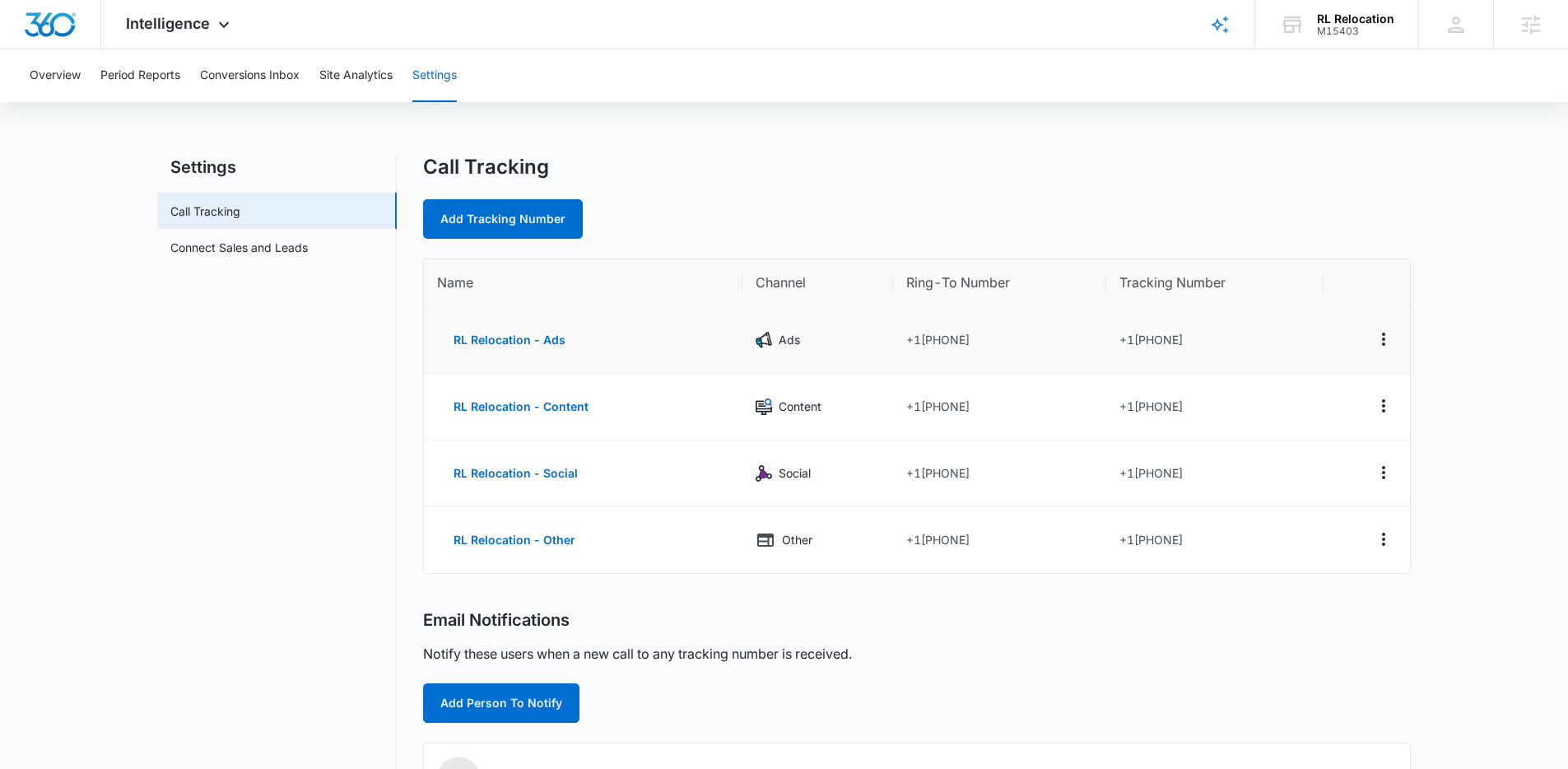 drag, startPoint x: 1225, startPoint y: 346, endPoint x: 1176, endPoint y: 343, distance: 49.09175 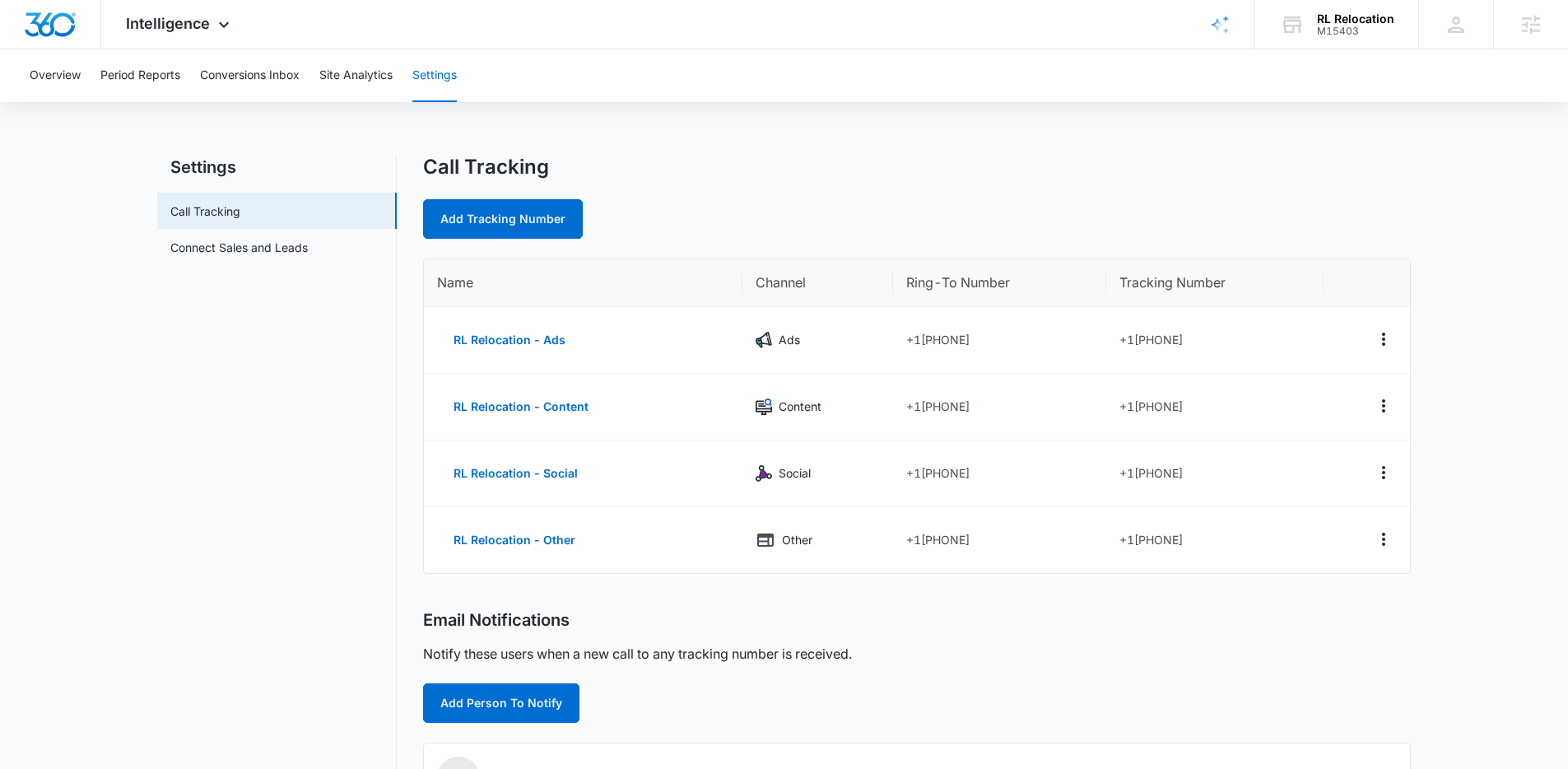 click on "Add Tracking Number" at bounding box center [917, 219] 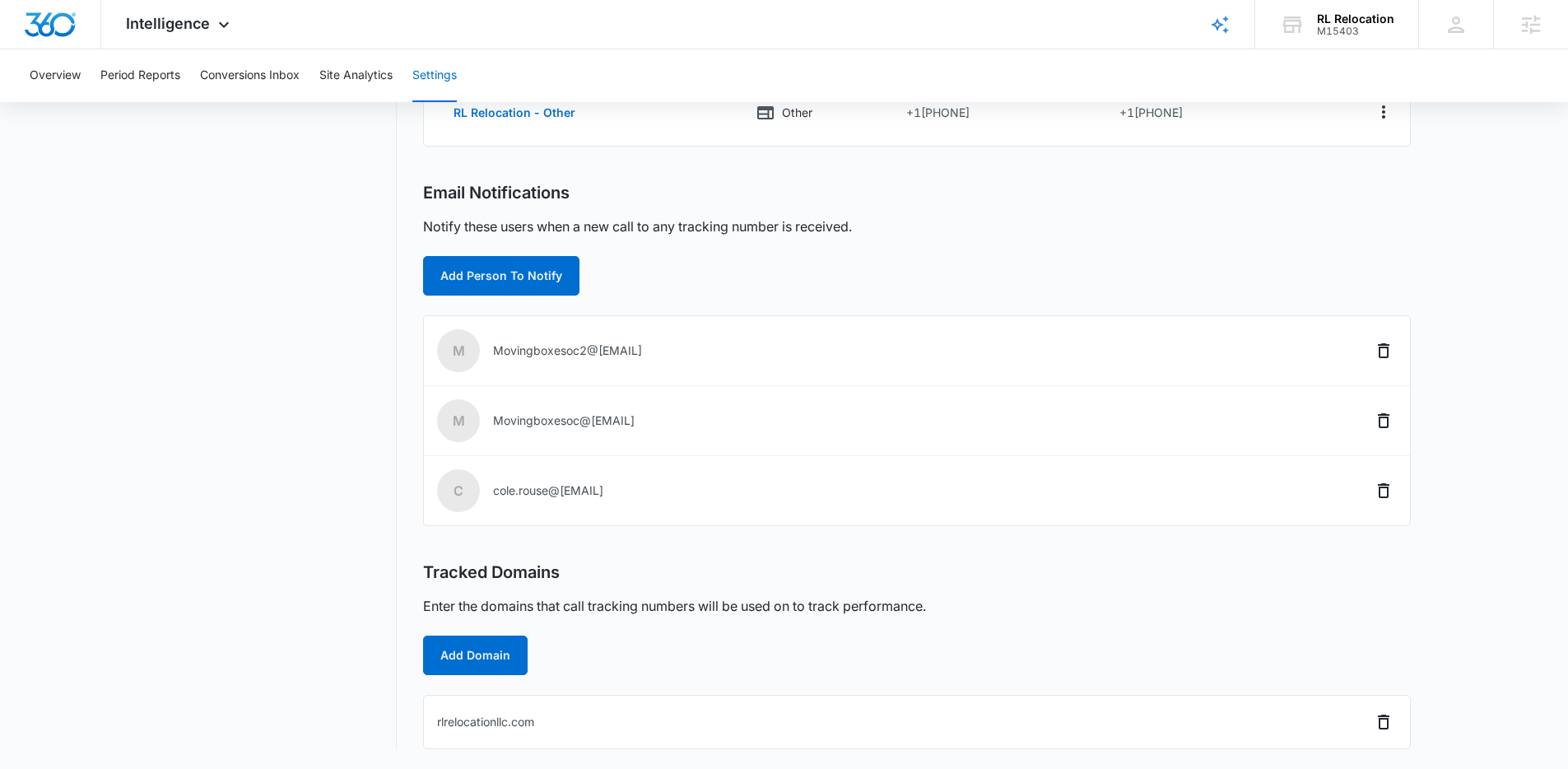 scroll, scrollTop: 0, scrollLeft: 0, axis: both 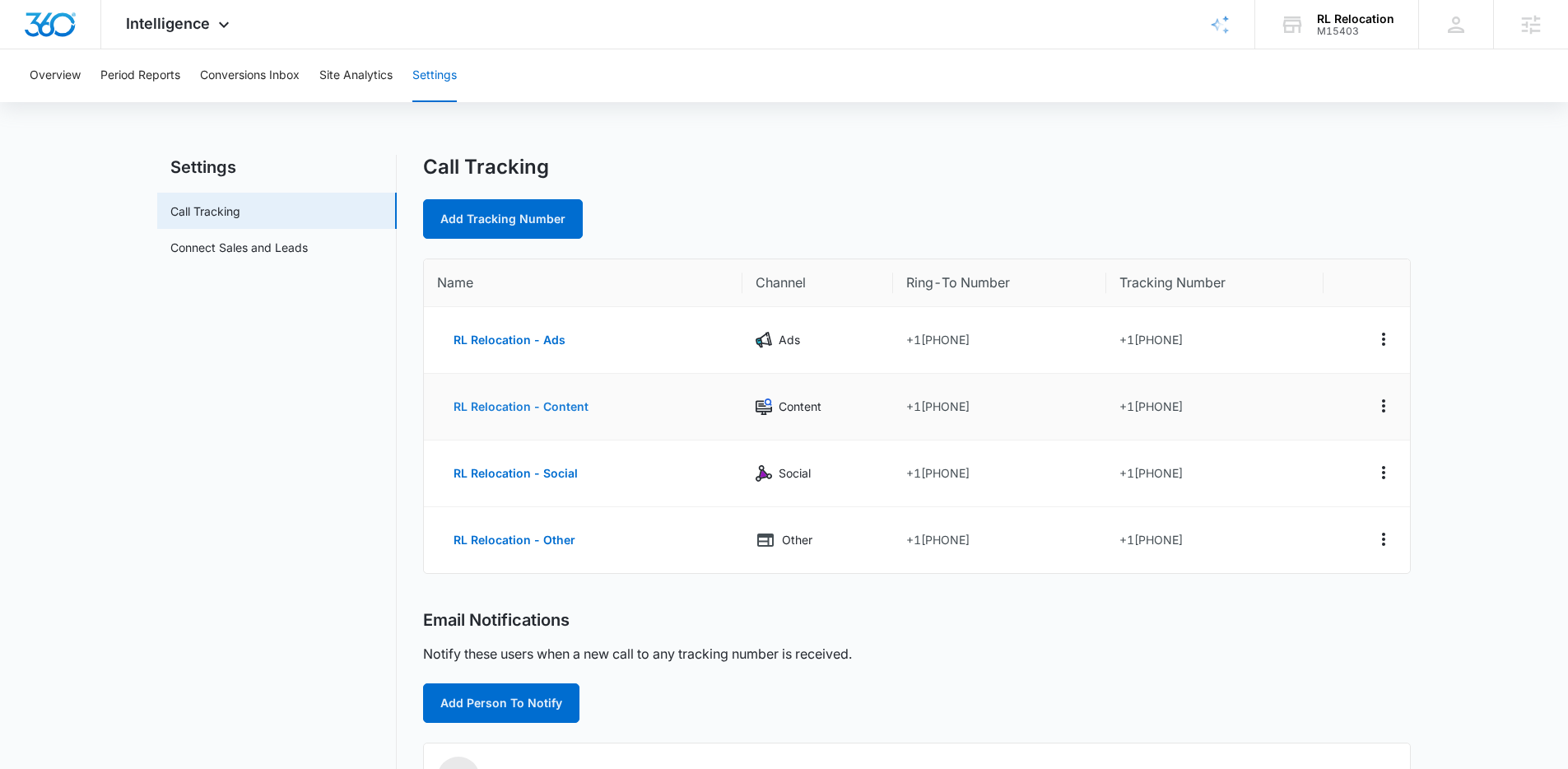 click on "RL Relocation - Content" at bounding box center (521, 407) 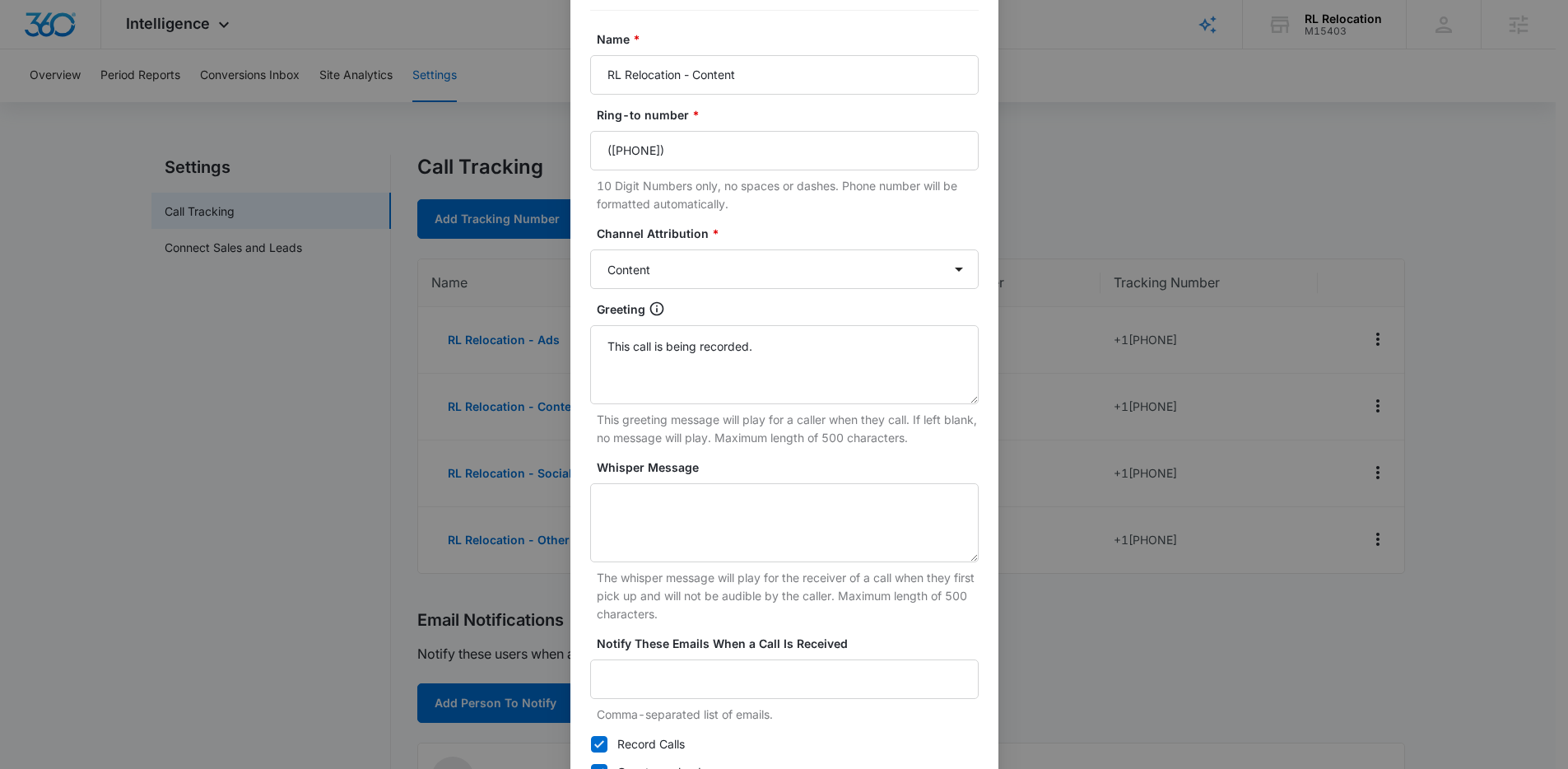scroll, scrollTop: 224, scrollLeft: 0, axis: vertical 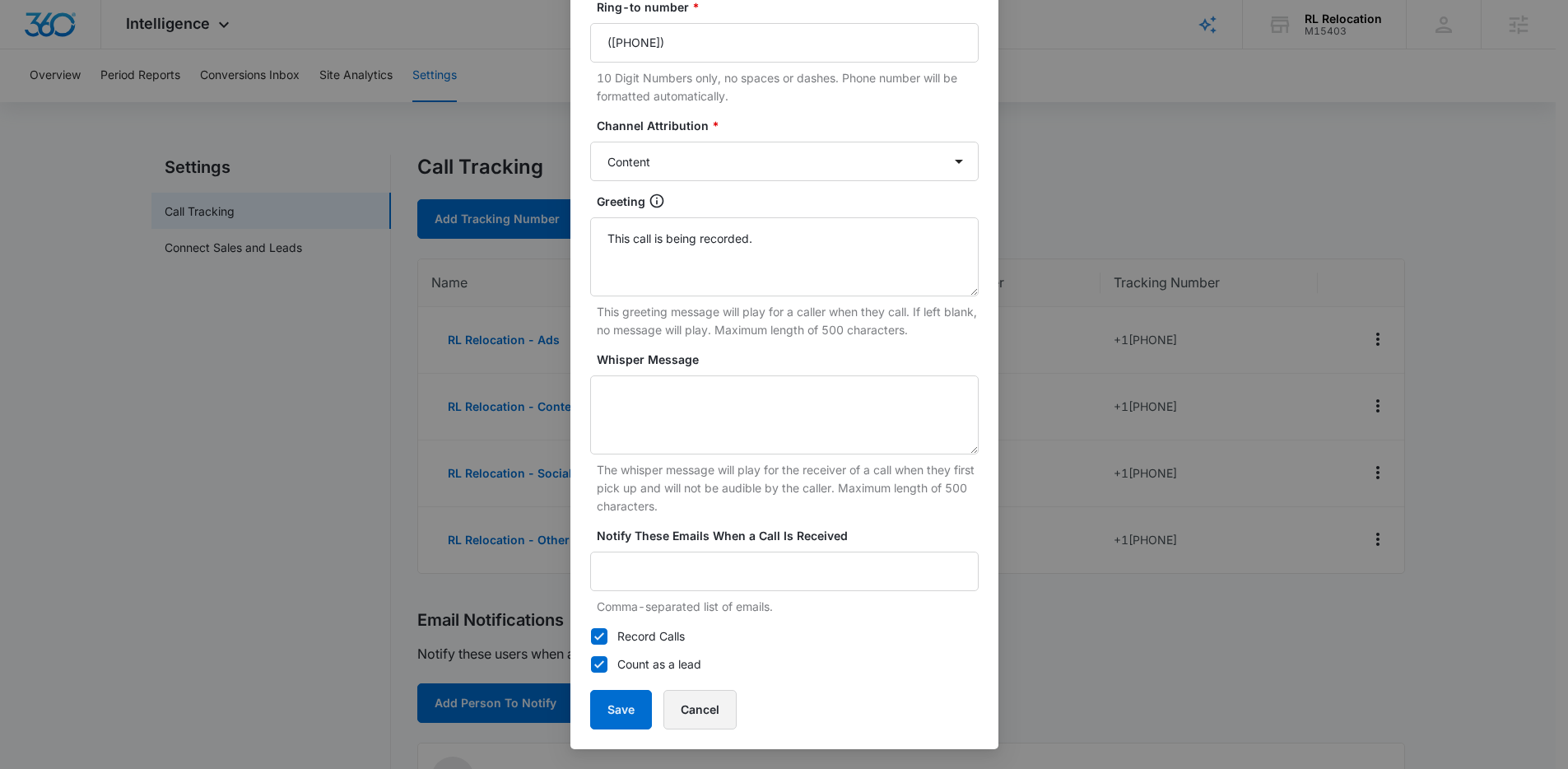 click on "Cancel" at bounding box center (700, 710) 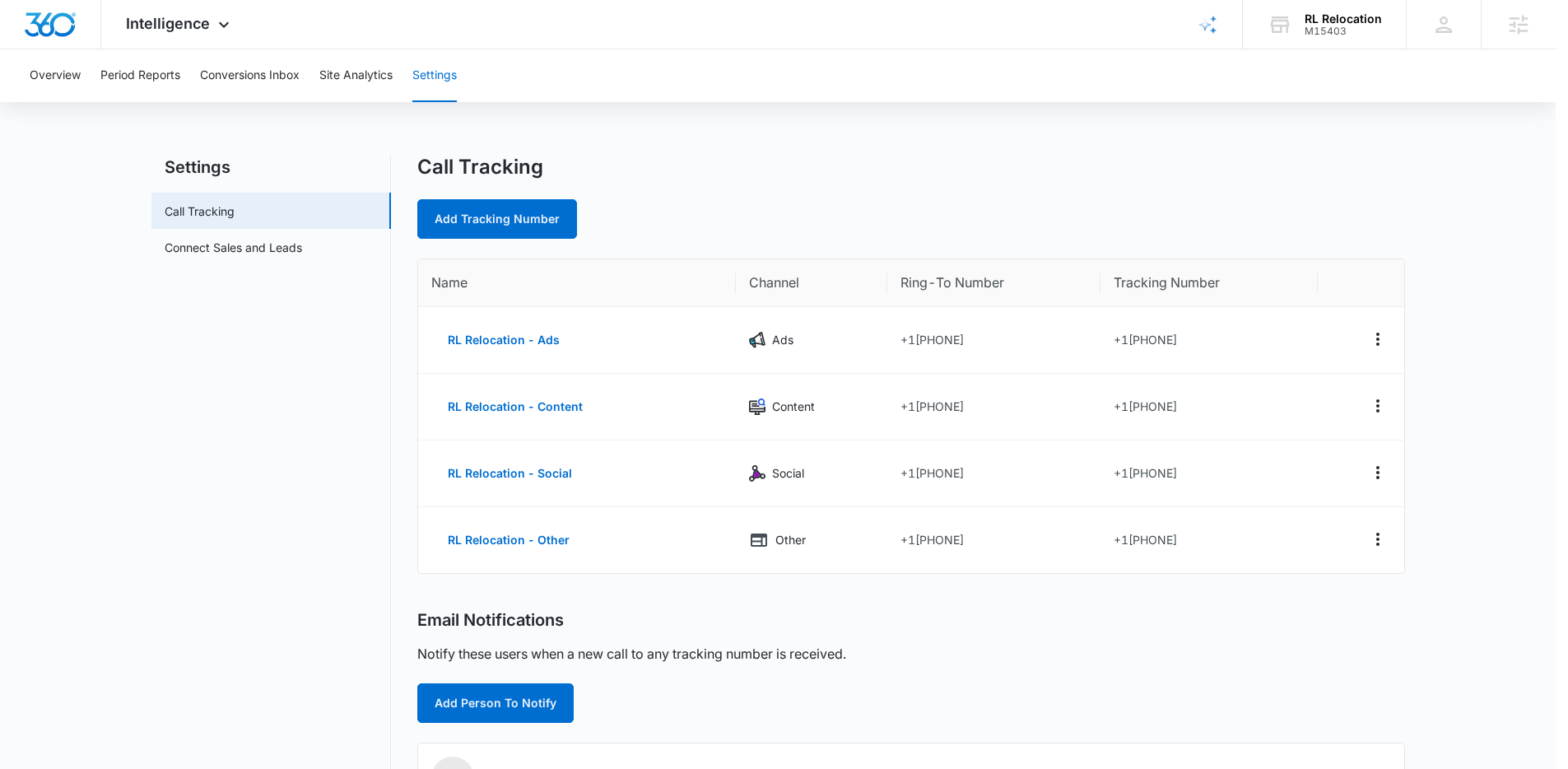scroll, scrollTop: 207, scrollLeft: 0, axis: vertical 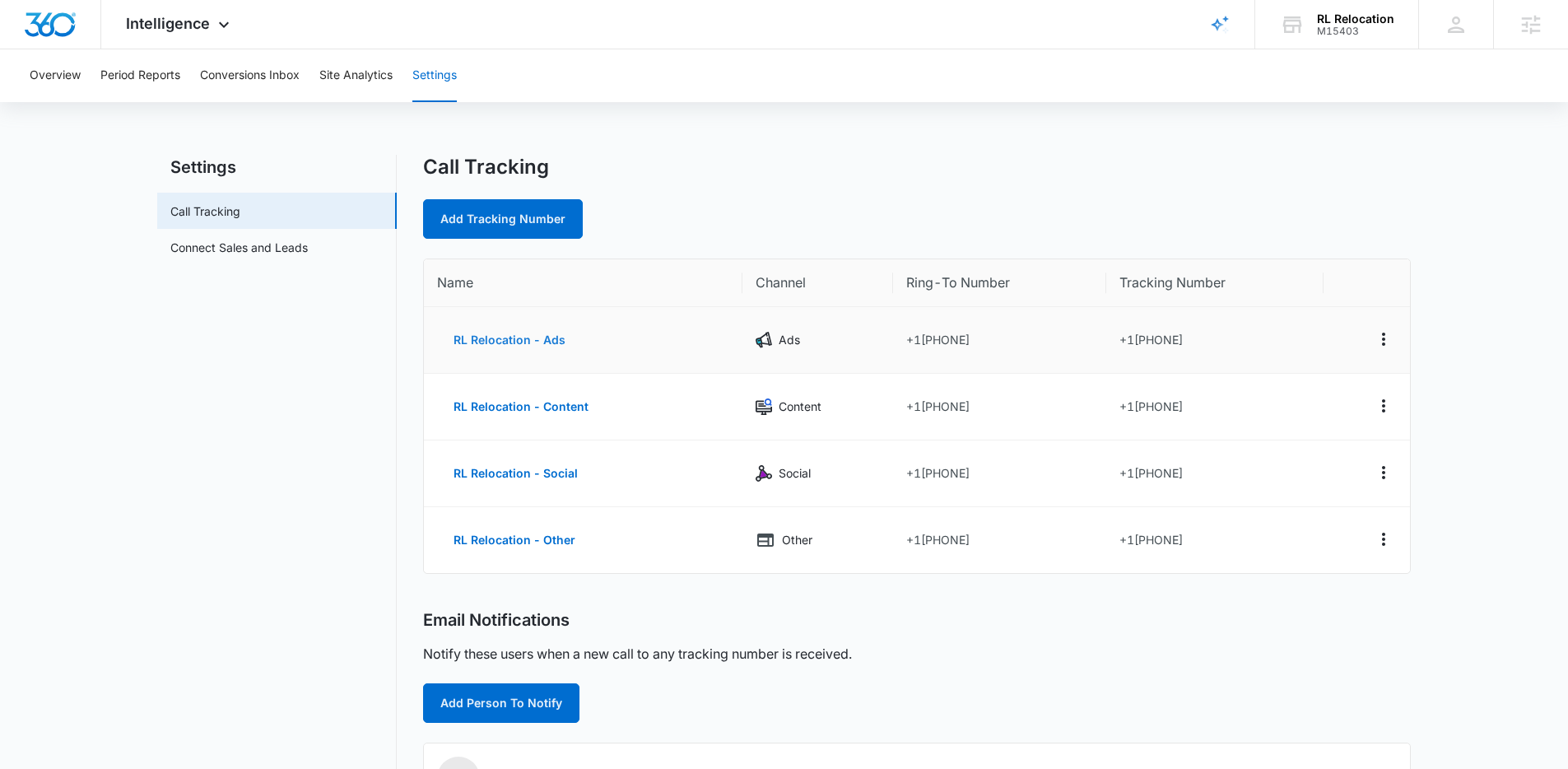 click on "RL Relocation - Ads" at bounding box center (509, 340) 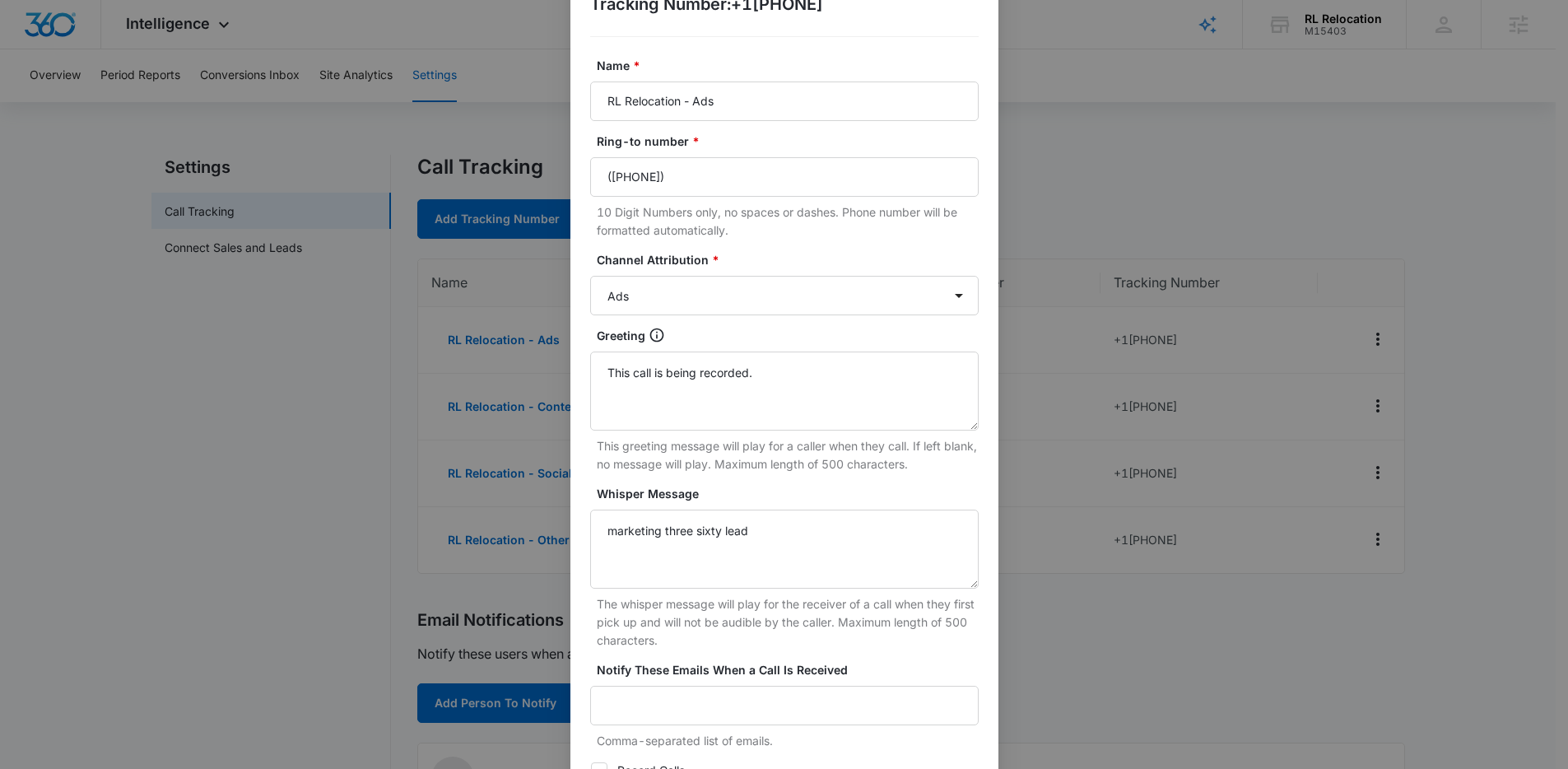 scroll, scrollTop: 224, scrollLeft: 0, axis: vertical 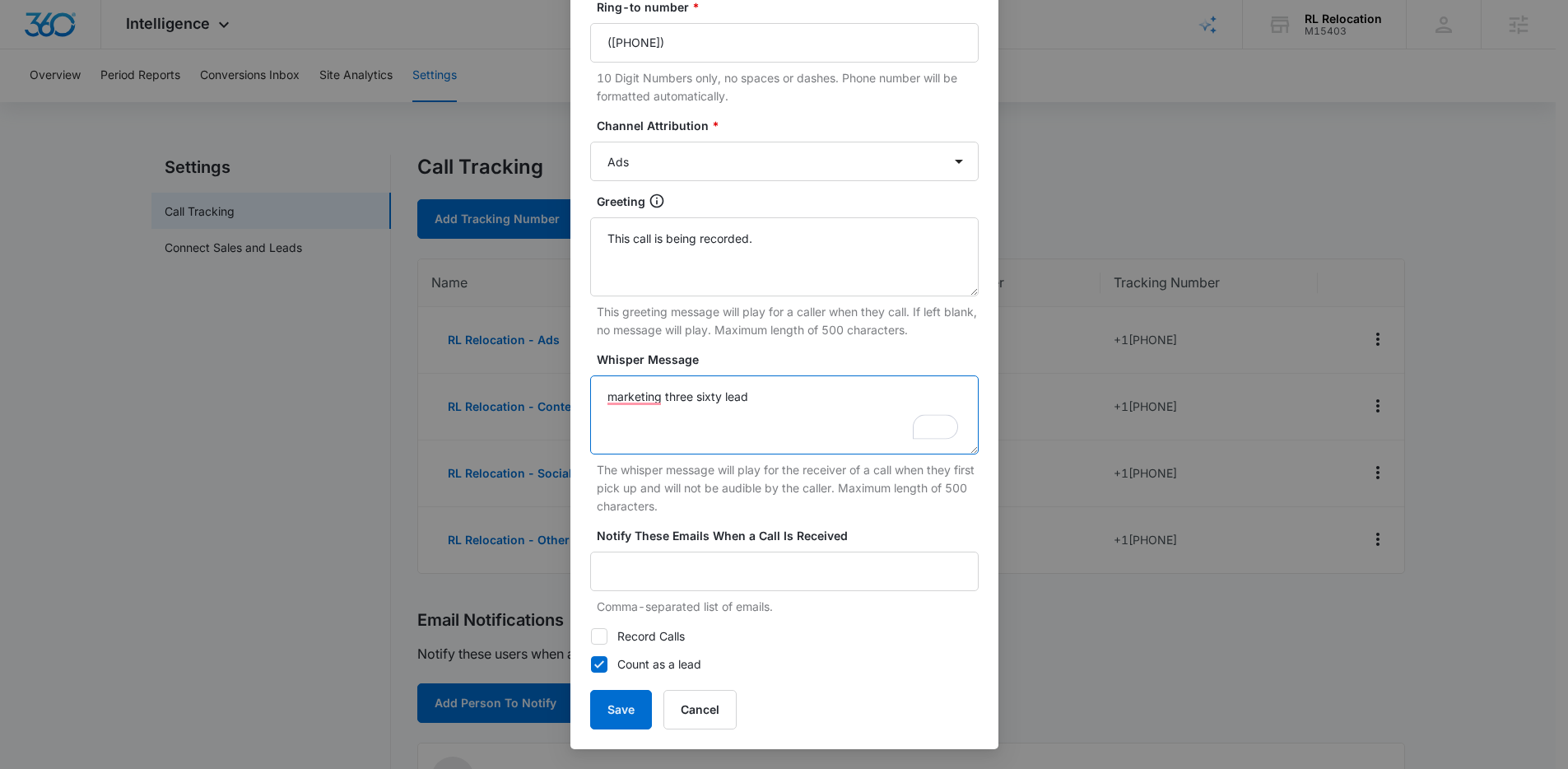 drag, startPoint x: 777, startPoint y: 398, endPoint x: 556, endPoint y: 384, distance: 221.44299 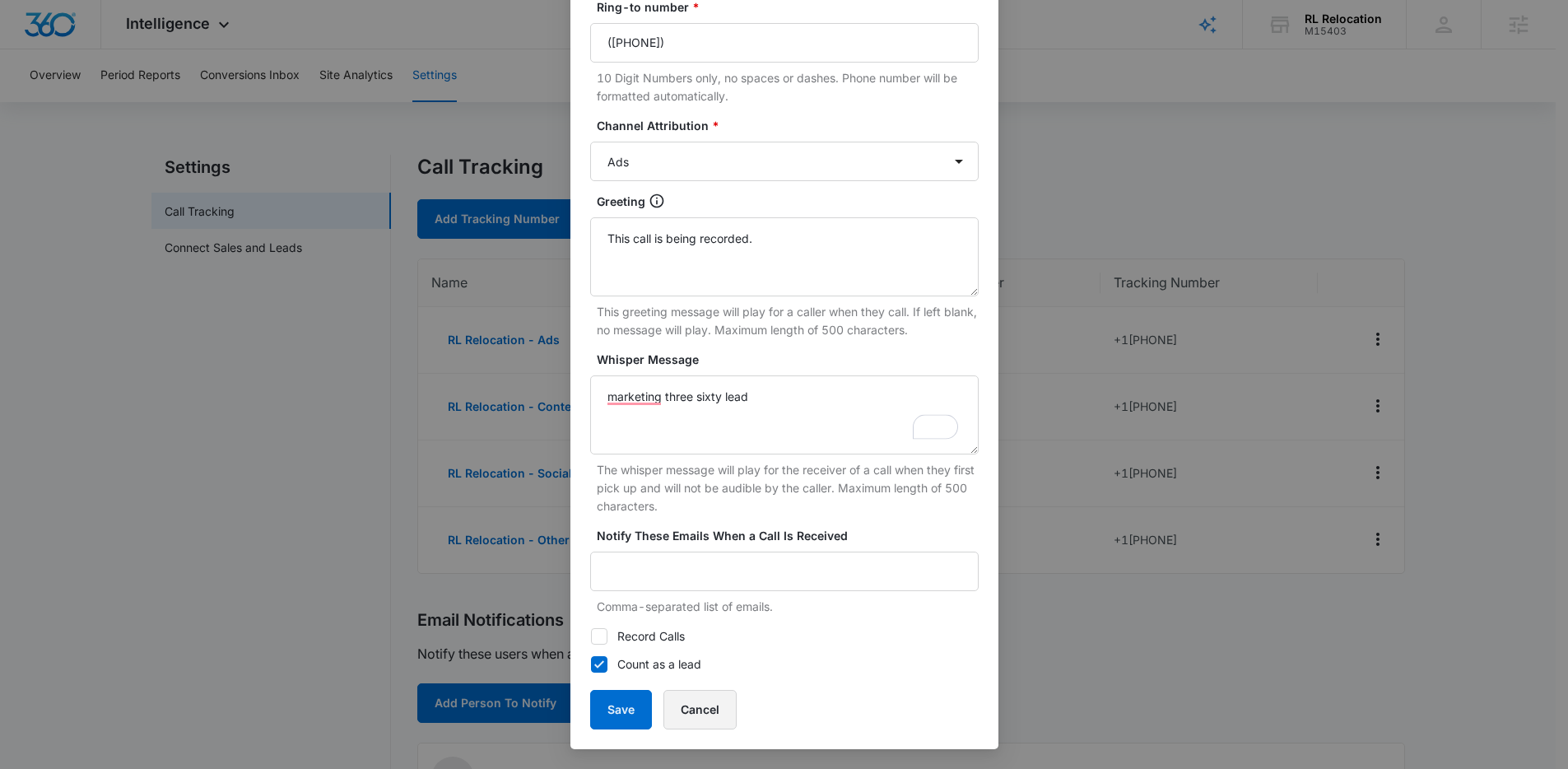 click on "Name * RL Relocation - Ads Ring-to number * ([PHONE]) 10 Digit Numbers only, no spaces or dashes. Phone number will be formatted automatically. Channel Attribution * Ads Local Service Ads Content Social Other Greeting This call is being recorded. This greeting message will play for a caller when they call. If left blank, no message will play. Maximum length of 500 characters. Whisper Message marketing three sixty lead The whisper message will play for the receiver of a call when they first pick up and will not be audible by the caller. Maximum length of 500 characters. Notify These Emails When a Call Is Received Comma-separated list of emails. Record Calls Count as a lead Save Cancel" at bounding box center [784, 326] 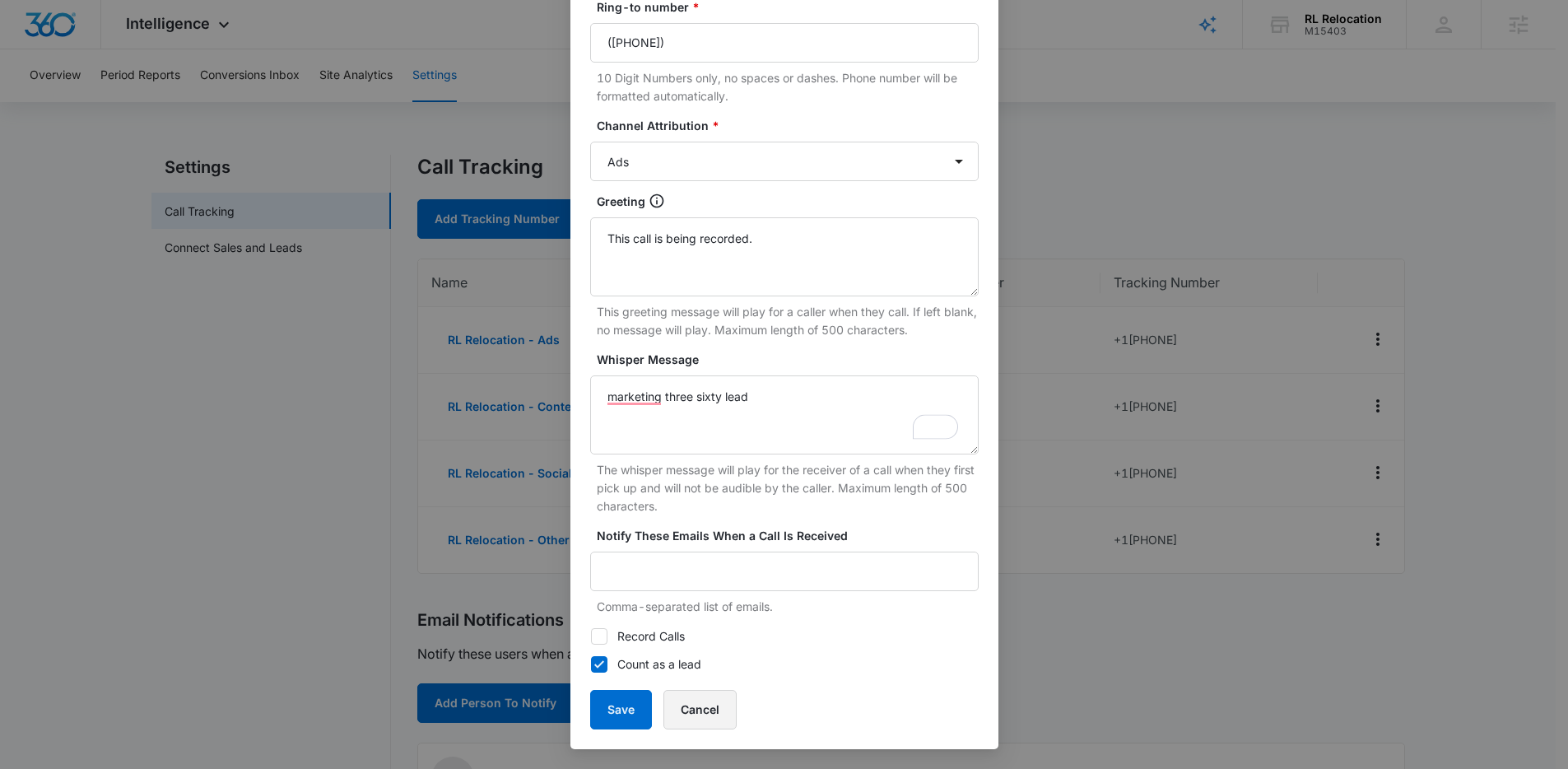 click on "Cancel" at bounding box center (700, 710) 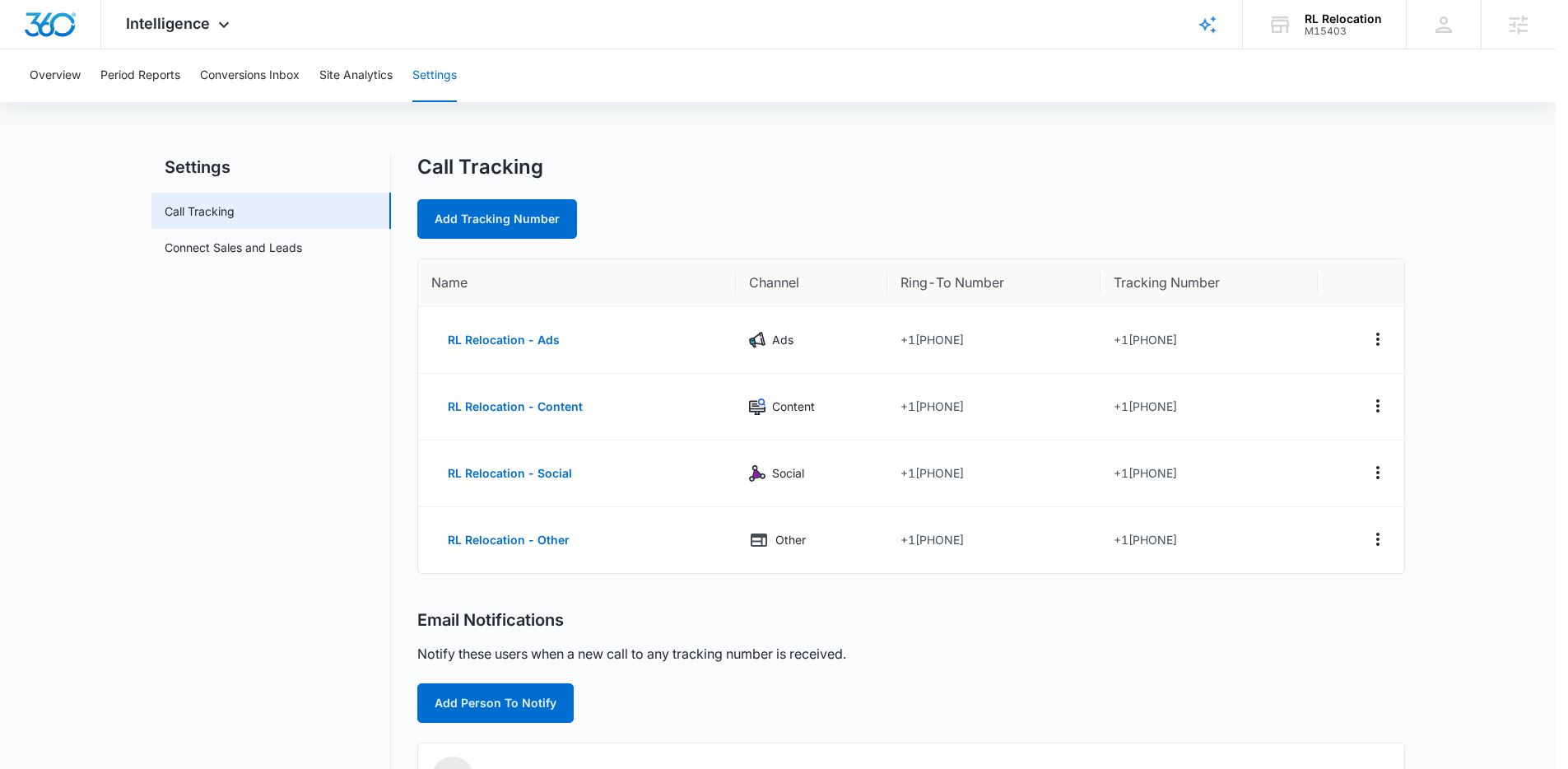 scroll, scrollTop: 207, scrollLeft: 0, axis: vertical 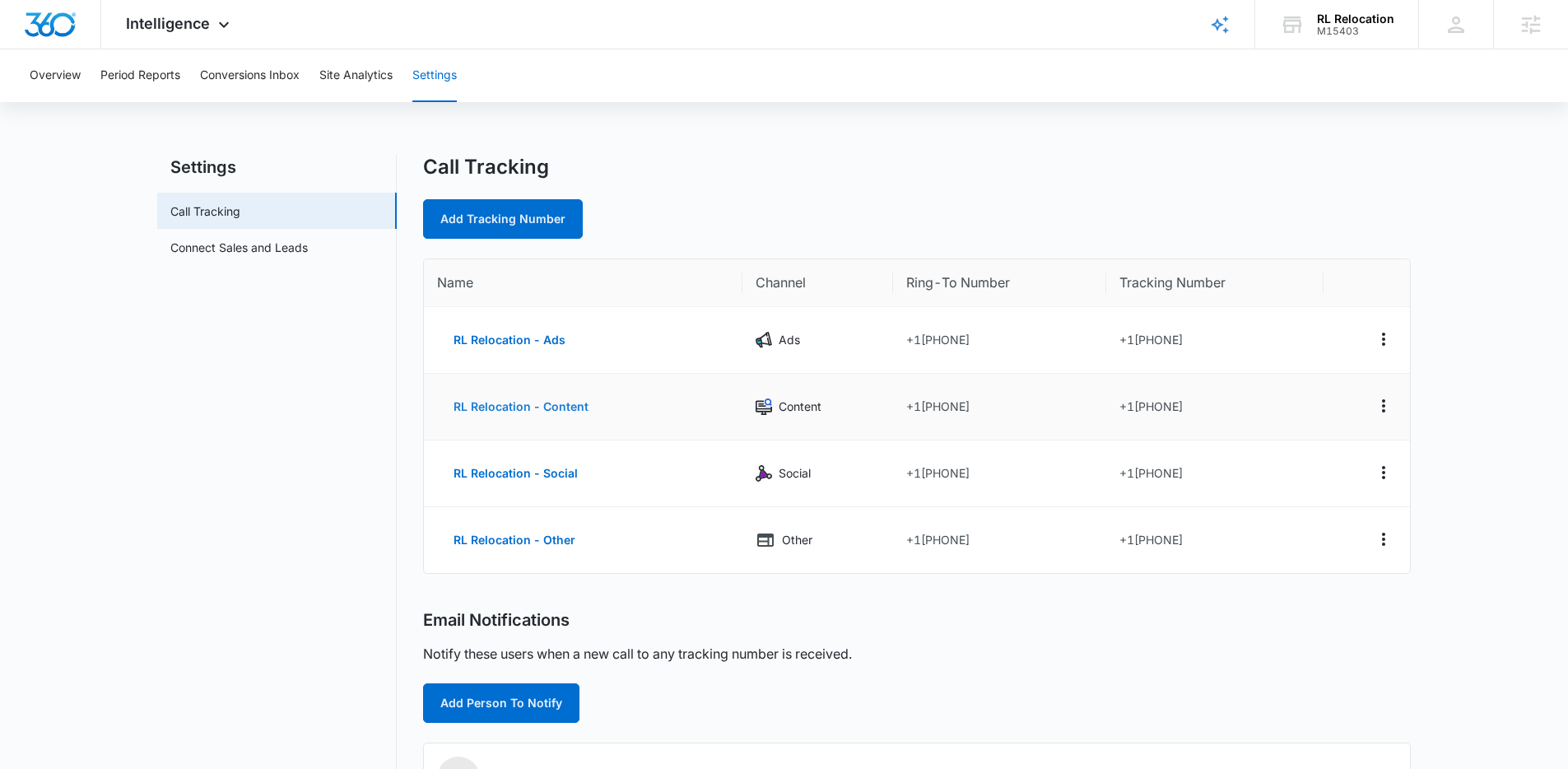 click on "RL Relocation - Content" at bounding box center (521, 407) 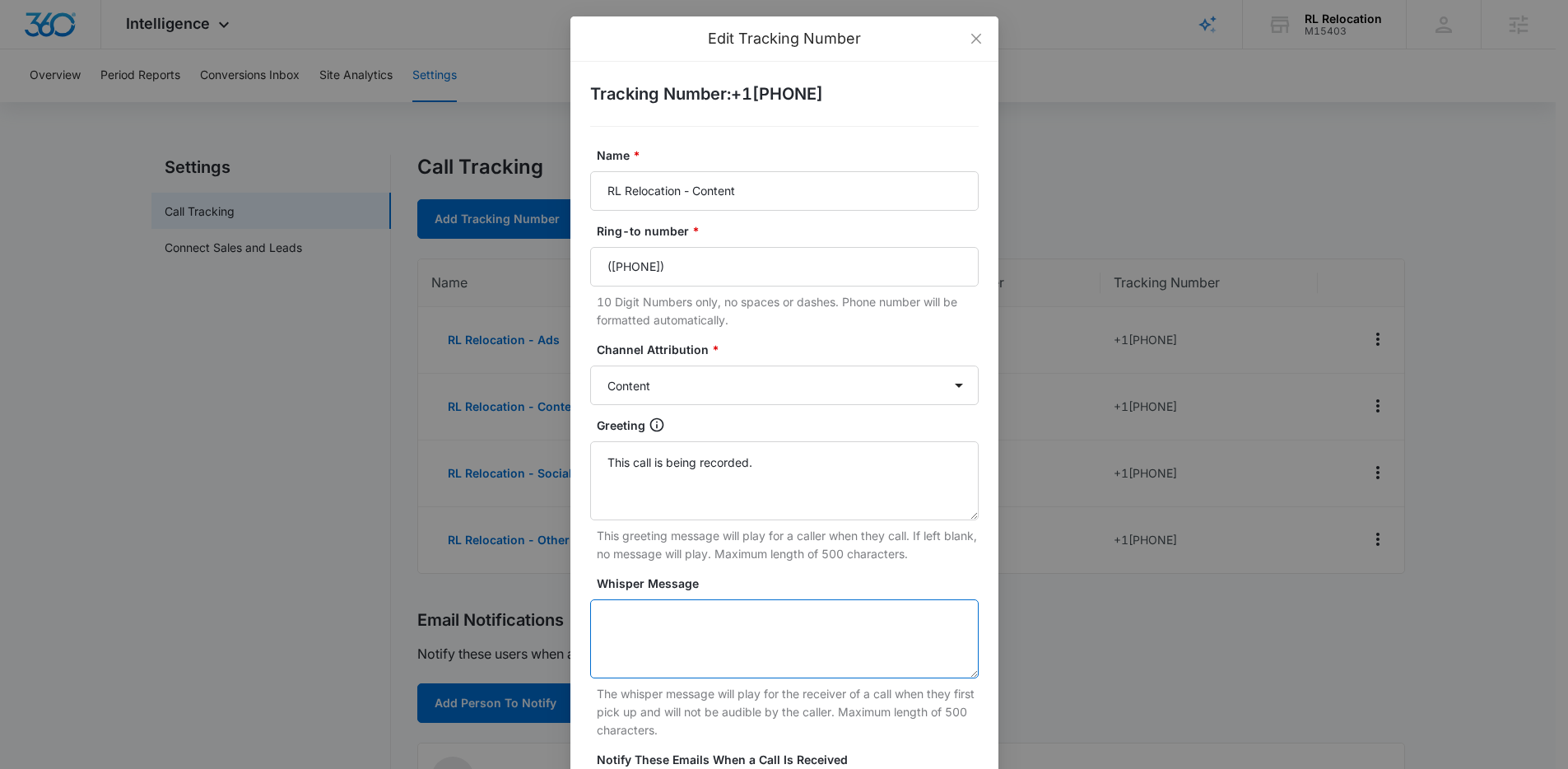 click on "Whisper Message" at bounding box center [784, 639] 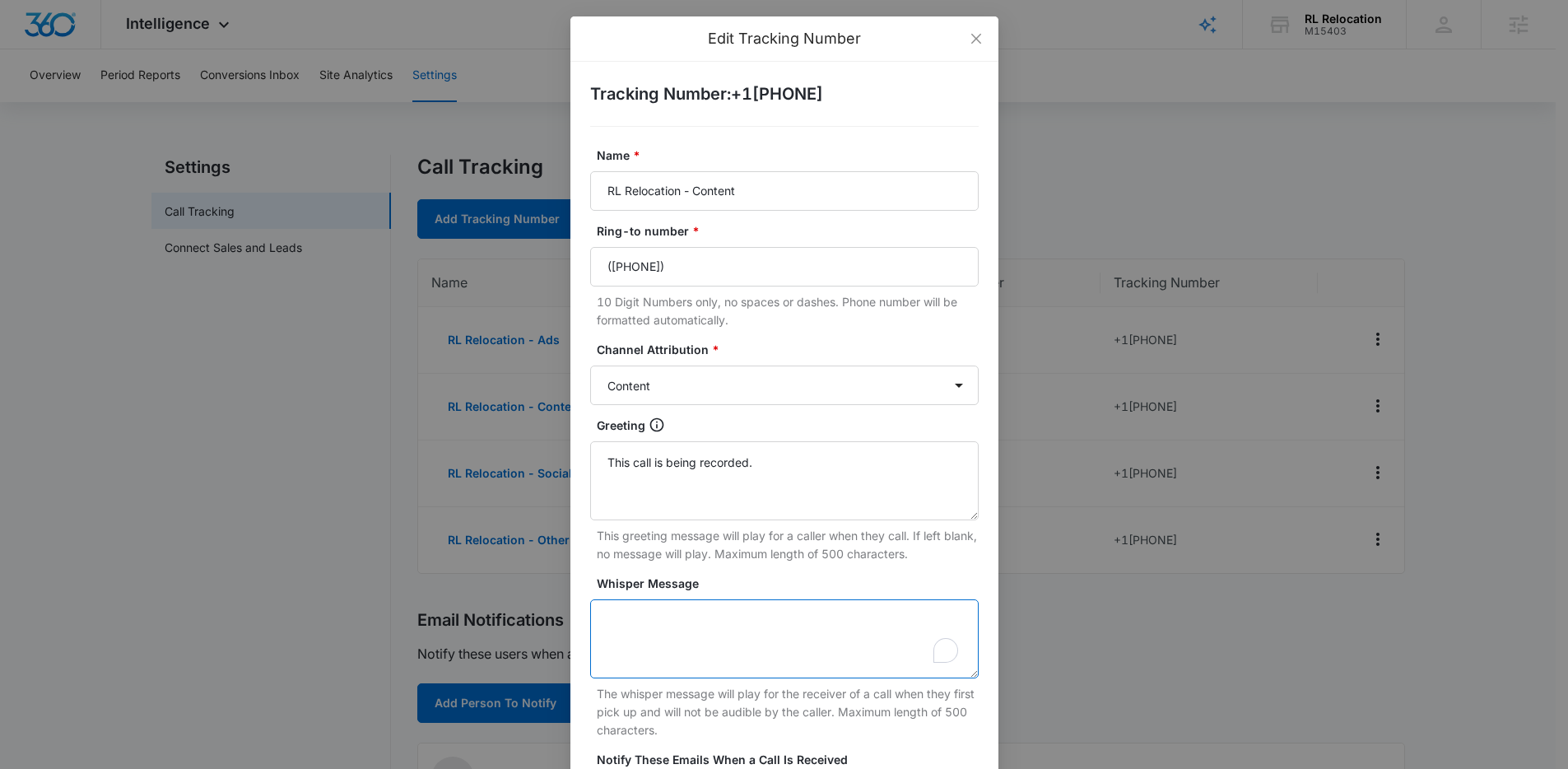 paste on "marketing three sixty lead" 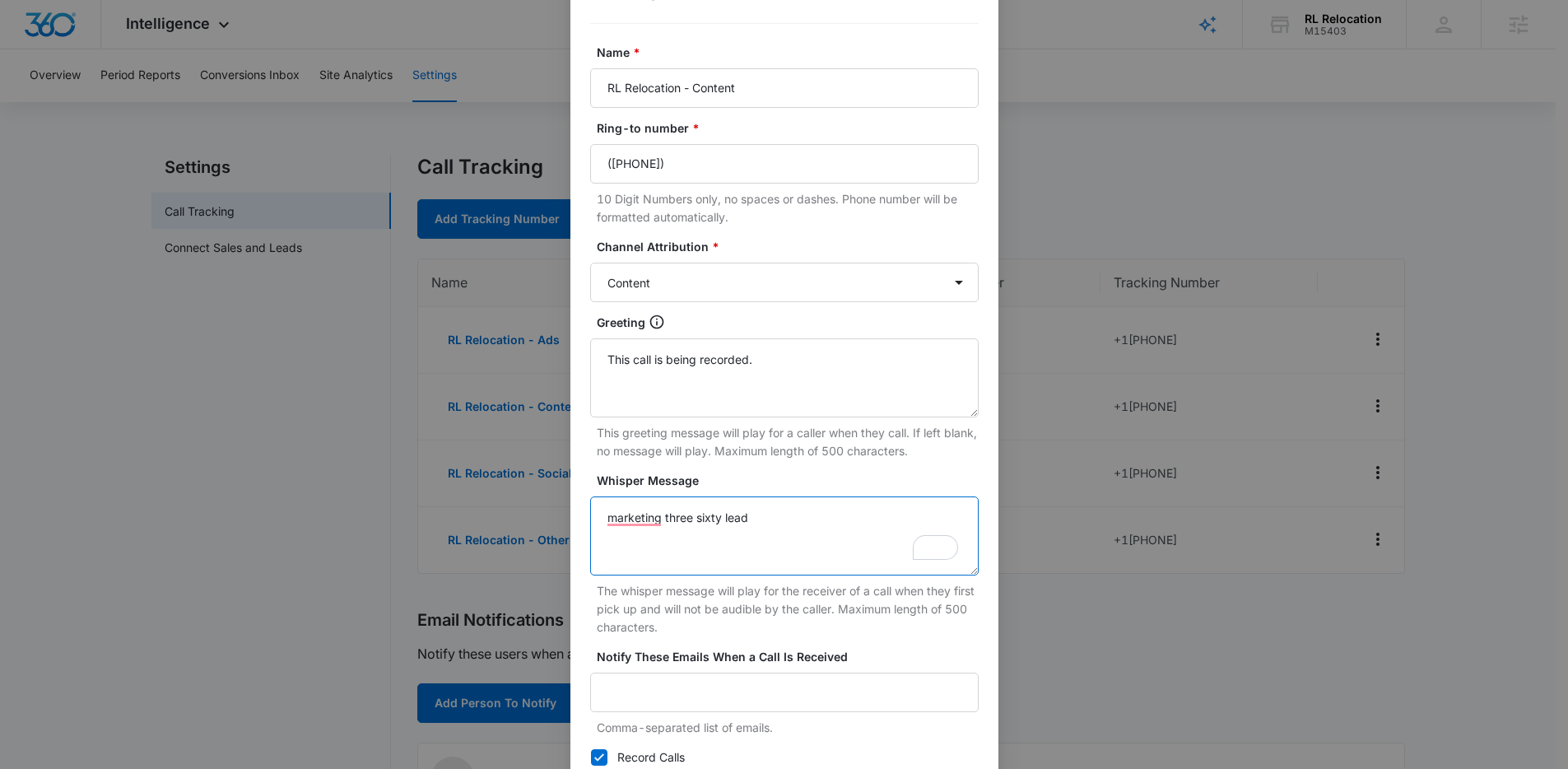 scroll, scrollTop: 224, scrollLeft: 0, axis: vertical 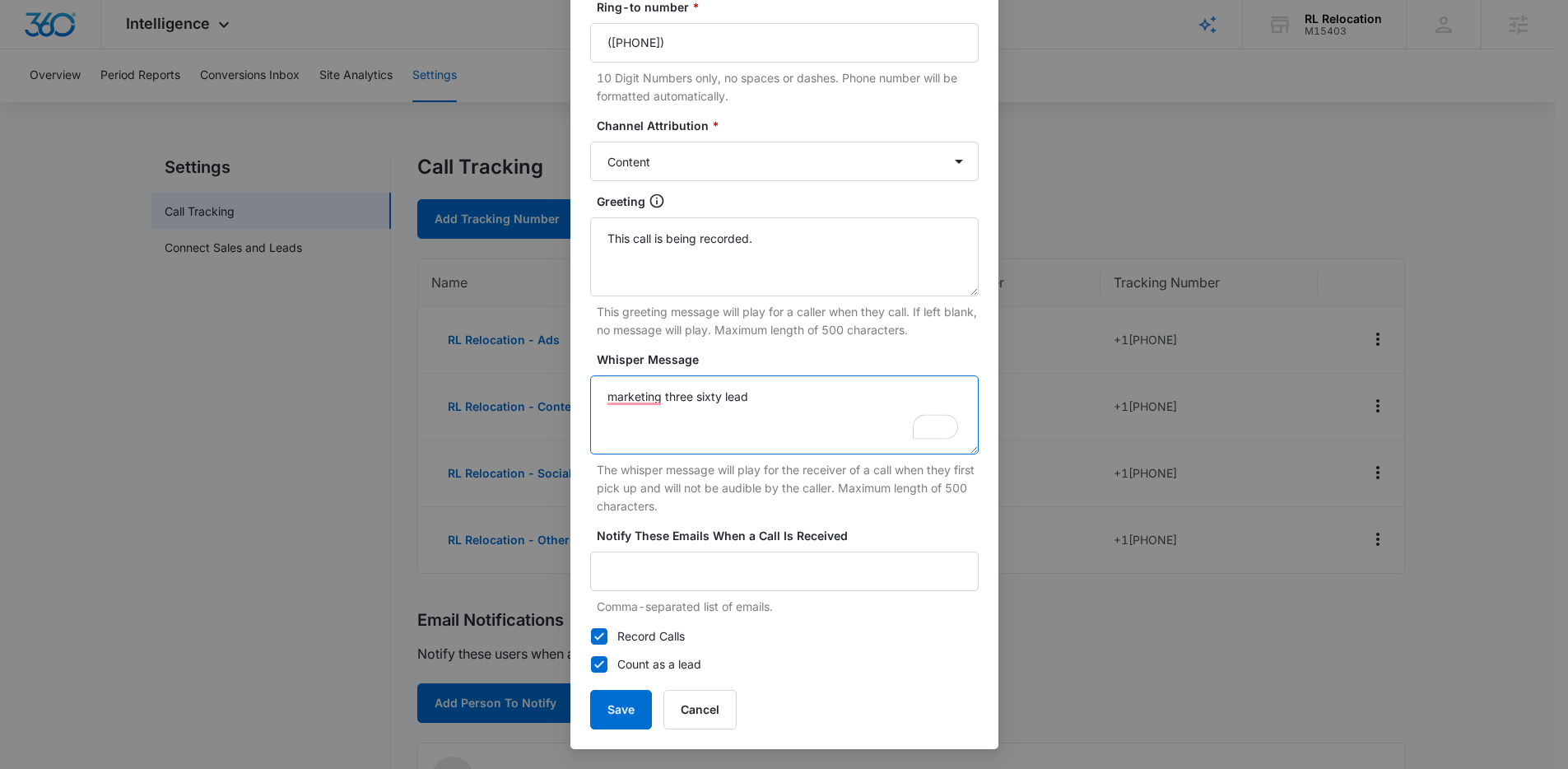 type on "marketing three sixty lead" 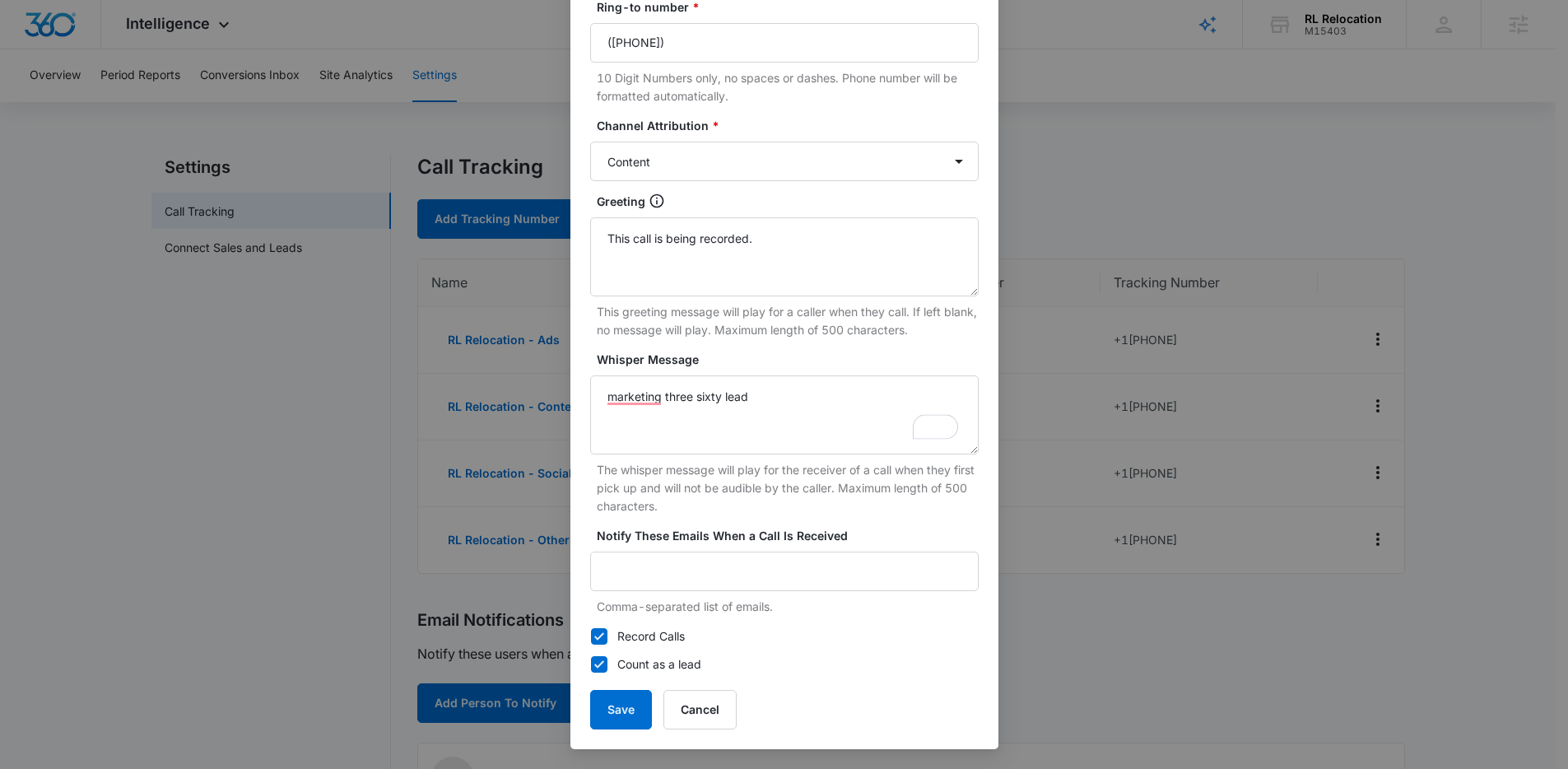 click on "Record Calls" at bounding box center [784, 636] 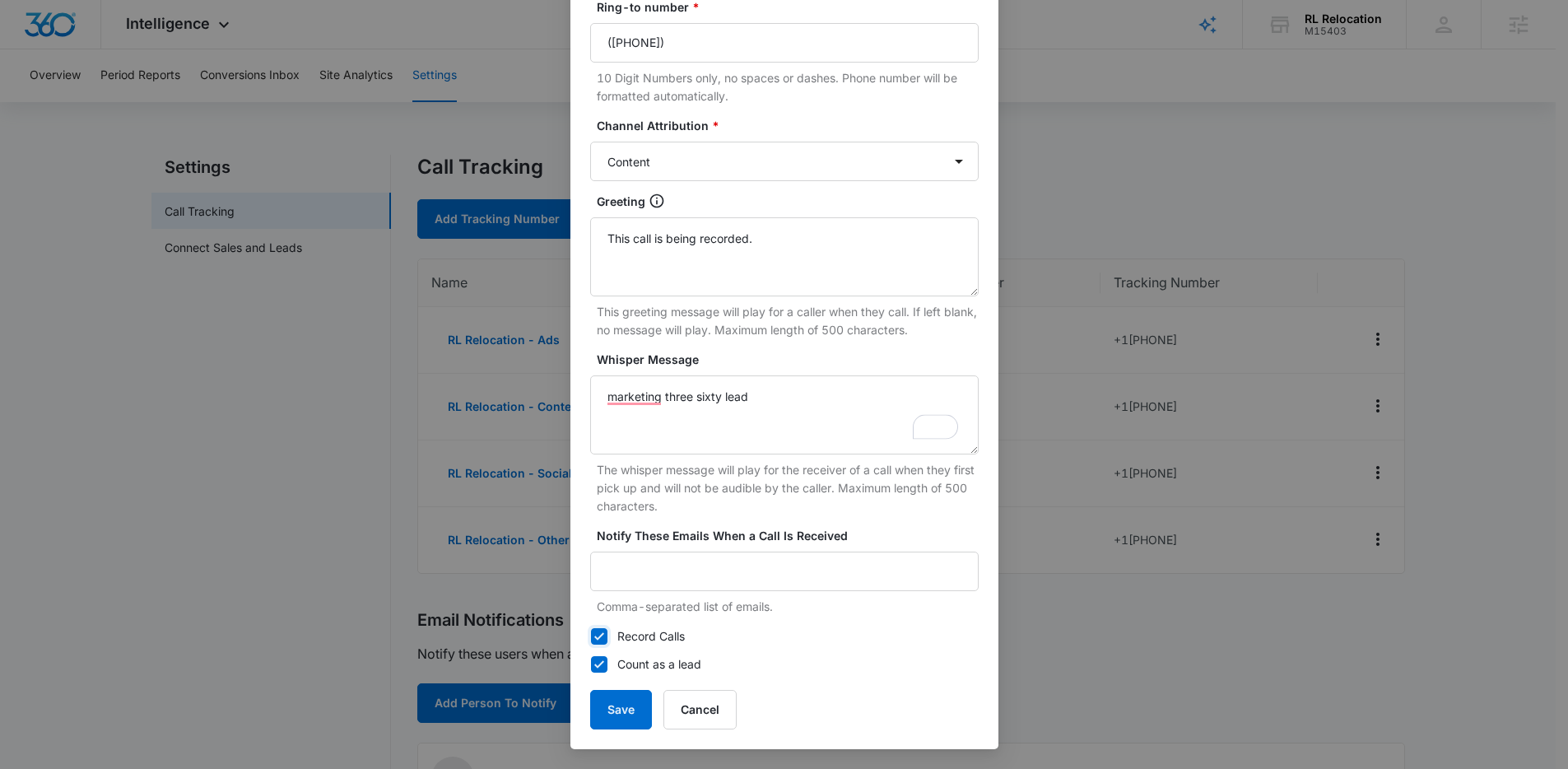checkbox on "false" 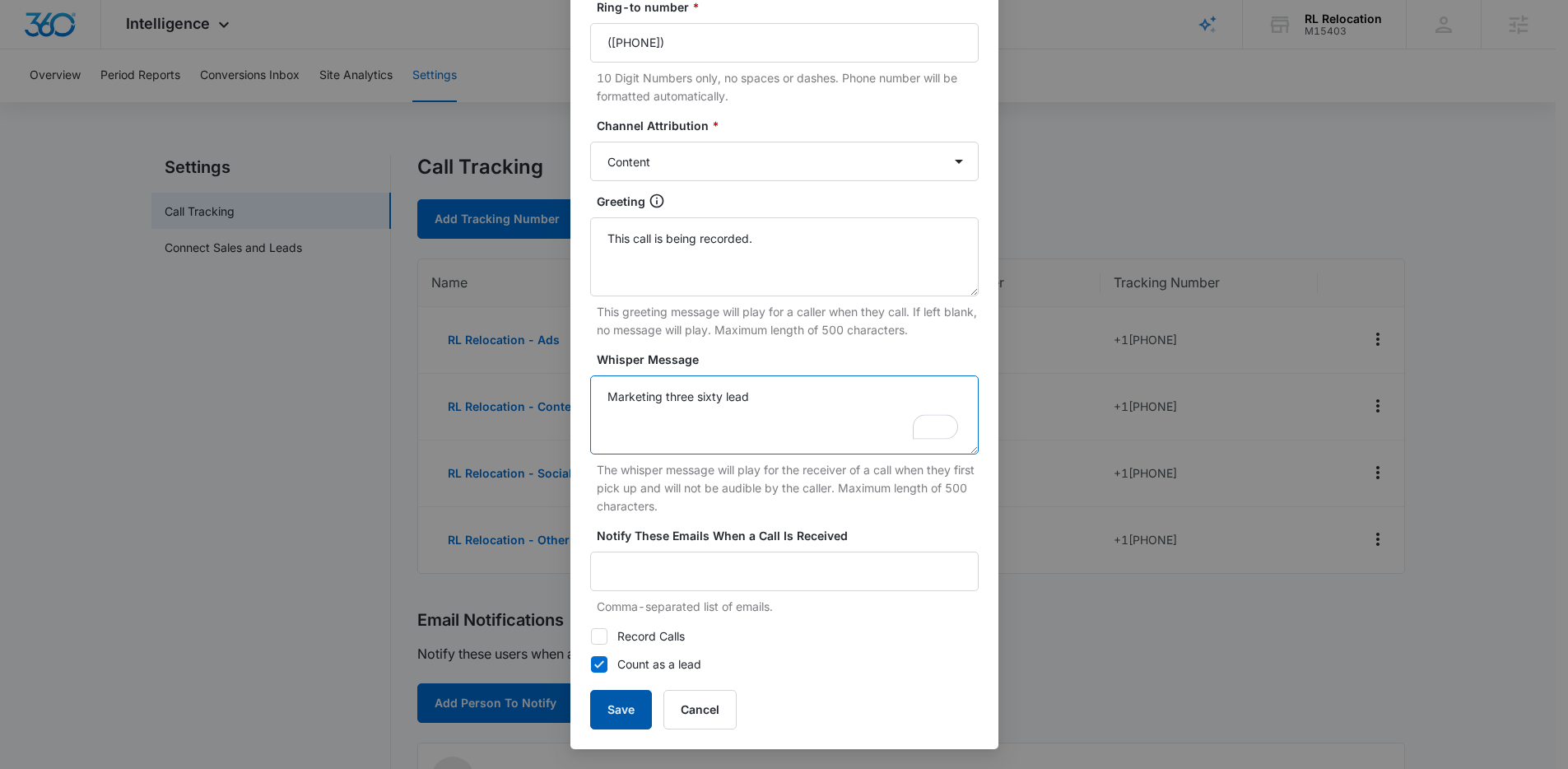 type on "Marketing three sixty lead" 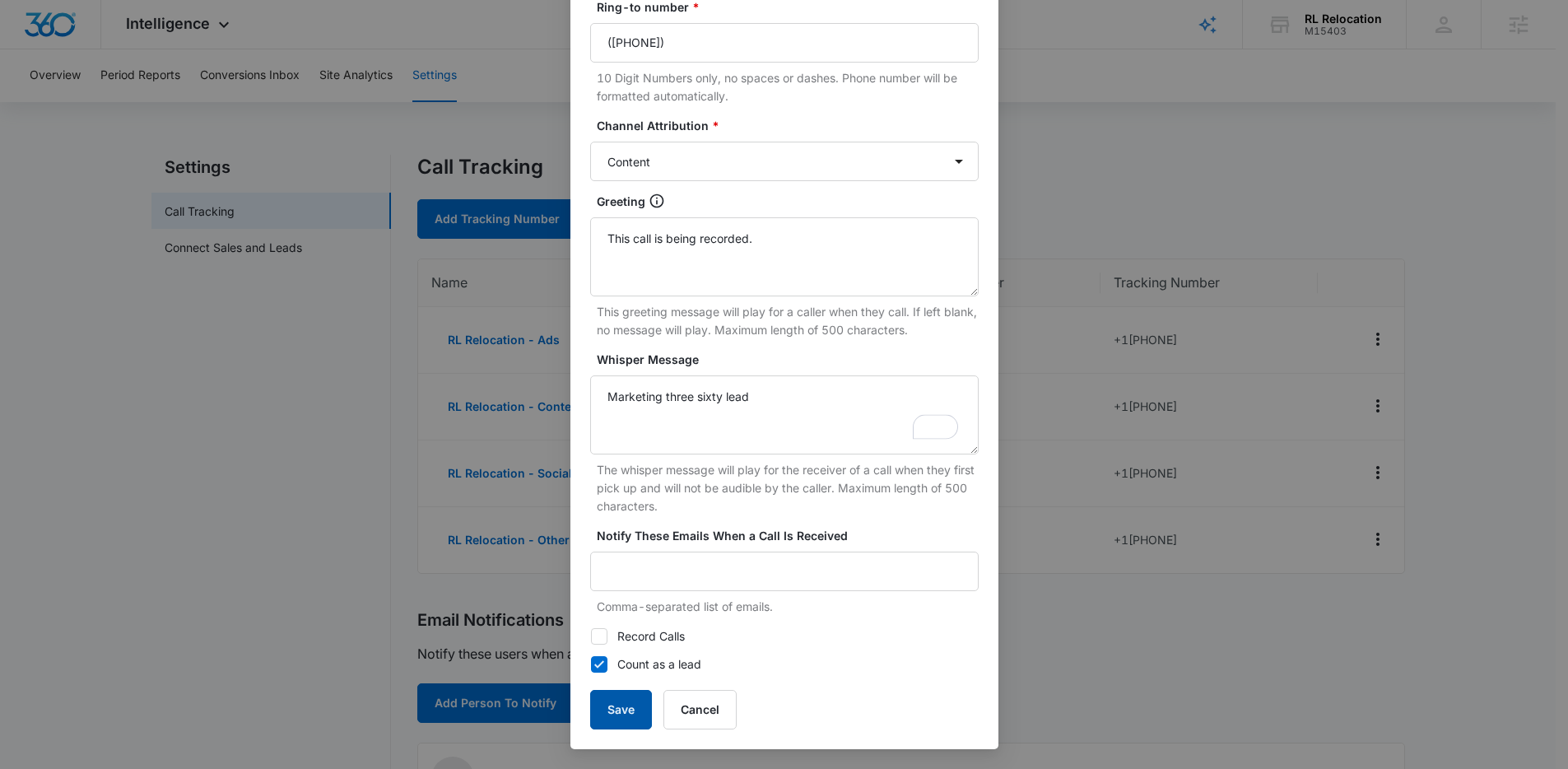 click on "Save" at bounding box center (621, 710) 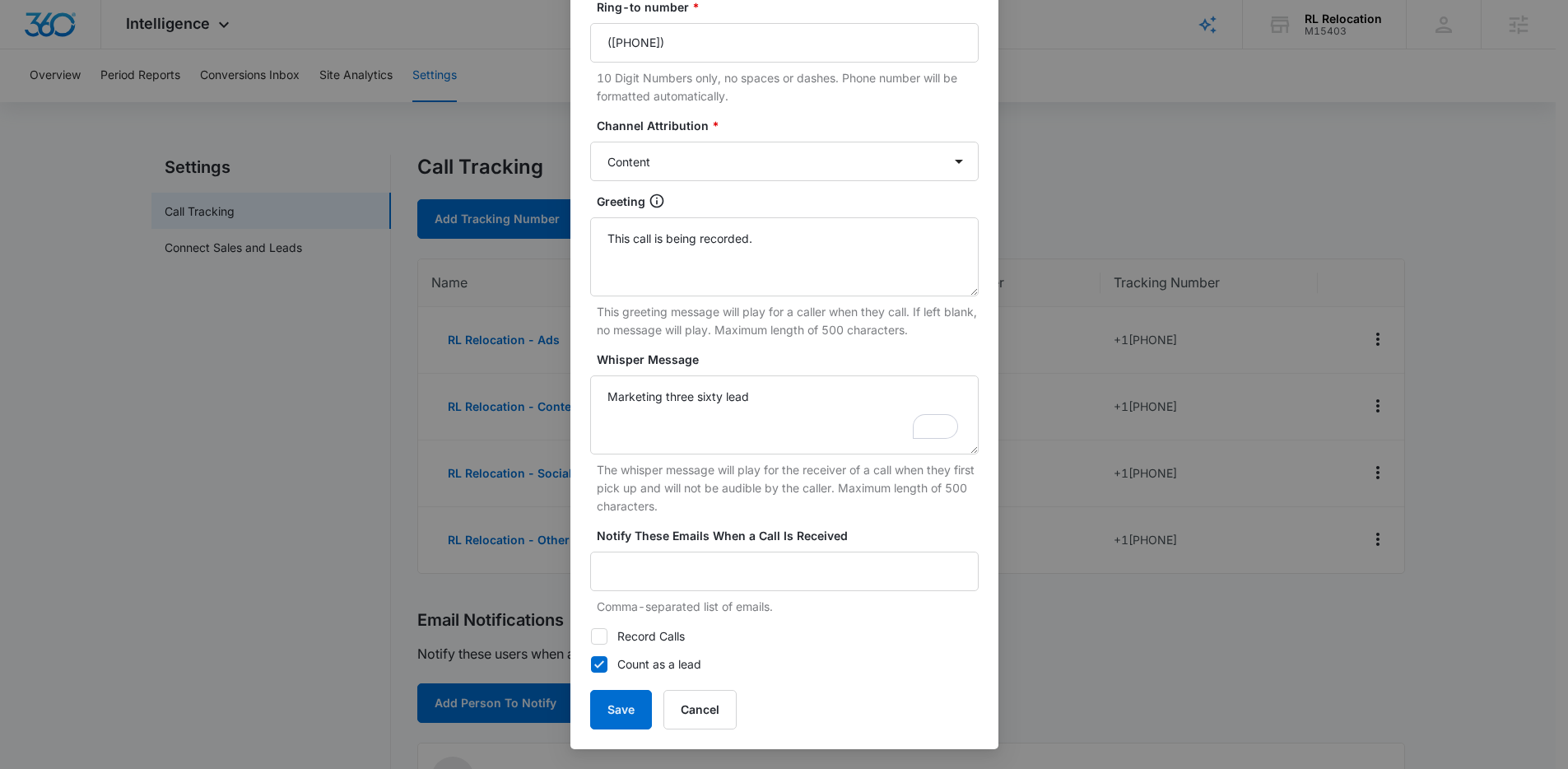 scroll, scrollTop: 0, scrollLeft: 0, axis: both 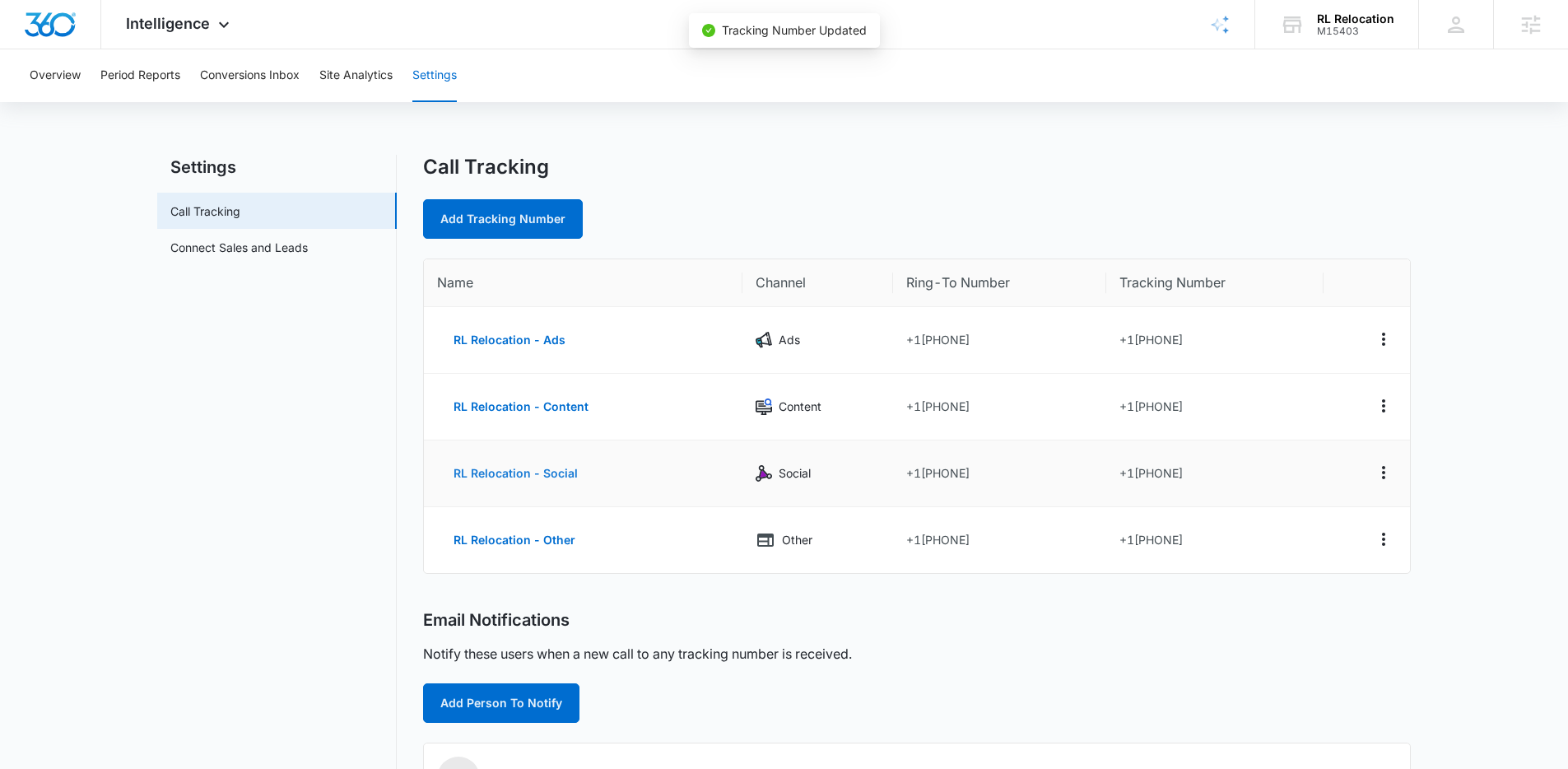 click on "RL Relocation - Social" at bounding box center [515, 473] 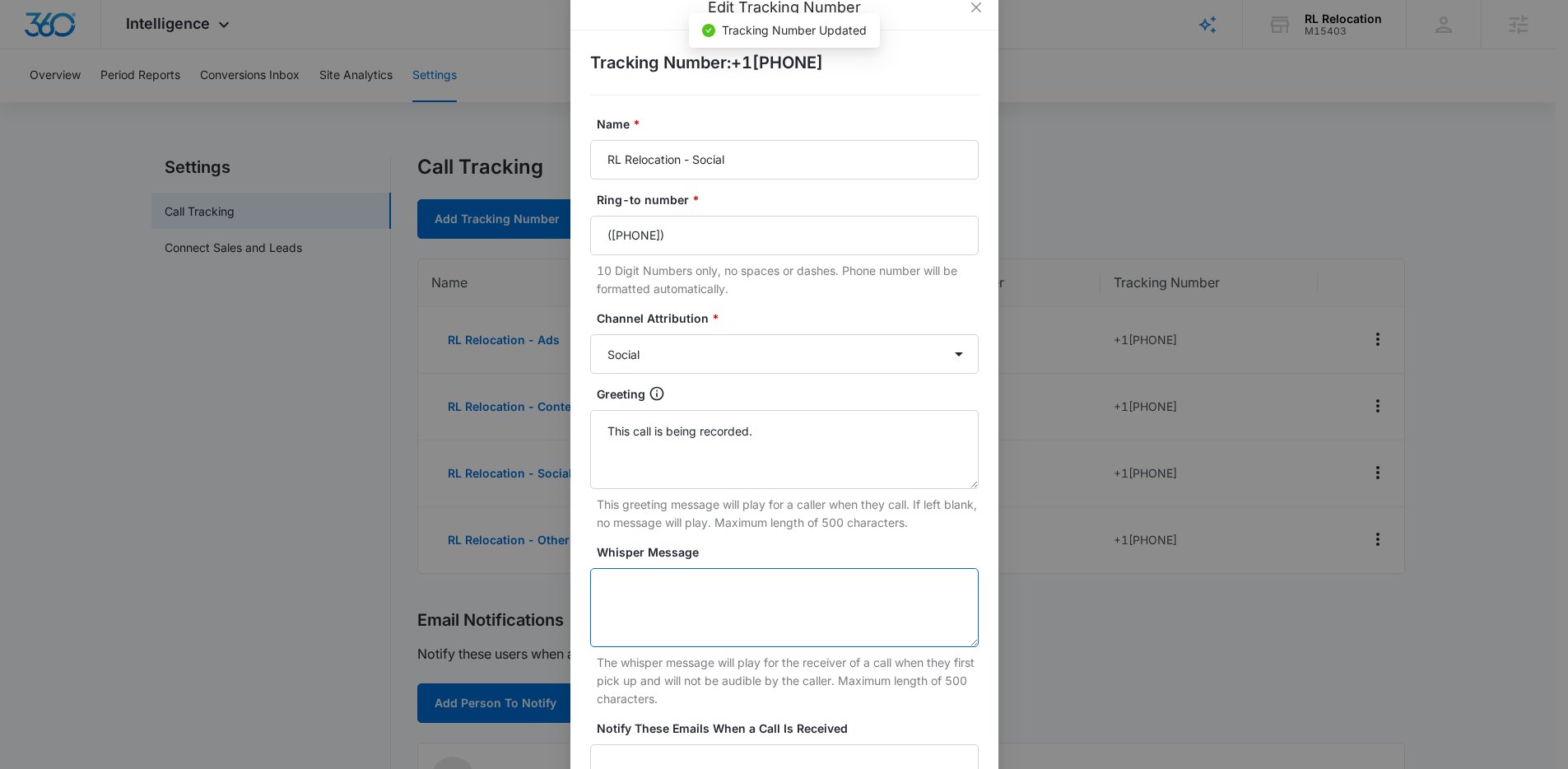 click on "Whisper Message" at bounding box center (784, 608) 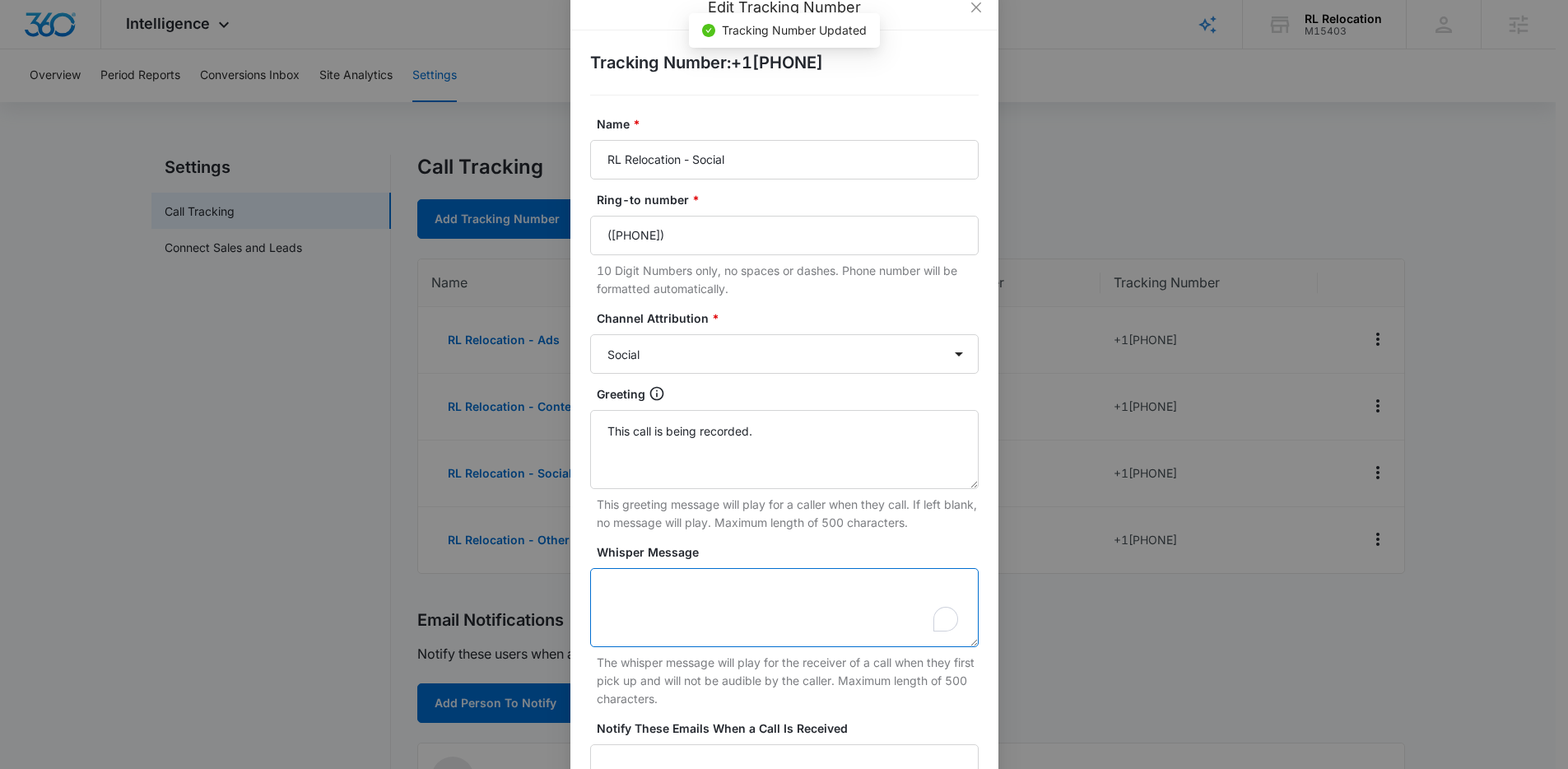 paste on "marketing three sixty lead" 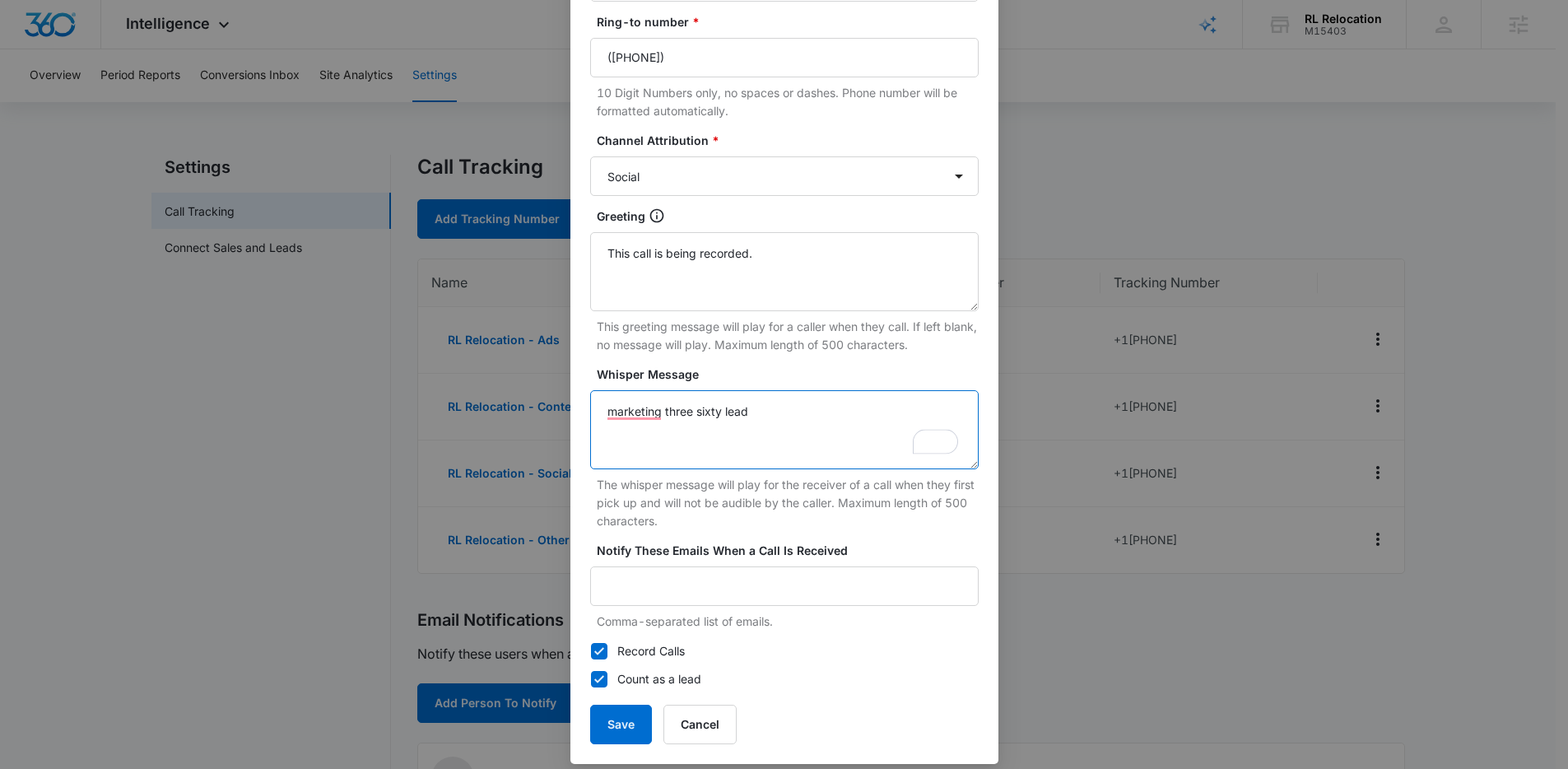 scroll, scrollTop: 224, scrollLeft: 0, axis: vertical 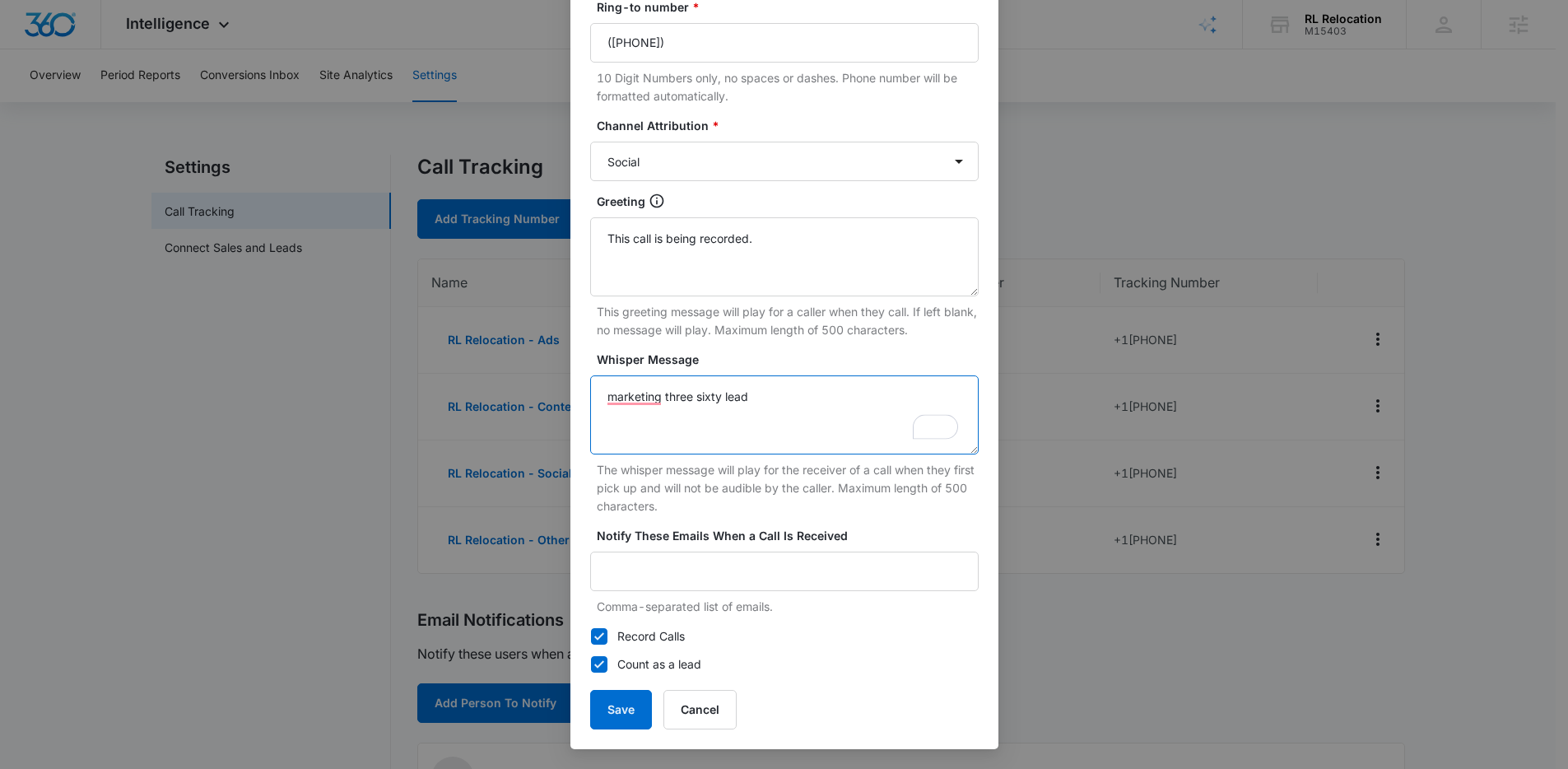 type on "marketing three sixty lead" 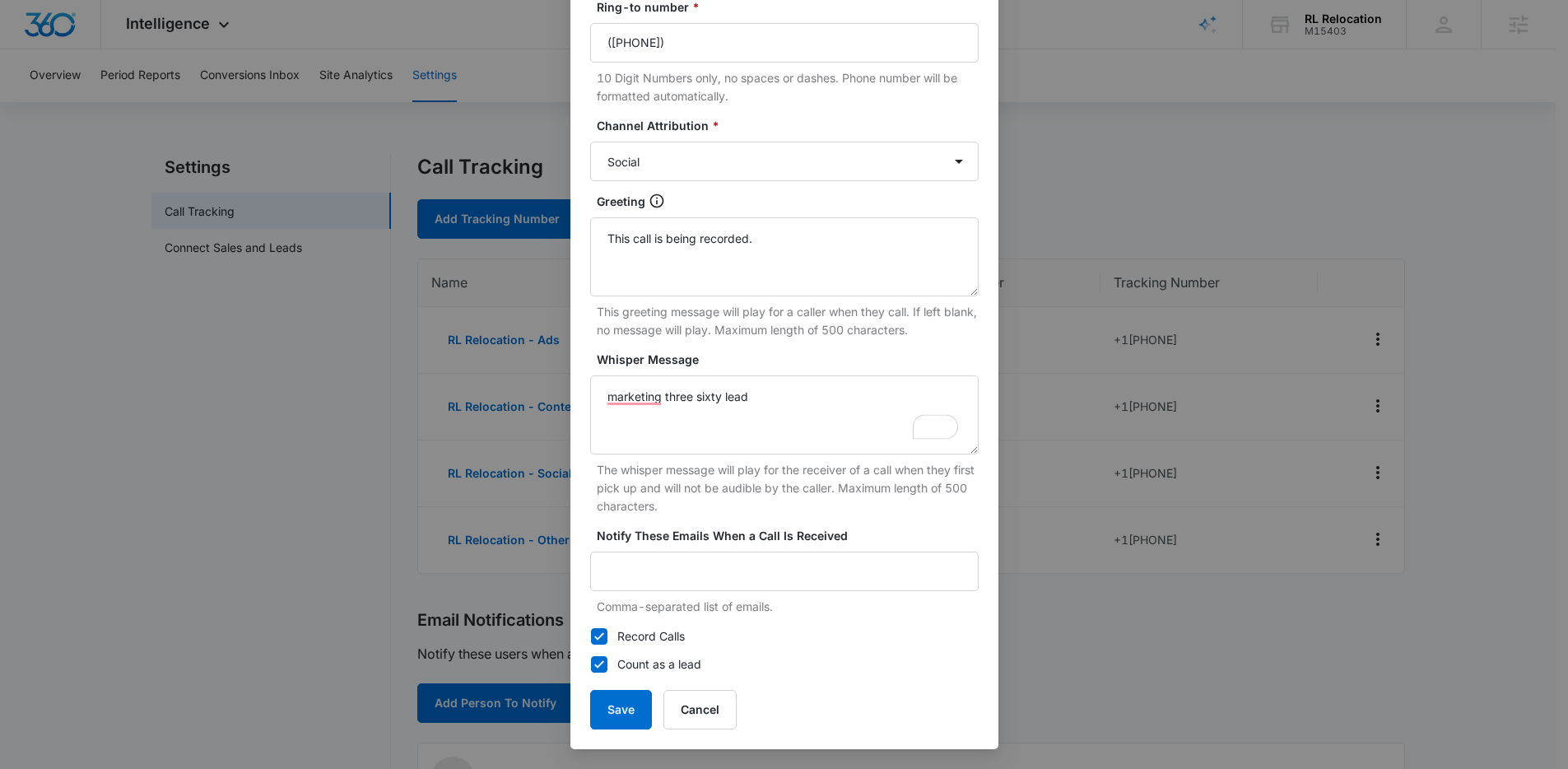 click 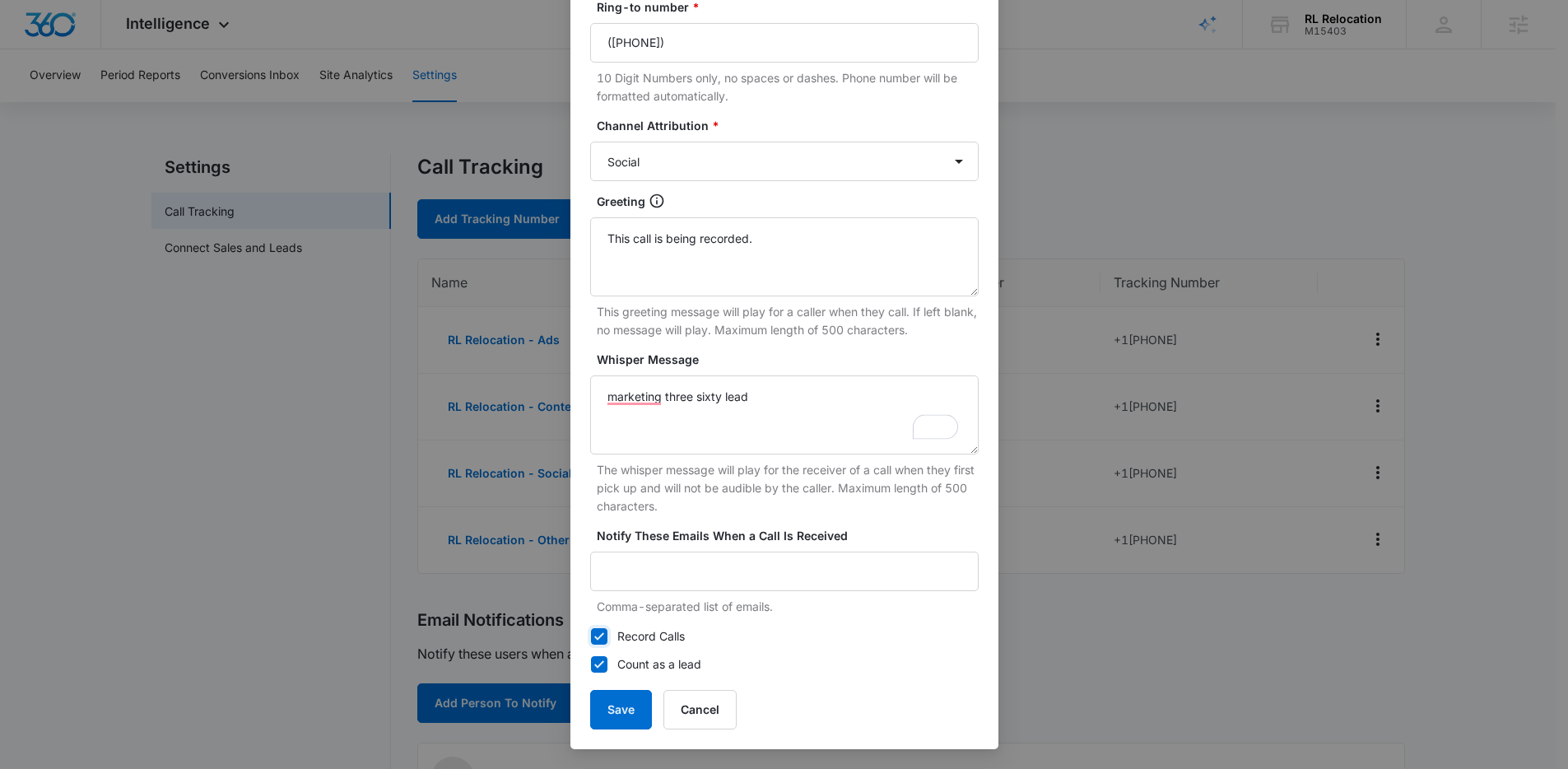 click on "Record Calls" at bounding box center [590, 636] 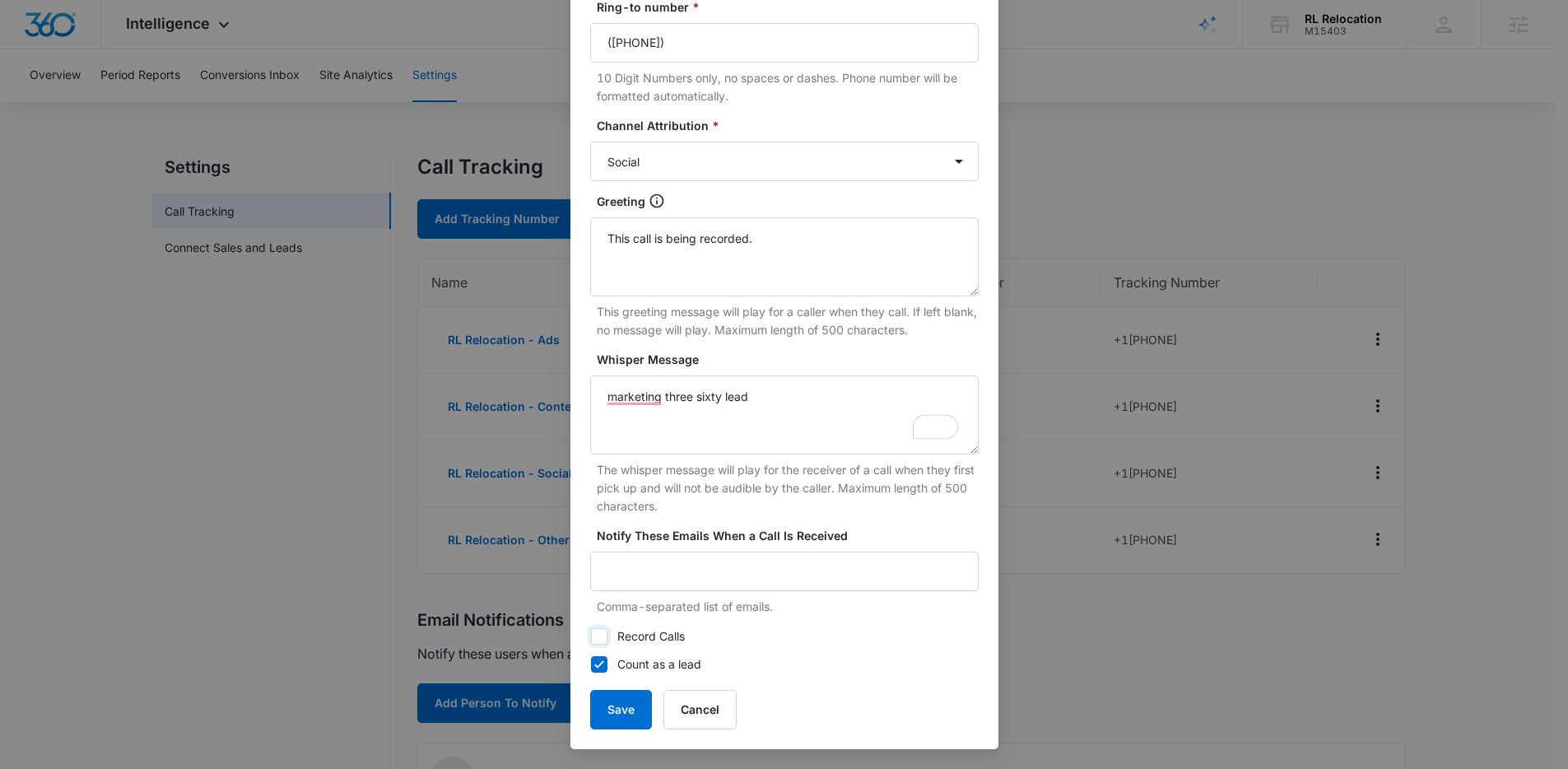 checkbox on "false" 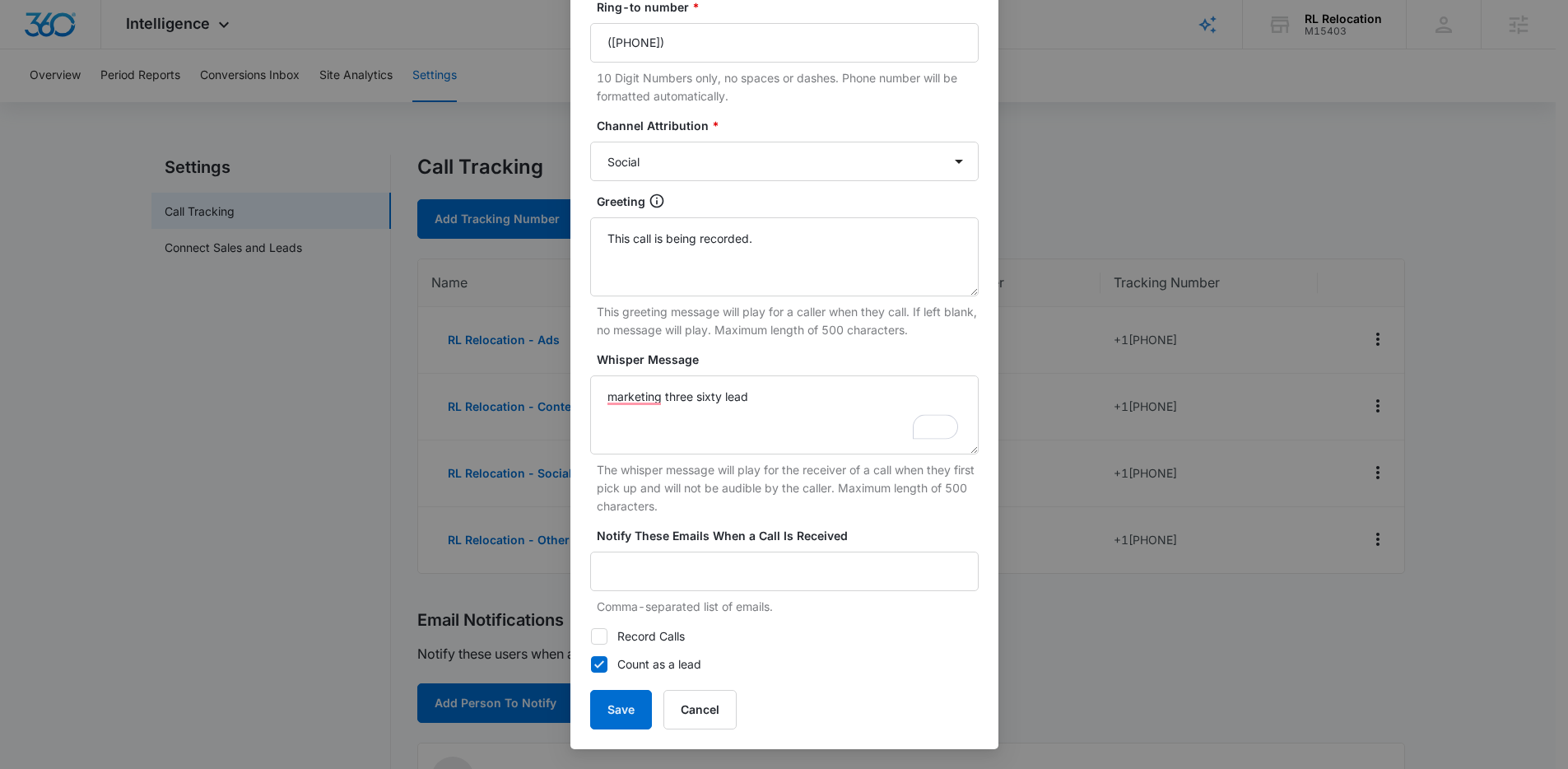 click on "Tracking Number :  +[PHONE] Name * RL Relocation - Social Ring-to number * ([PHONE]) 10 Digit Numbers only, no spaces or dashes. Phone number will be formatted automatically. Channel Attribution * Ads Local Service Ads Content Social Other Greeting This call is being recorded. This greeting message will play for a caller when they call. If left blank, no message will play. Maximum length of 500 characters. Whisper Message marketing three sixty lead The whisper message will play for the receiver of a call when they first pick up and will not be audible by the caller. Maximum length of 500 characters. Notify These Emails When a Call Is Received Comma-separated list of emails. Record Calls Count as a lead Save Cancel" at bounding box center [784, 293] 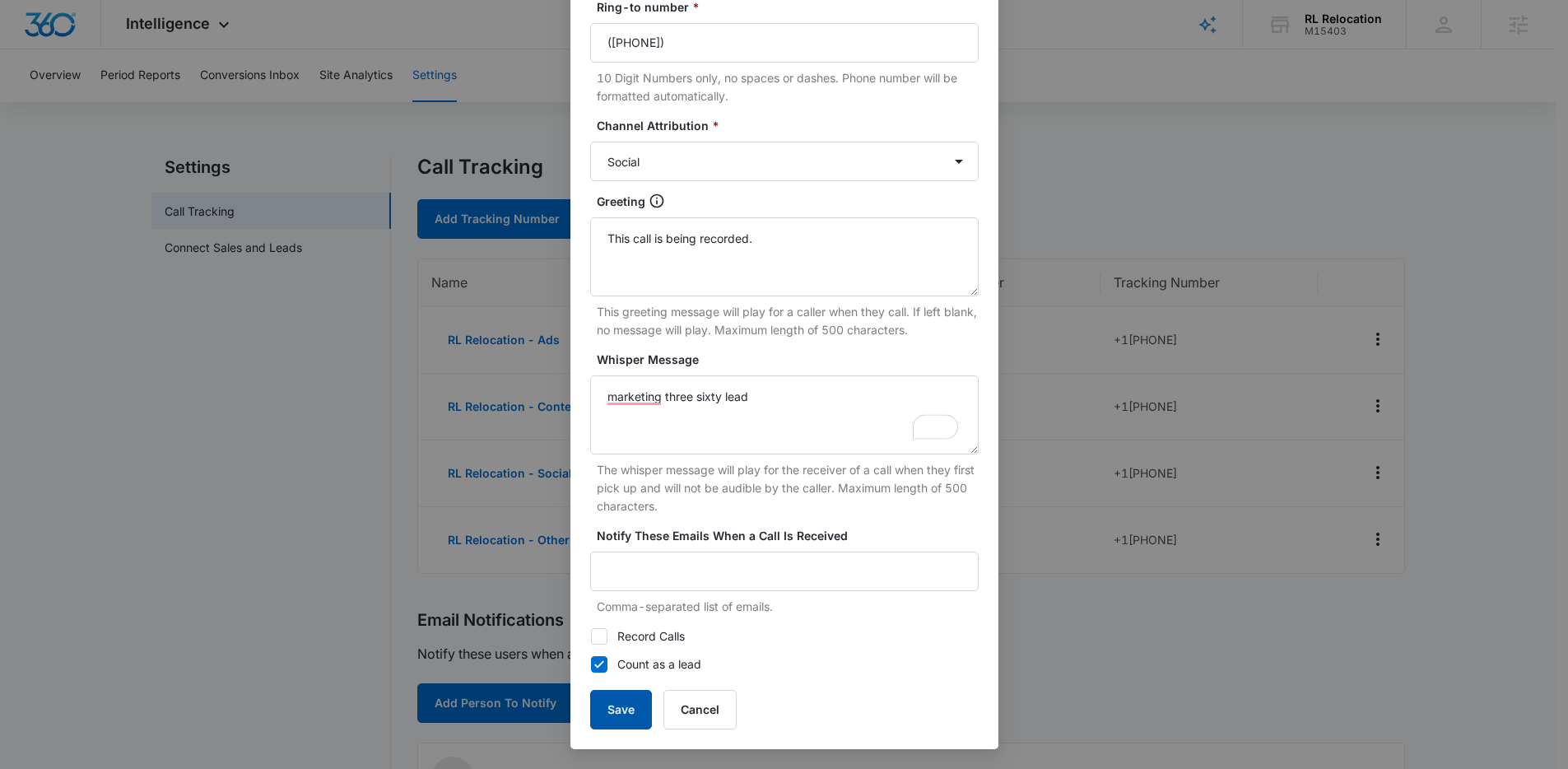 click on "Save" at bounding box center (621, 710) 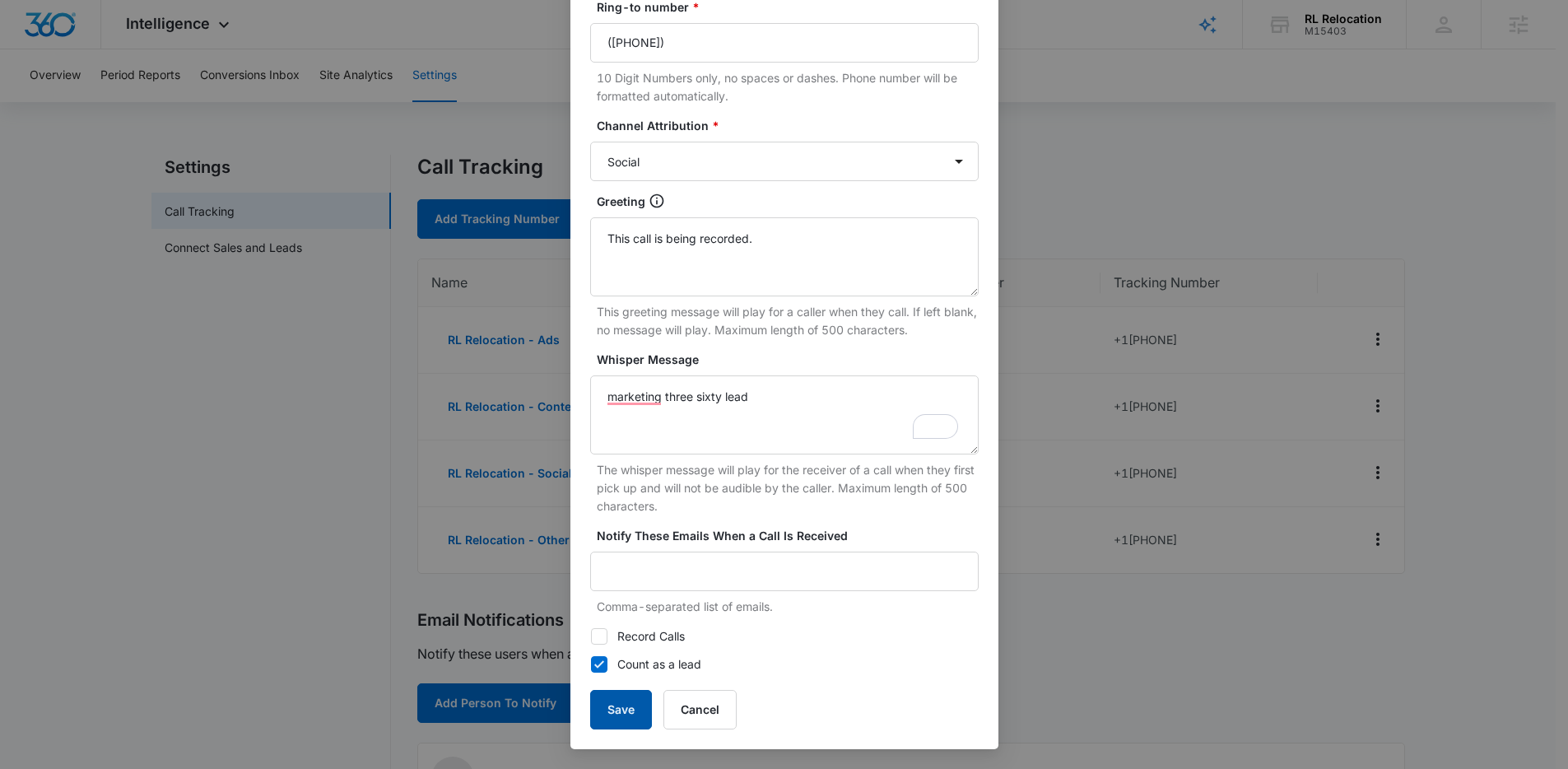scroll, scrollTop: 207, scrollLeft: 0, axis: vertical 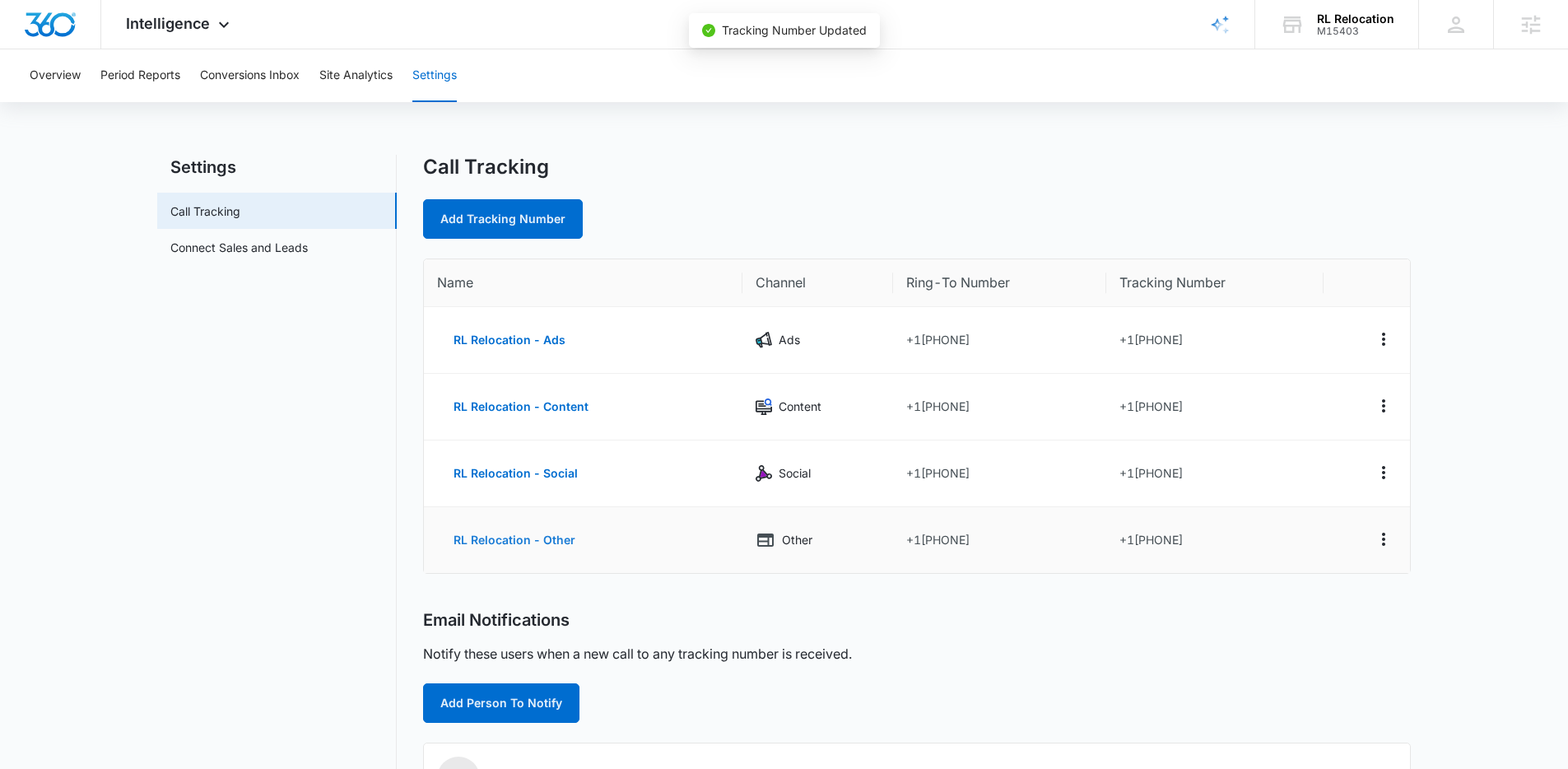 click on "RL Relocation - Other" at bounding box center [514, 540] 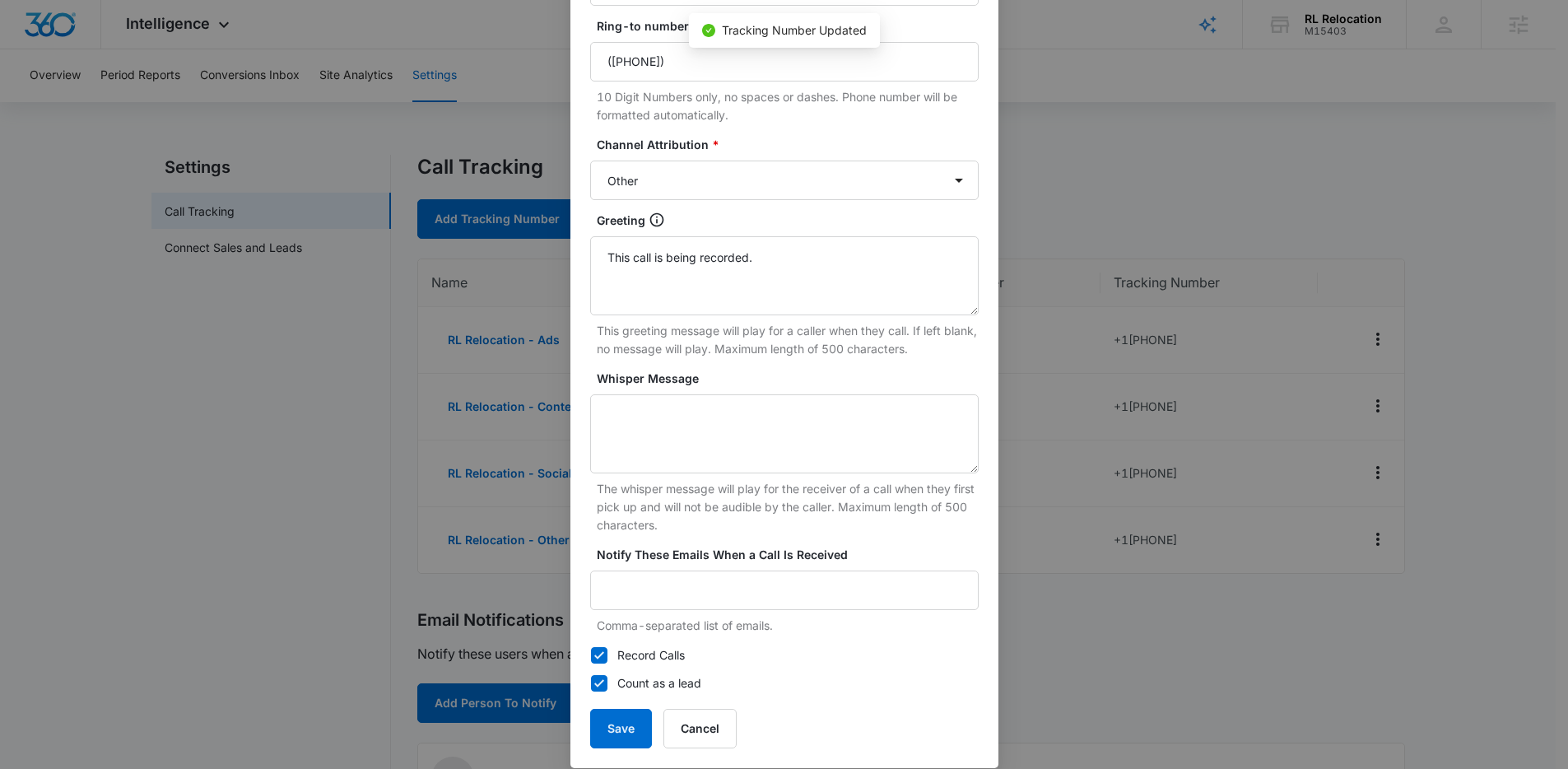 scroll, scrollTop: 224, scrollLeft: 0, axis: vertical 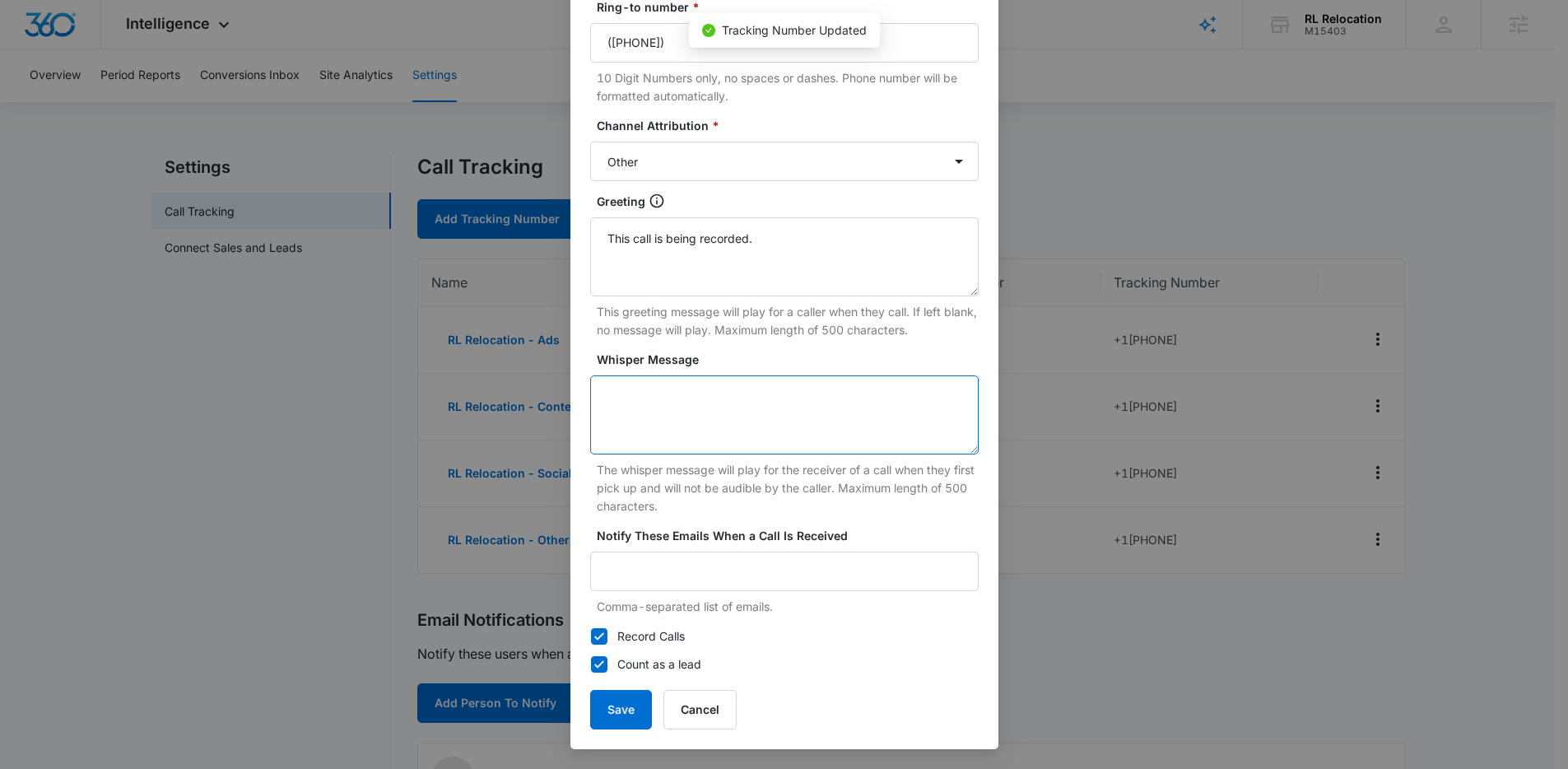 click on "Whisper Message" at bounding box center (784, 415) 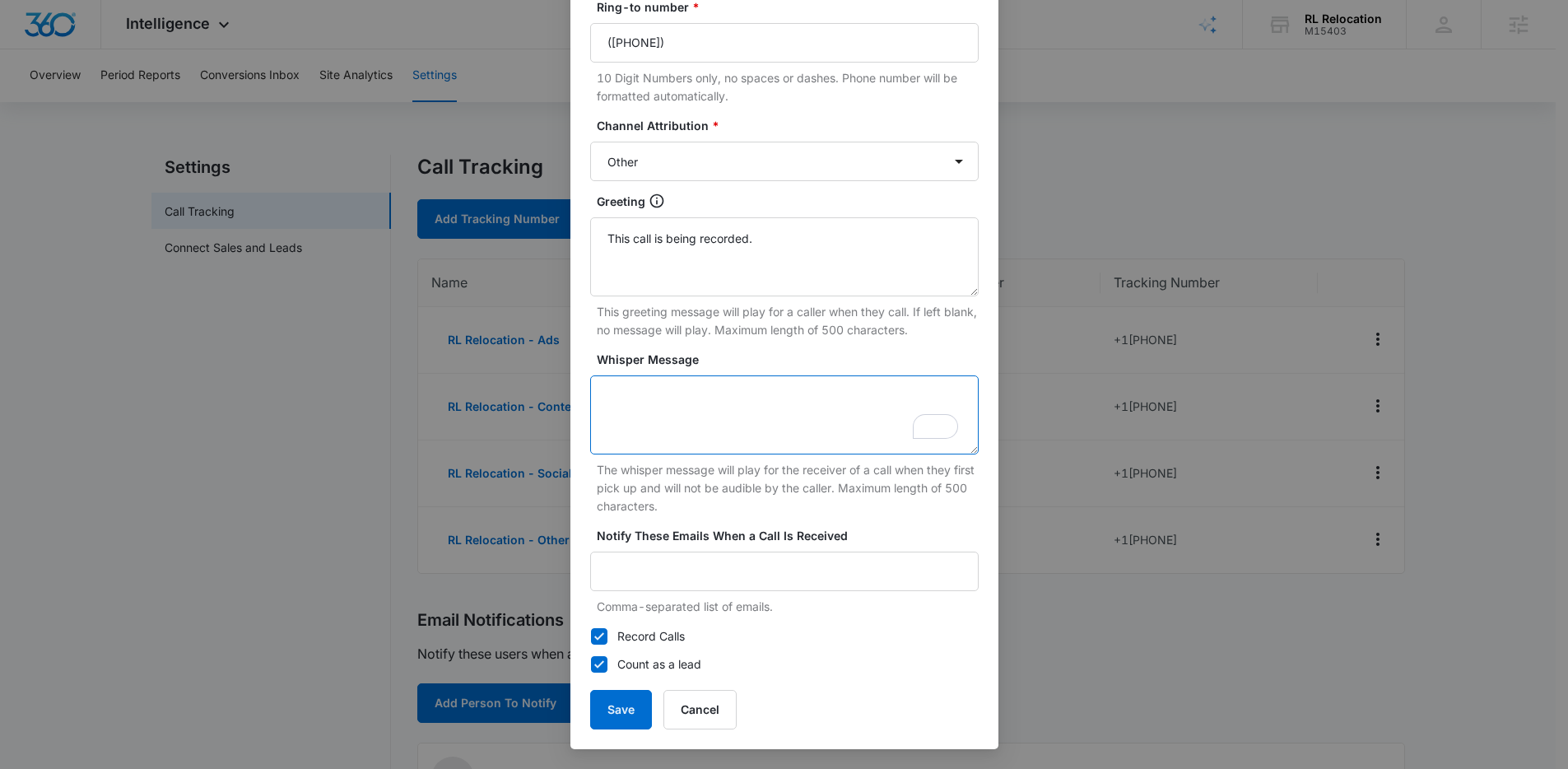 paste on "marketing three sixty lead" 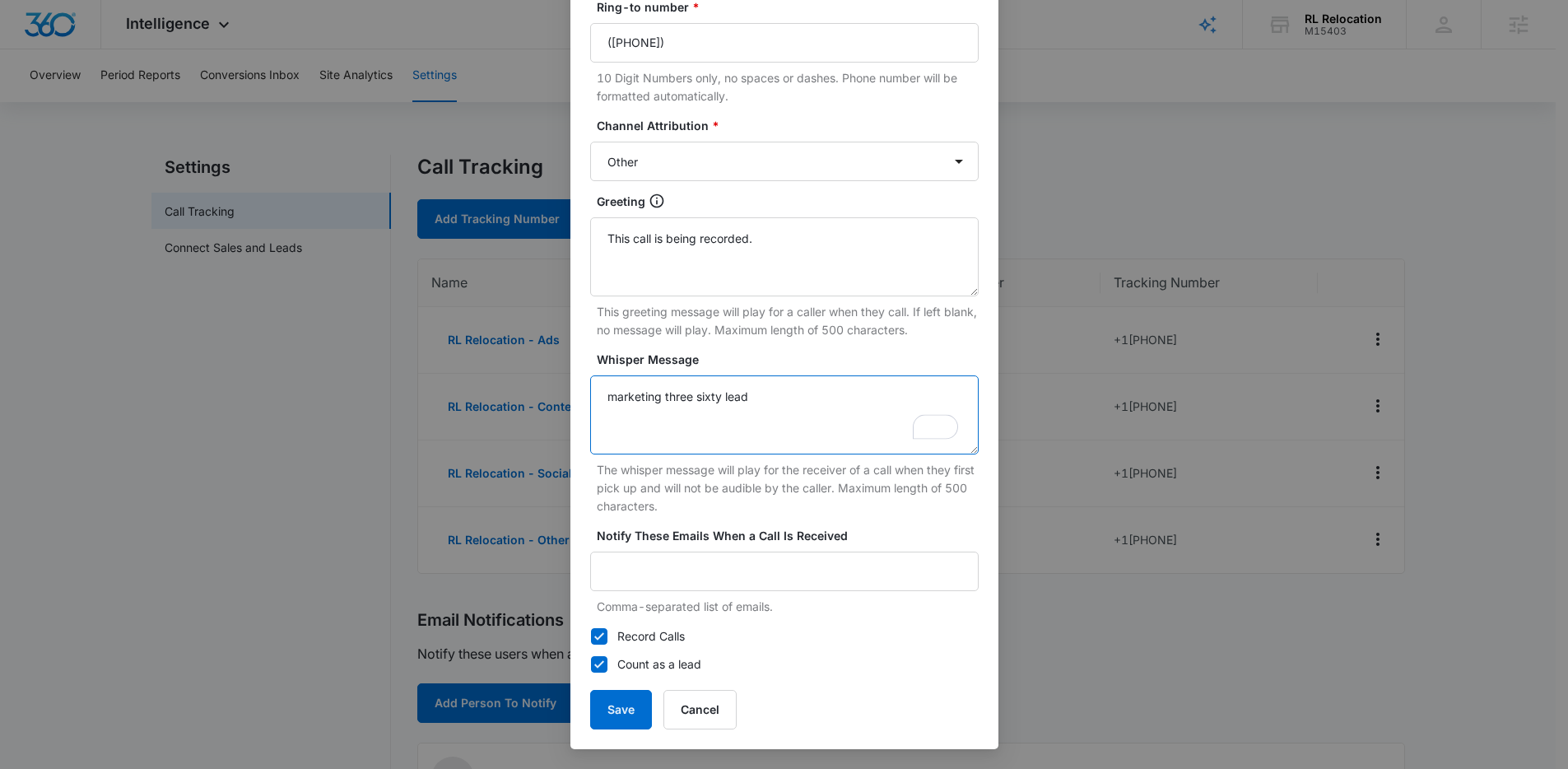 type on "marketing three sixty lead" 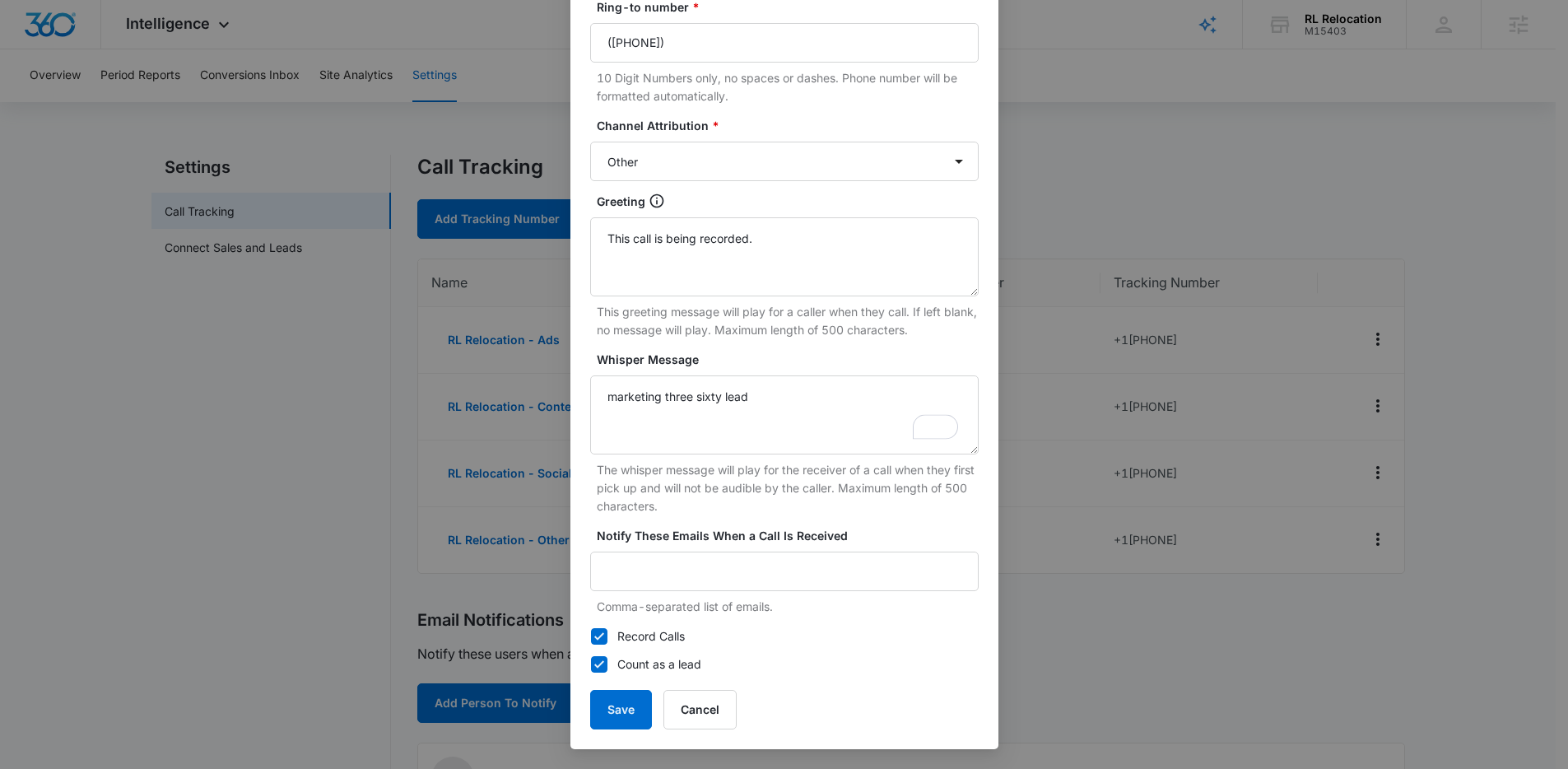 click on "Name * RL Relocation - Other Ring-to number * ([PHONE]) 10 Digit Numbers only, no spaces or dashes. Phone number will be formatted automatically. Channel Attribution * Ads Local Service Ads Content Social Other Greeting This call is being recorded. This greeting message will play for a caller when they call. If left blank, no message will play. Maximum length of 500 characters. Whisper Message marketing three sixty lead The whisper message will play for the receiver of a call when they first pick up and will not be audible by the caller. Maximum length of 500 characters. Notify These Emails When a Call Is Received Comma-separated list of emails. Record Calls Count as a lead Save Cancel" at bounding box center [784, 326] 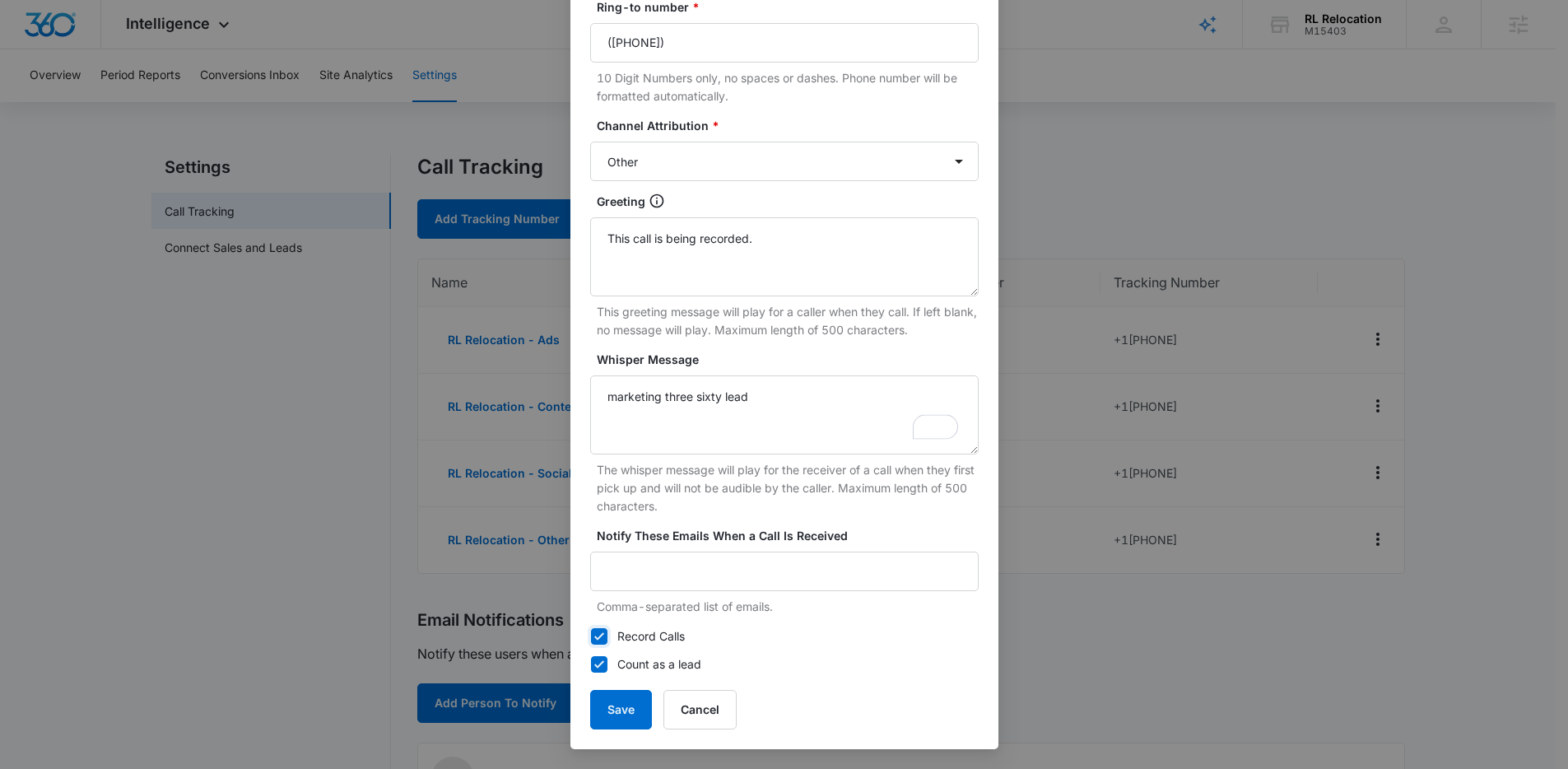 click on "Record Calls" at bounding box center [590, 636] 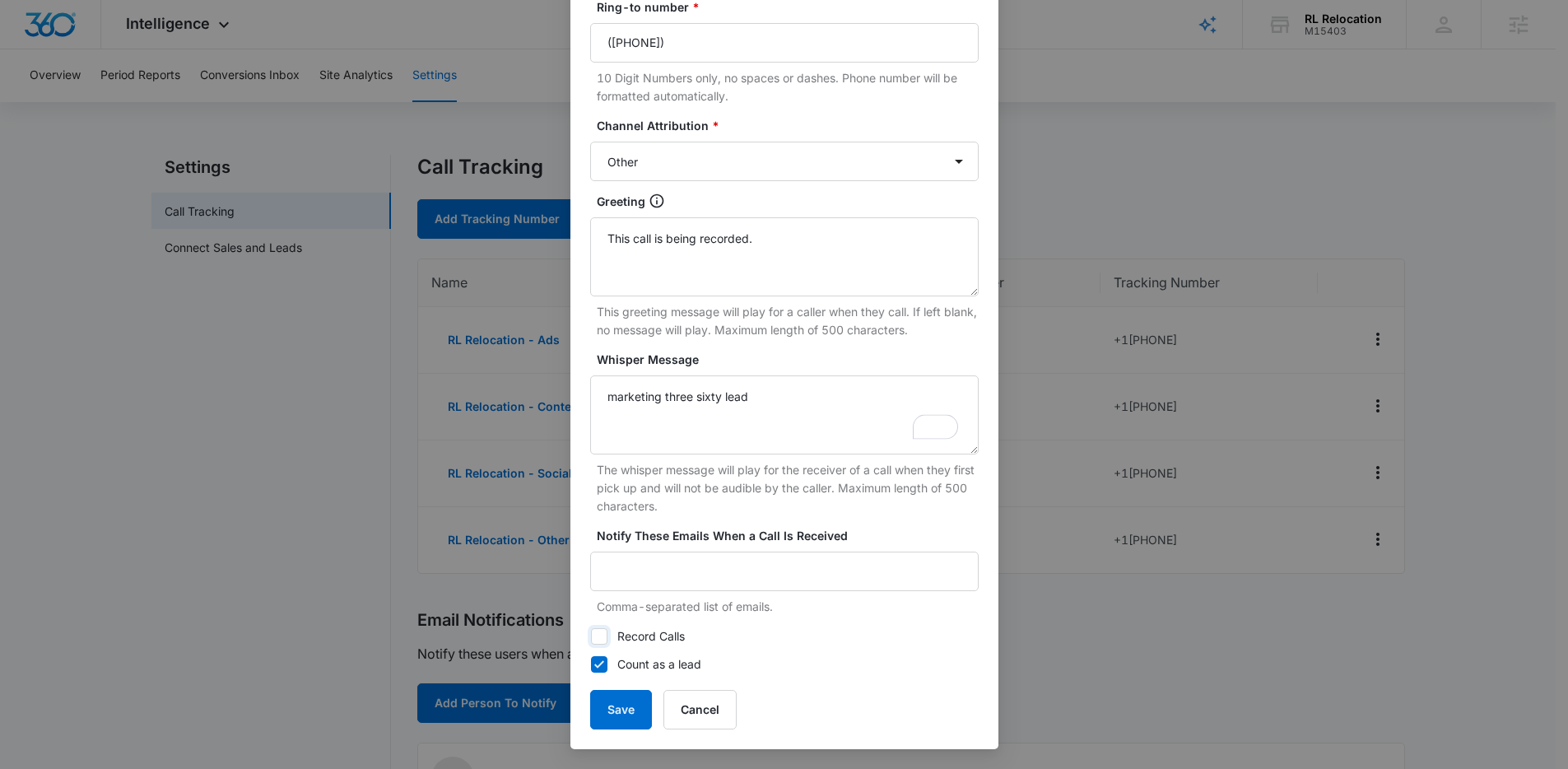 checkbox on "false" 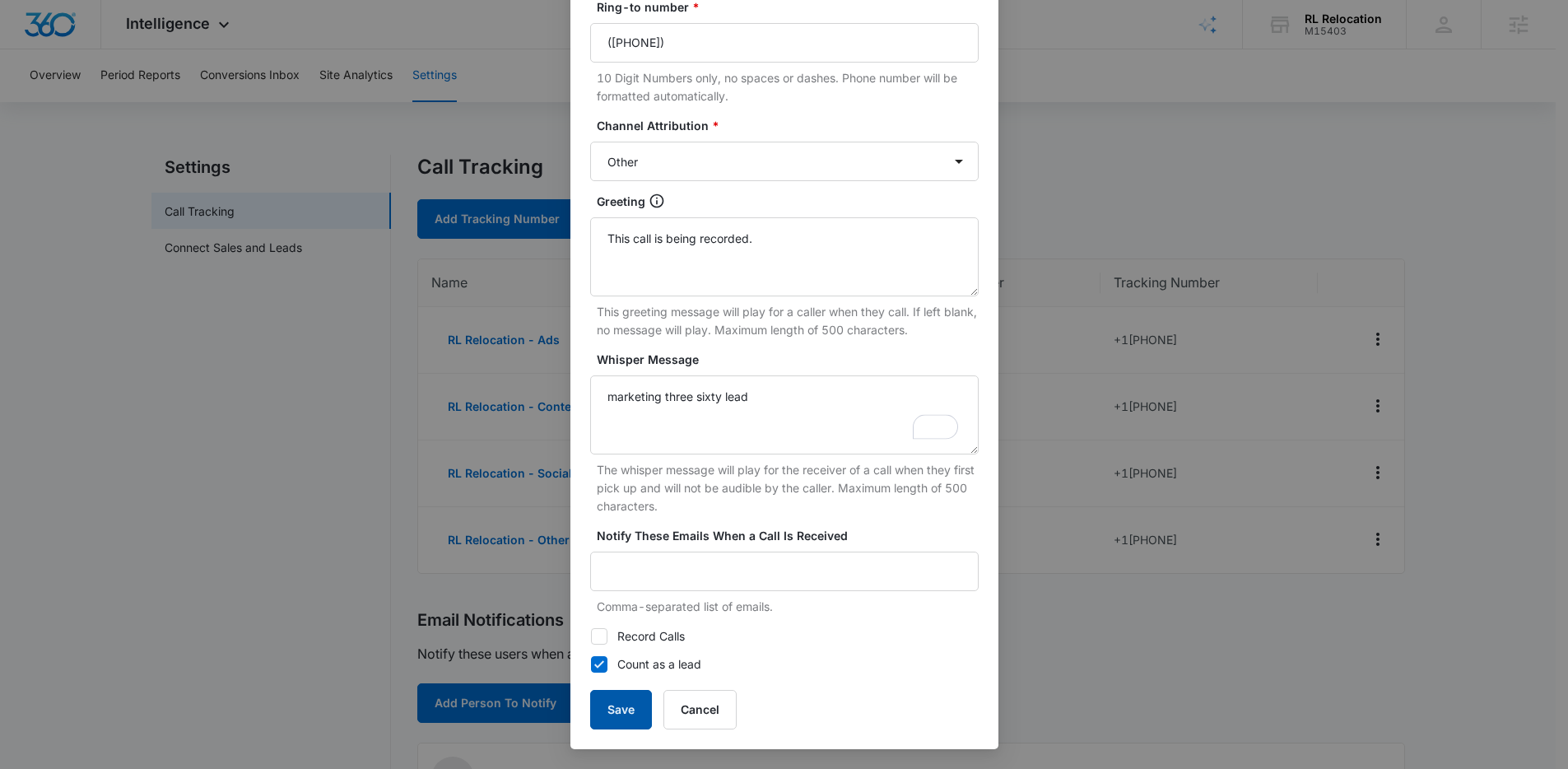 click on "Save" at bounding box center [621, 710] 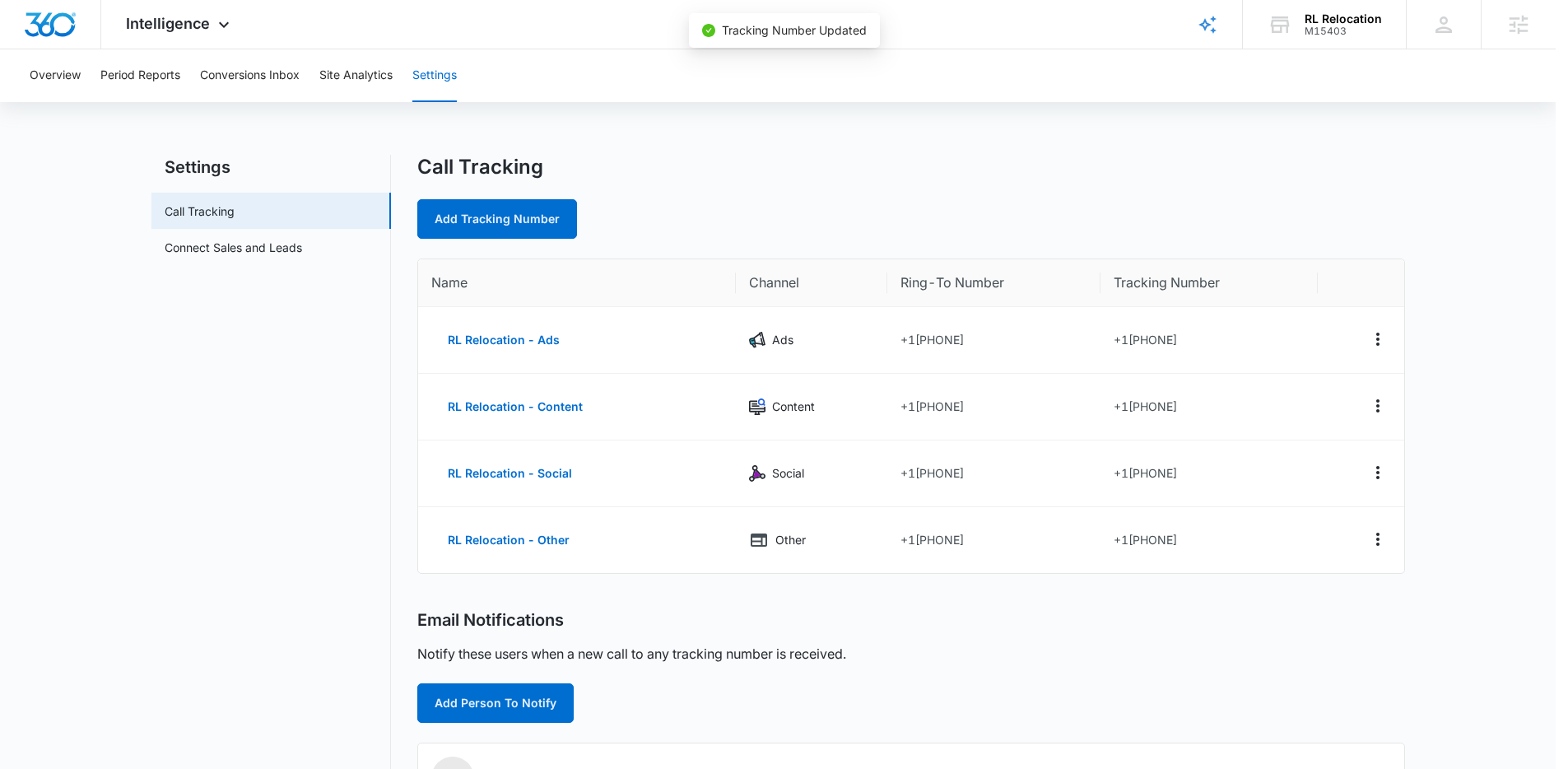 scroll, scrollTop: 207, scrollLeft: 0, axis: vertical 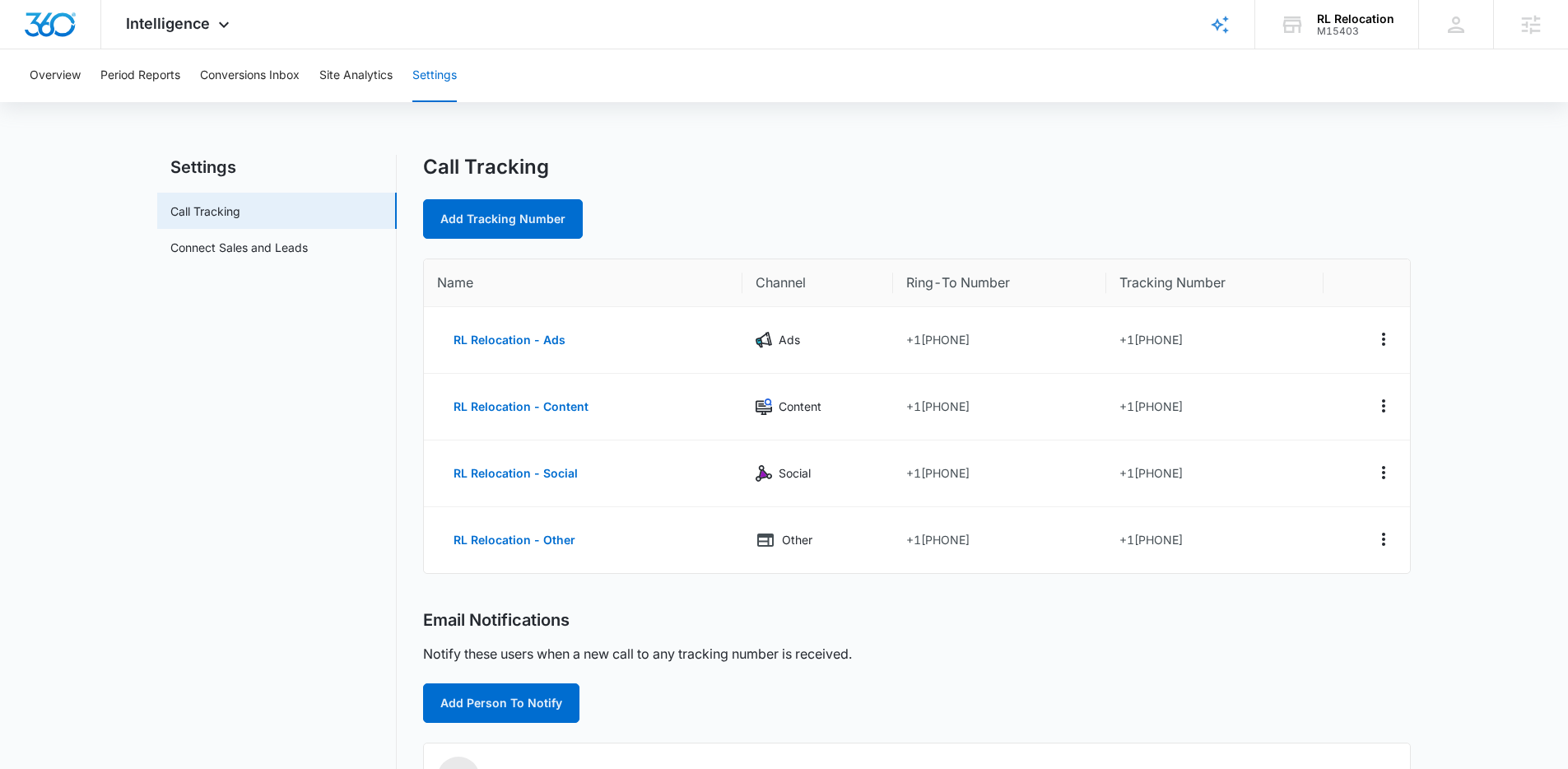 click on "Settings Call Tracking Connect Sales and Leads Call Tracking Add Tracking Number Name Channel Ring-To Number Tracking Number           RL Relocation - Ads Ads +1[PHONE] +1[PHONE] RL Relocation - Content Content +1[PHONE] +1[PHONE] RL Relocation - Social Social +1[PHONE] +1[PHONE] RL Relocation - Other Other +1[PHONE] +1[PHONE] Email Notifications Notify these users when a new call to any tracking number is received. Add Person To Notify     M   Movingboxesoc2@[EMAIL] M   Movingboxesoc@[EMAIL] c   cole.rouse@[EMAIL] Tracked Domains Enter the domains that call tracking numbers will be used on to track performance. Add Domain     rlrelocationllc.com" at bounding box center (784, 665) 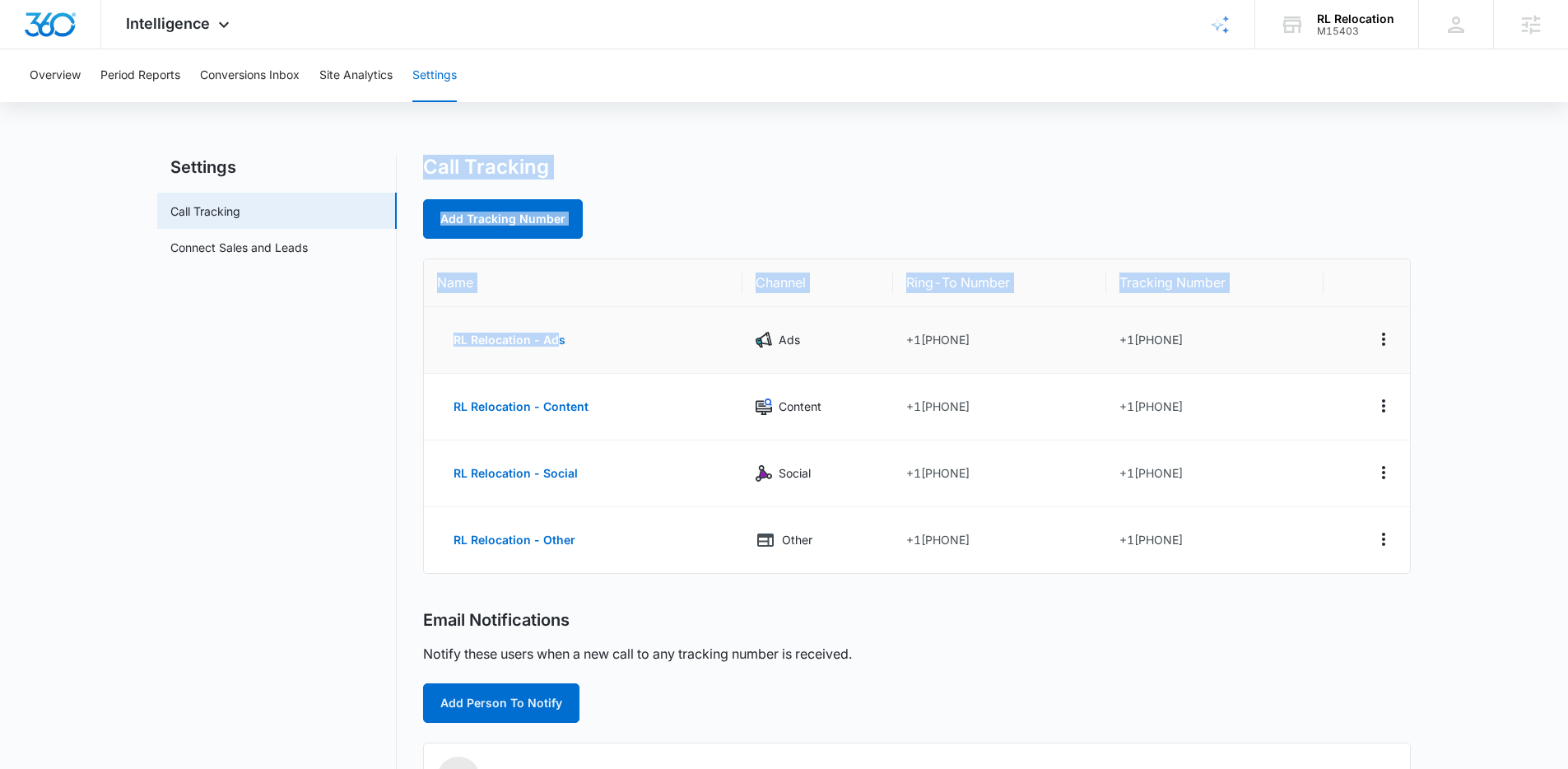 drag, startPoint x: 467, startPoint y: 314, endPoint x: 556, endPoint y: 333, distance: 91.00549 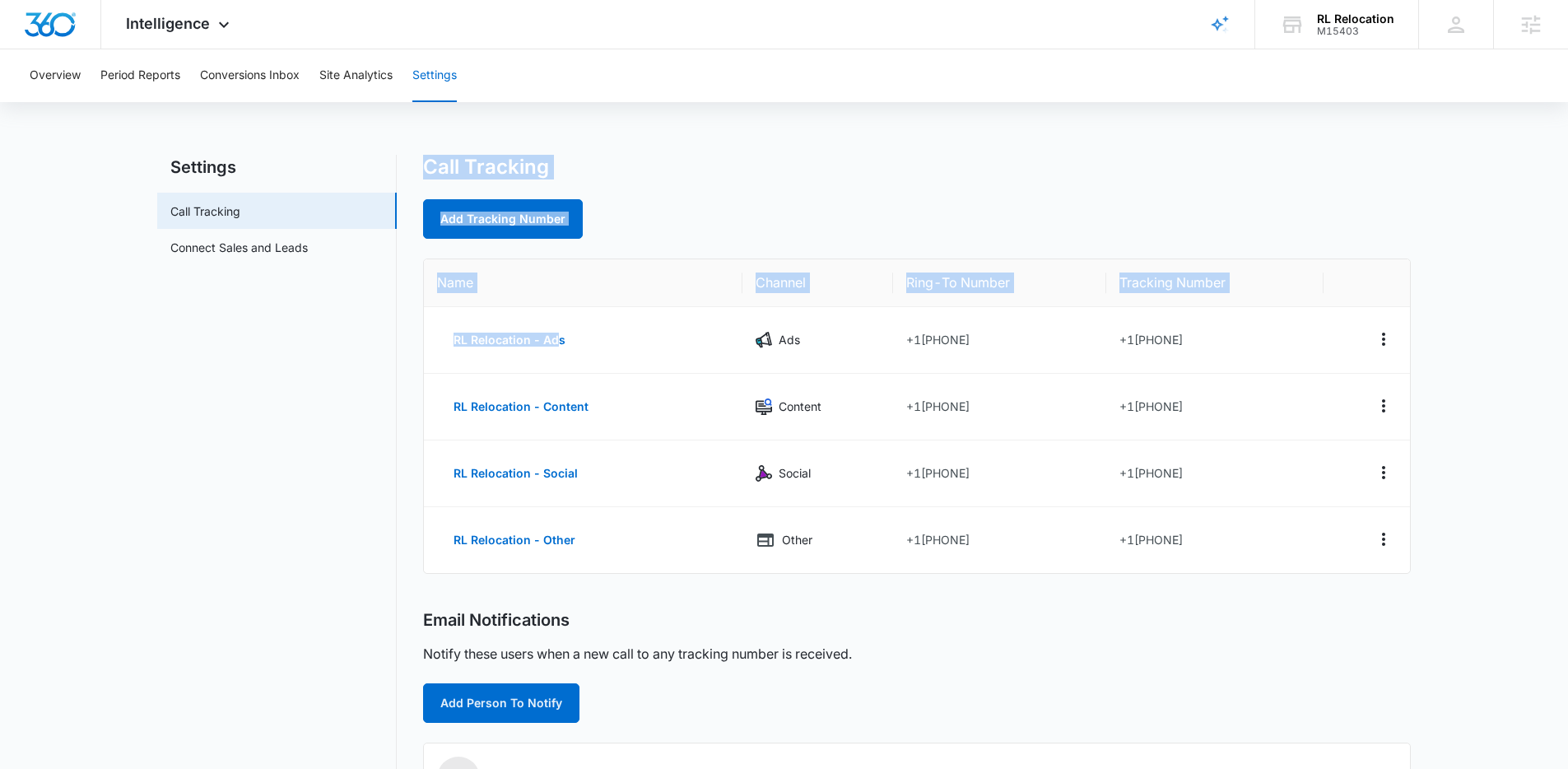 click on "Call Tracking Add Tracking Number Name Channel Ring-To Number Tracking Number           RL Relocation - Ads Ads +1[PHONE] +1[PHONE] RL Relocation - Content Content +1[PHONE] +1[PHONE] RL Relocation - Social Social +1[PHONE] +1[PHONE] RL Relocation - Other Other +1[PHONE] +1[PHONE] Email Notifications Notify these users when a new call to any tracking number is received. Add Person To Notify     M   Movingboxesoc2@[EMAIL] M   Movingboxesoc@[EMAIL] c   cole.rouse@[EMAIL] Tracked Domains Enter the domains that call tracking numbers will be used on to track performance. Add Domain     rlrelocationllc.com" at bounding box center (917, 665) 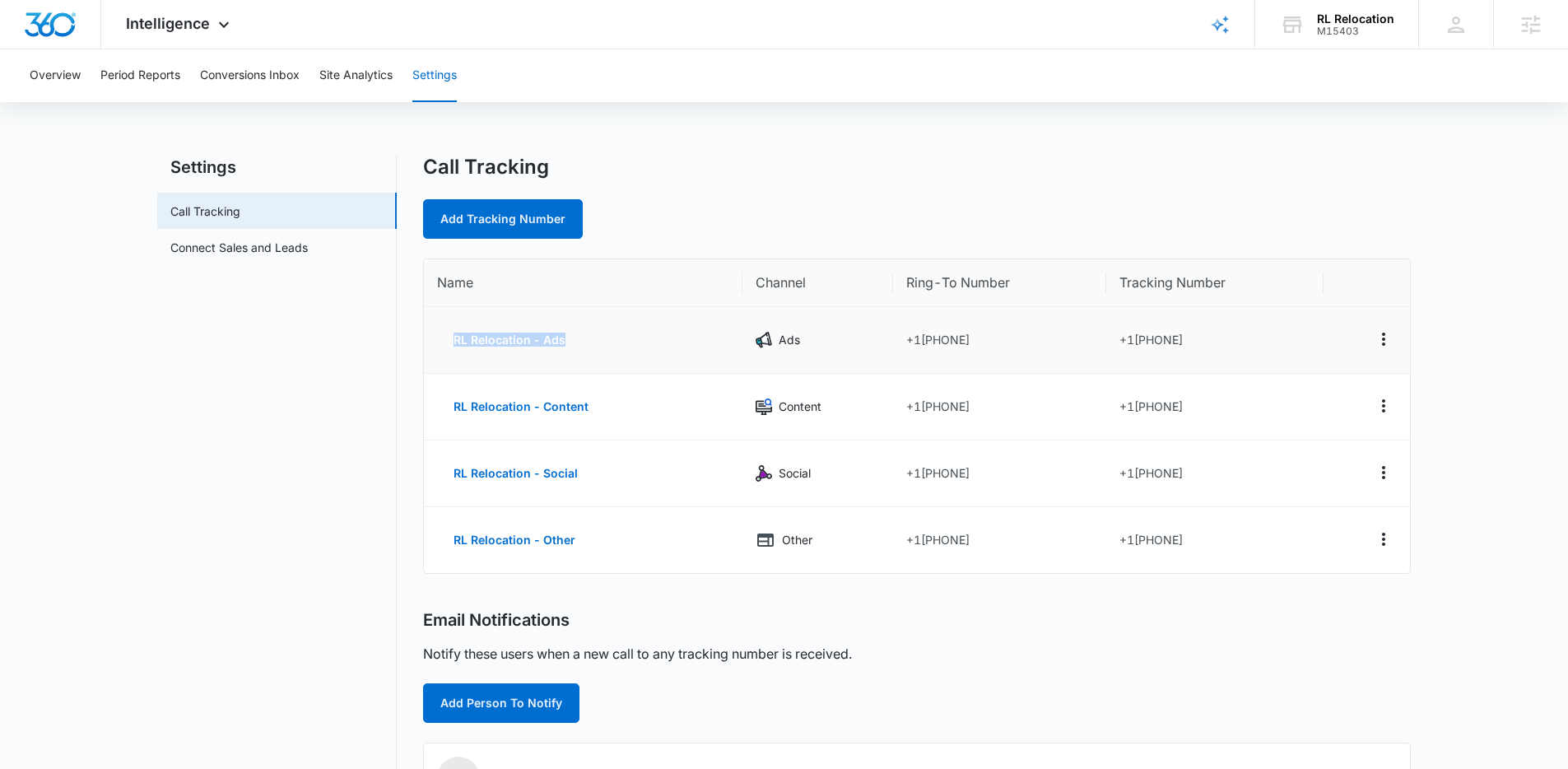 drag, startPoint x: 437, startPoint y: 312, endPoint x: 619, endPoint y: 326, distance: 182.53767 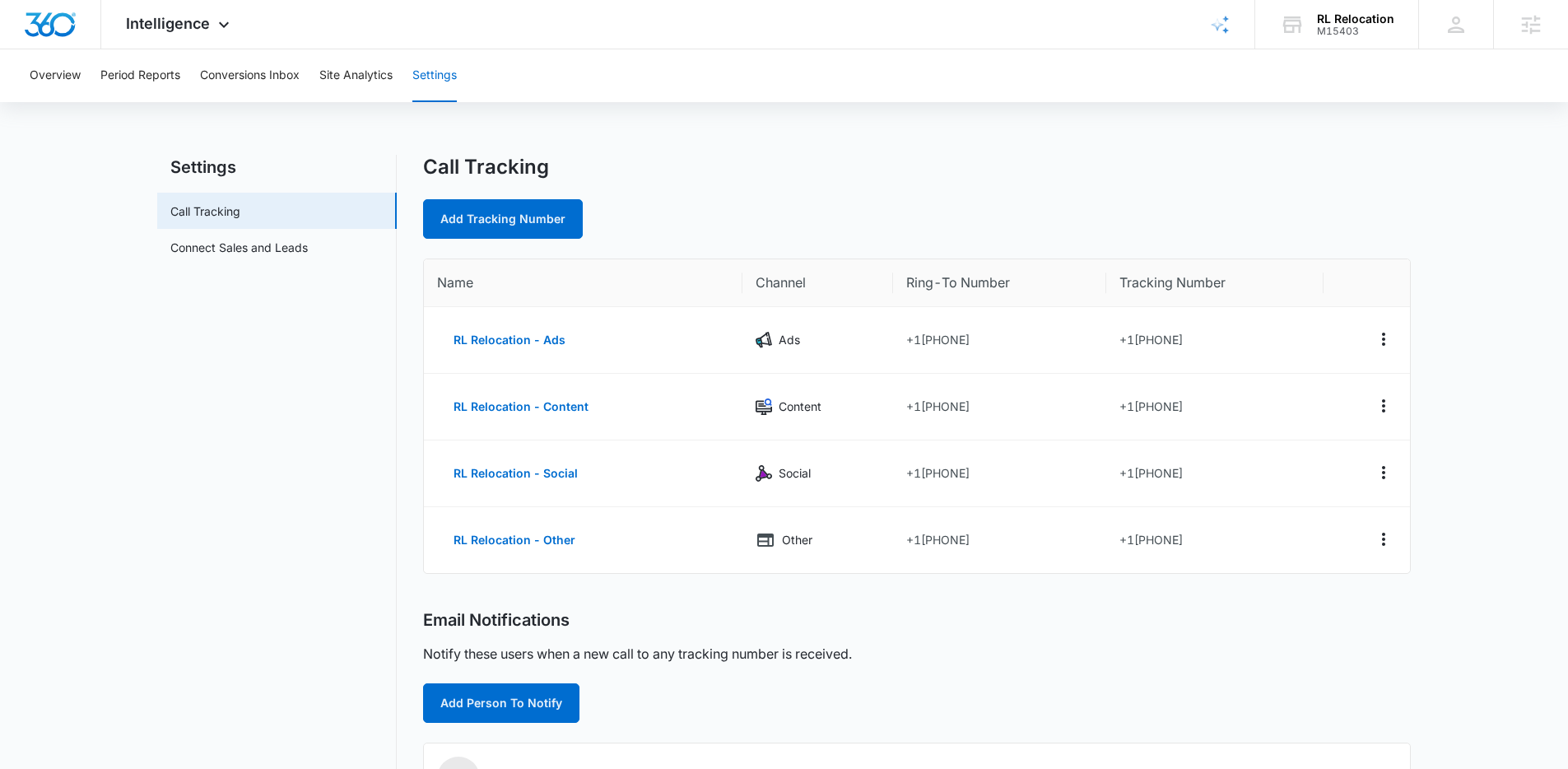 click on "Add Tracking Number" at bounding box center (917, 219) 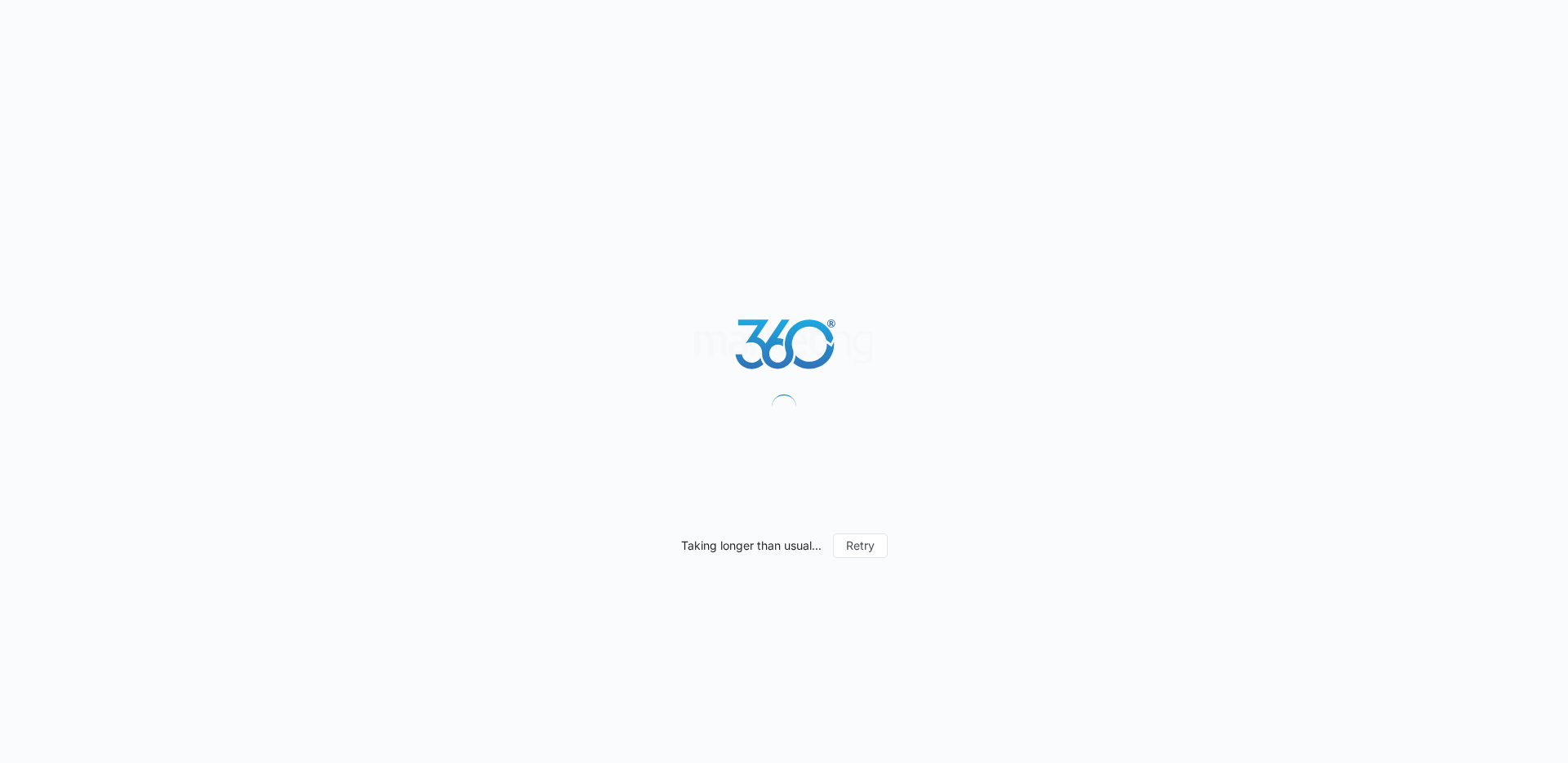scroll, scrollTop: 0, scrollLeft: 0, axis: both 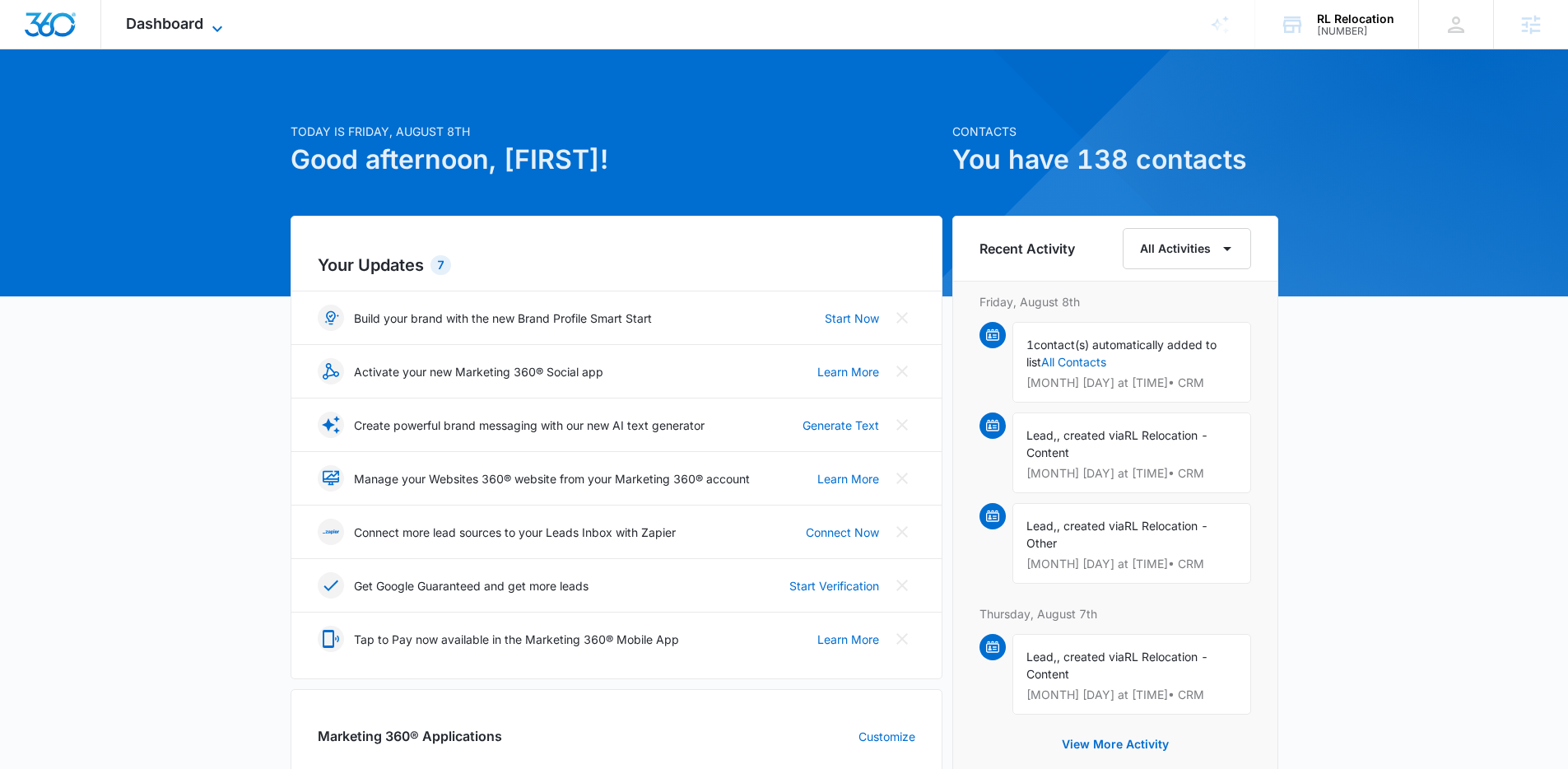 click 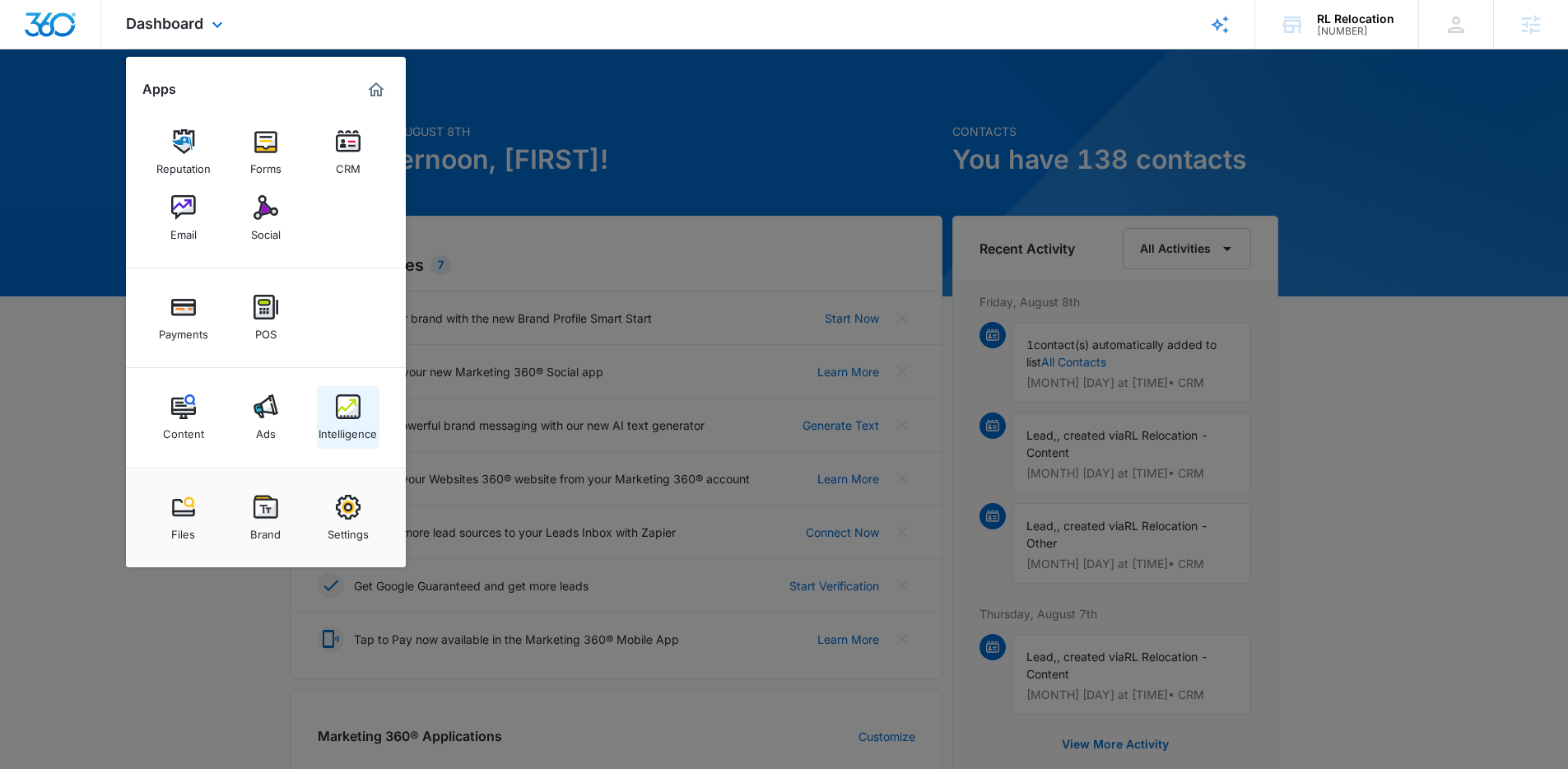 click at bounding box center (348, 407) 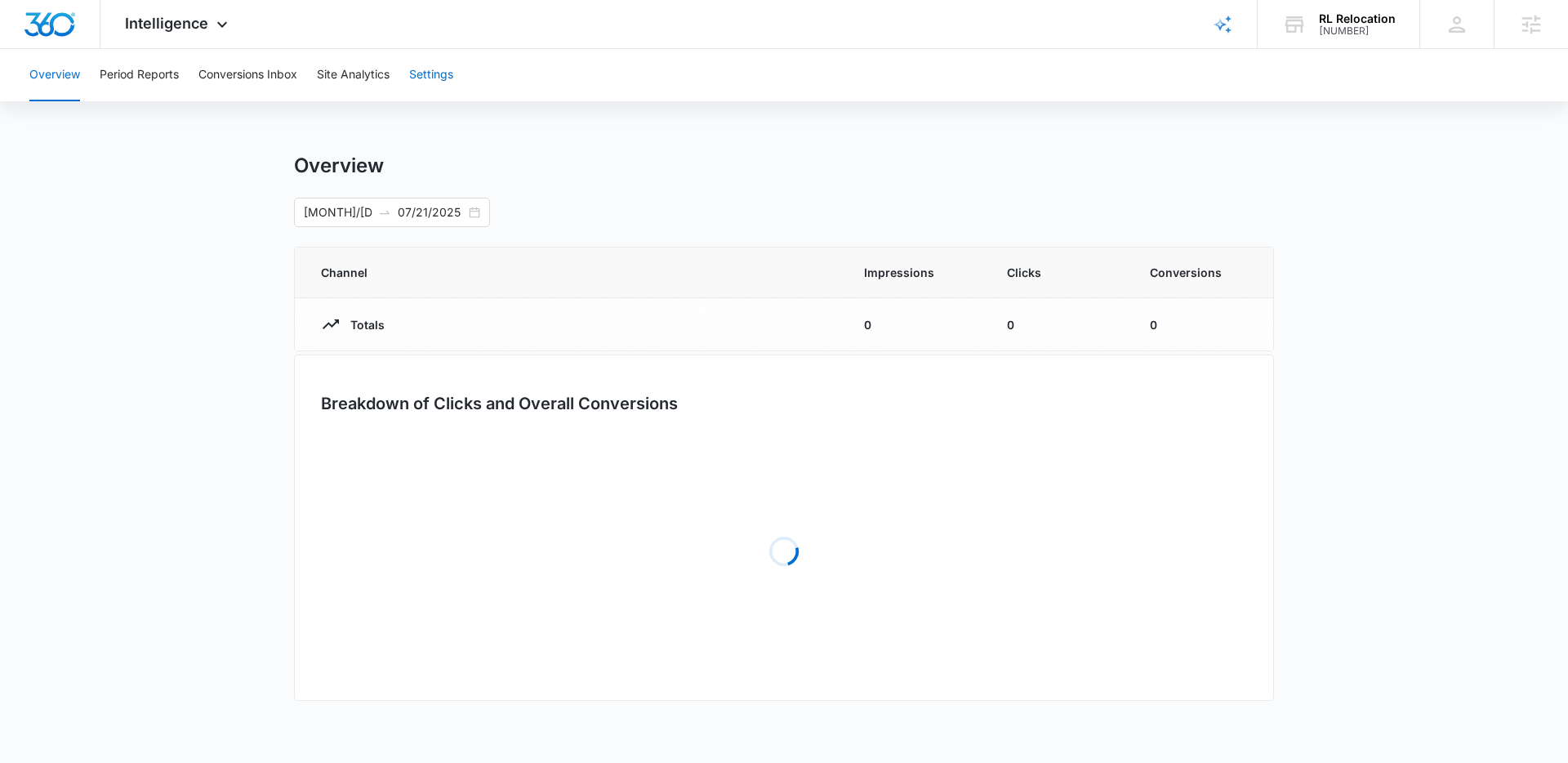 drag, startPoint x: 451, startPoint y: 97, endPoint x: 450, endPoint y: 83, distance: 14.035669 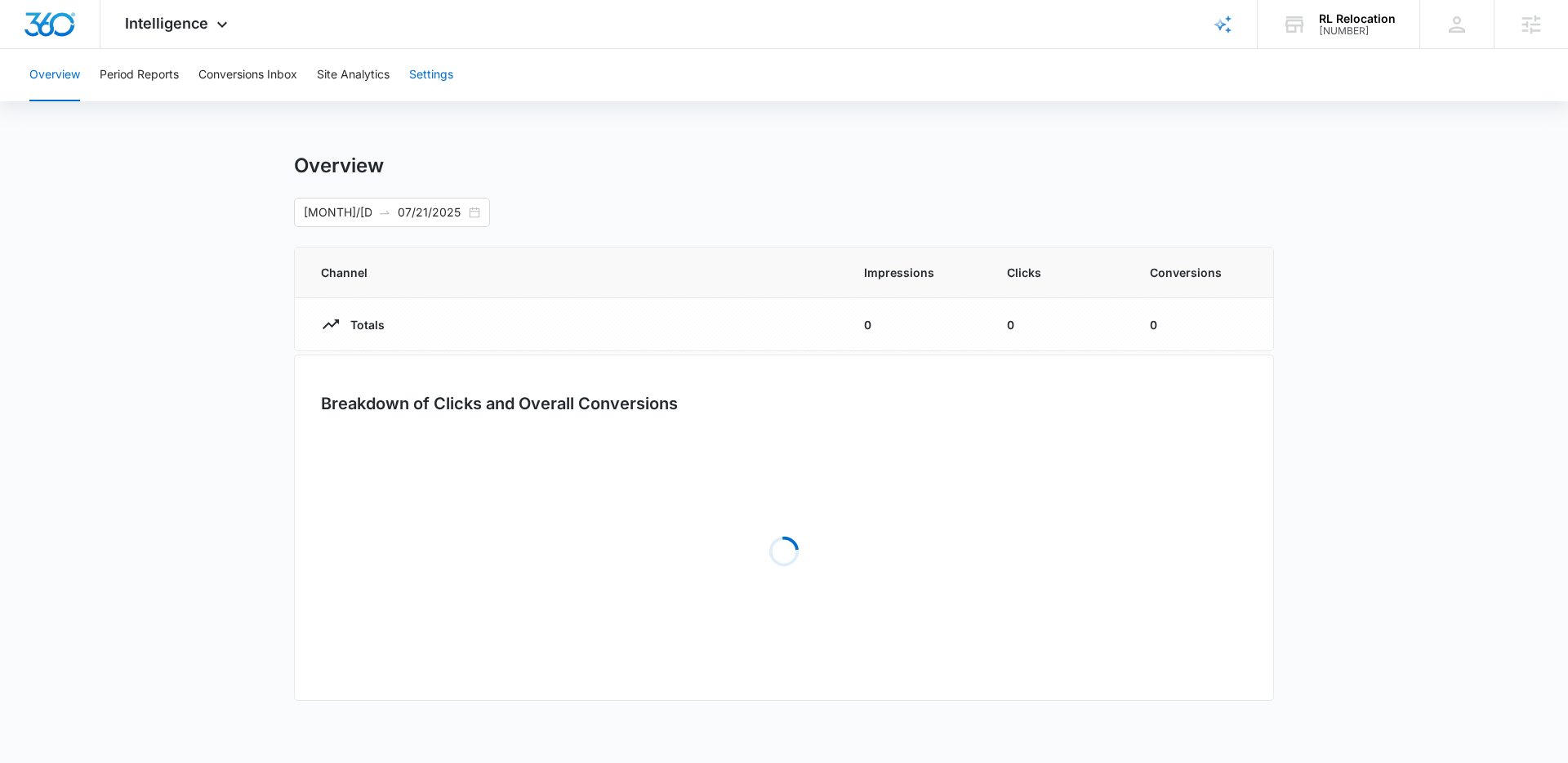 click on "Settings" at bounding box center (431, 75) 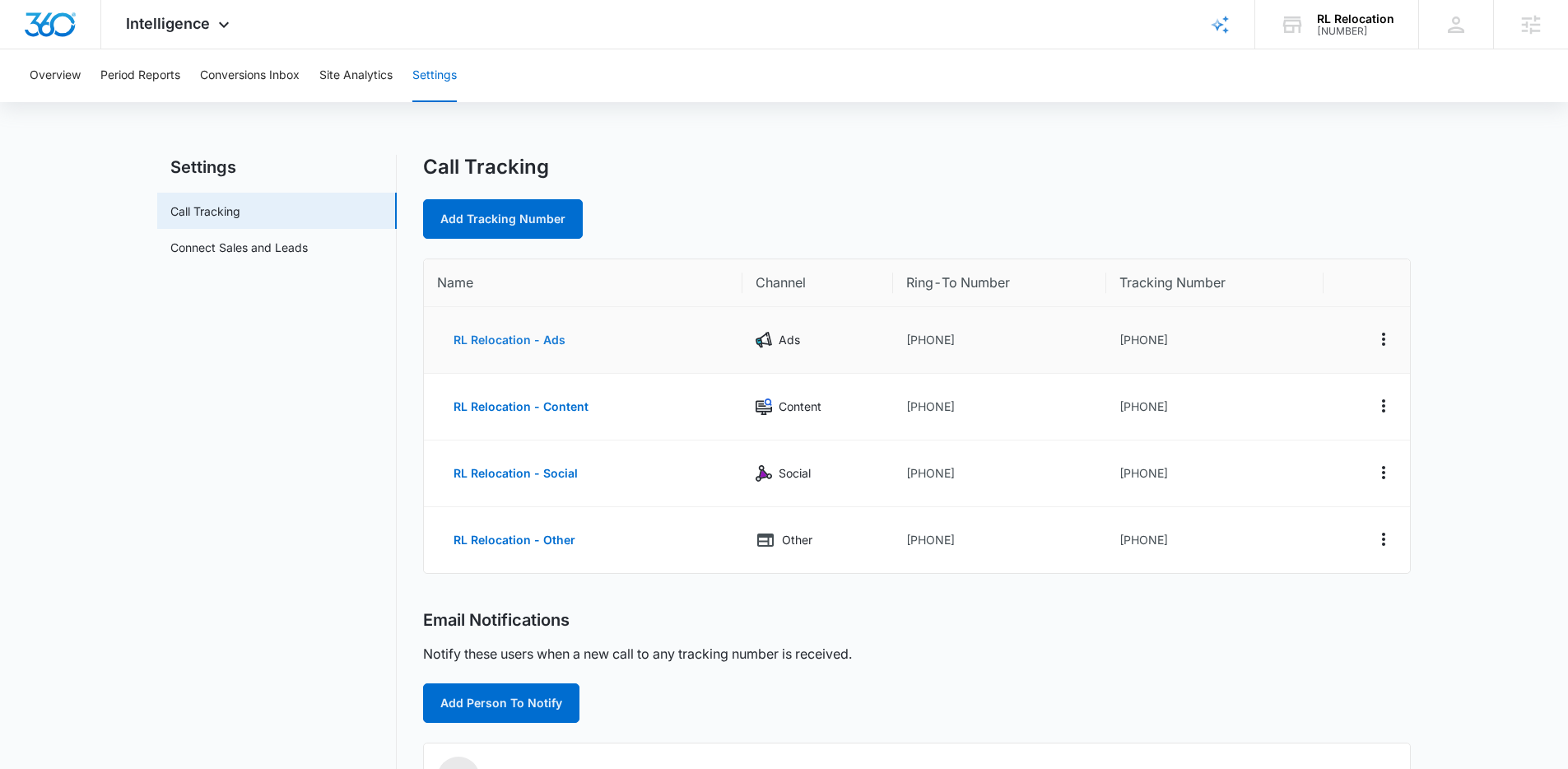 click on "RL Relocation - Ads" at bounding box center [509, 340] 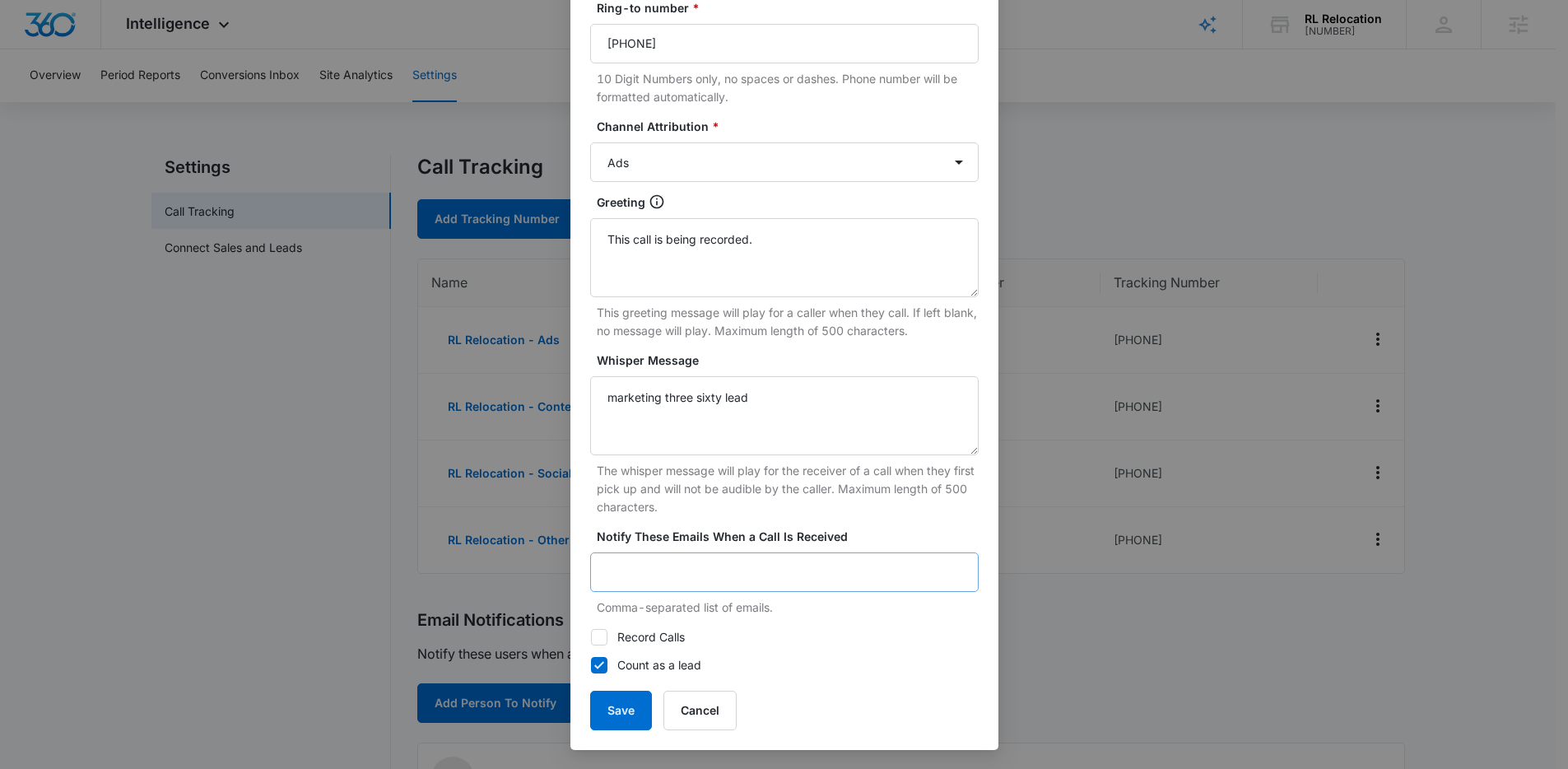 scroll, scrollTop: 224, scrollLeft: 0, axis: vertical 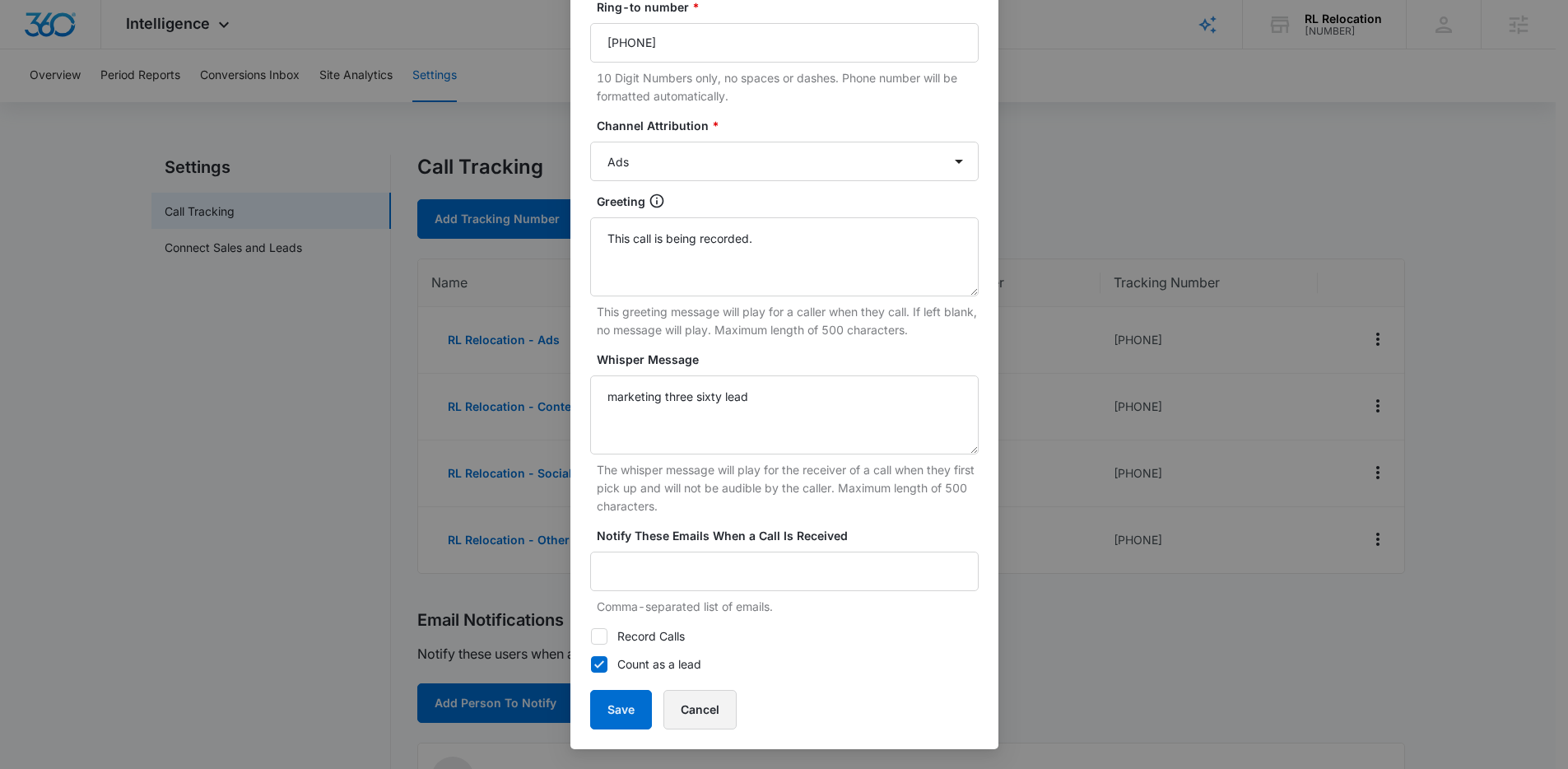 click on "Cancel" at bounding box center [700, 710] 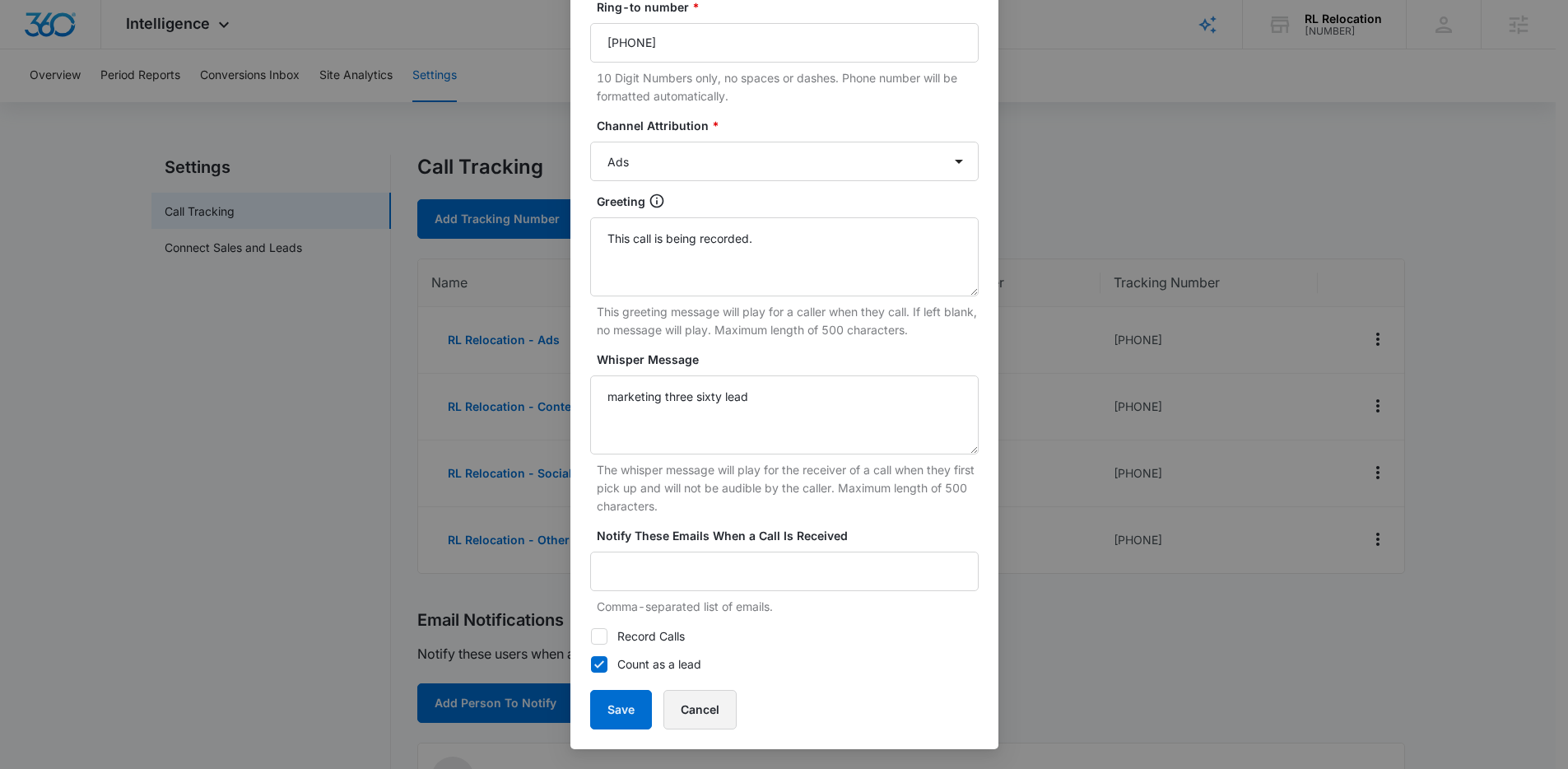 scroll, scrollTop: 207, scrollLeft: 0, axis: vertical 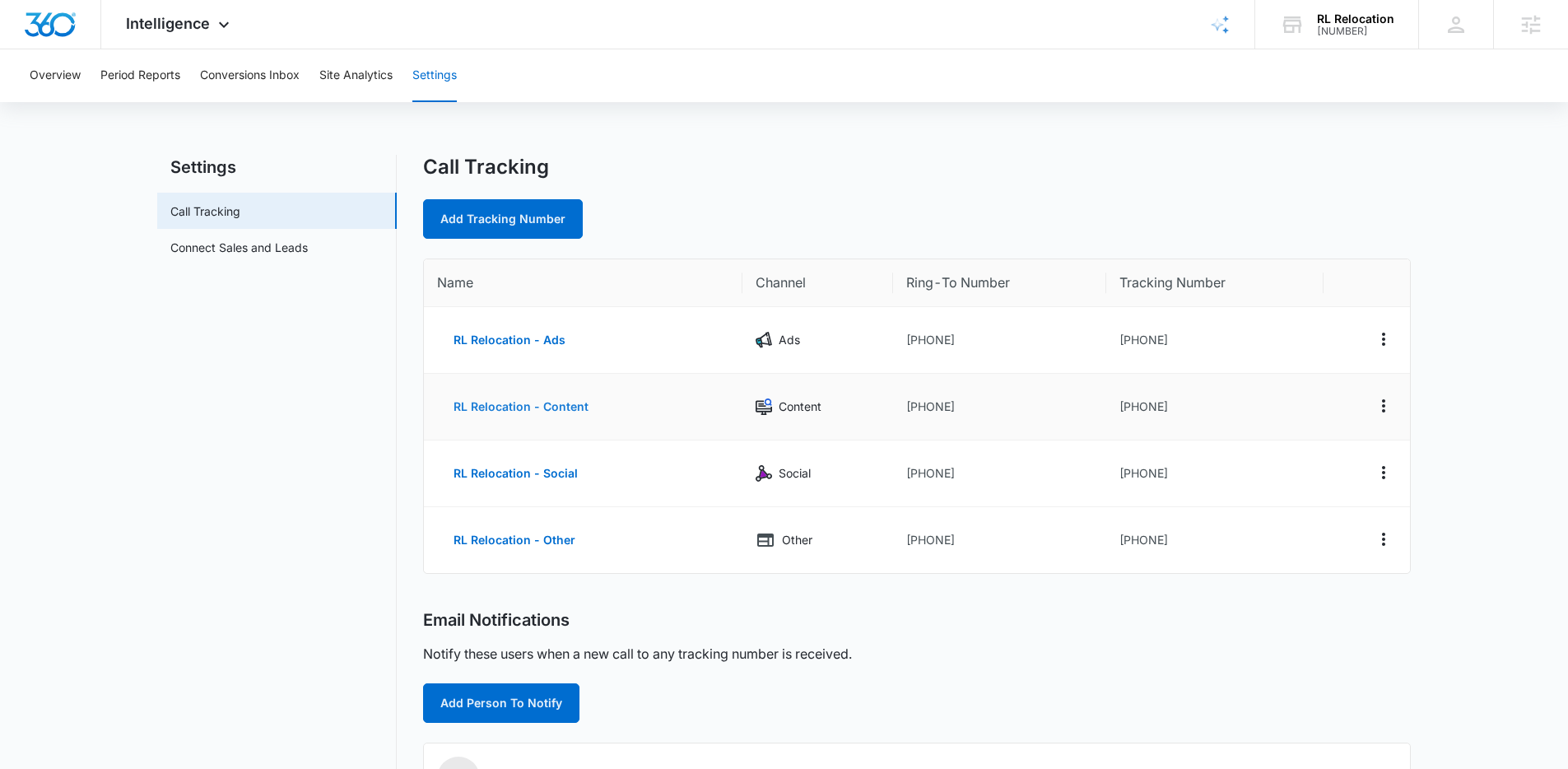 click on "RL Relocation - Content" at bounding box center [521, 407] 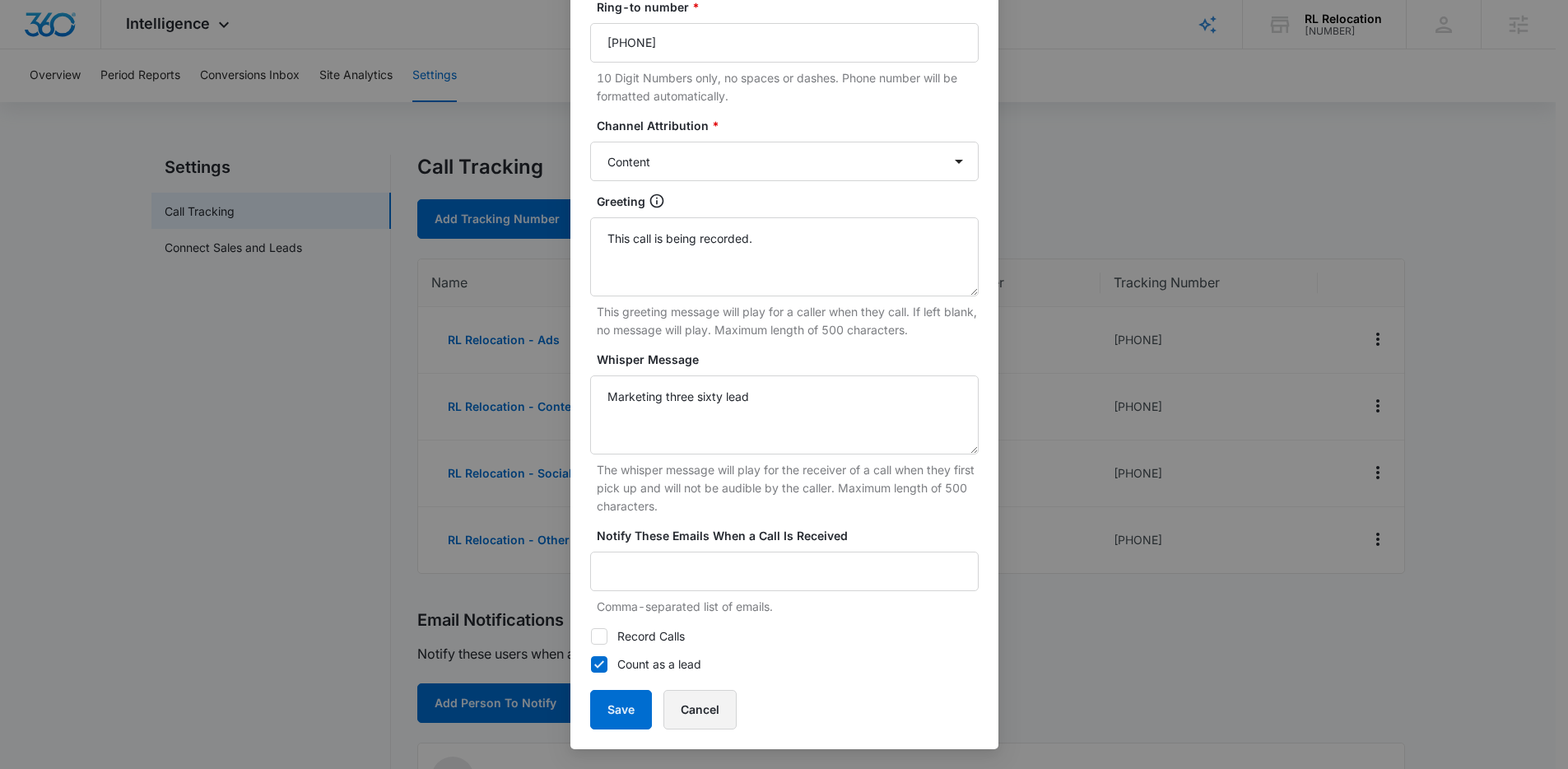 click on "Cancel" at bounding box center [700, 710] 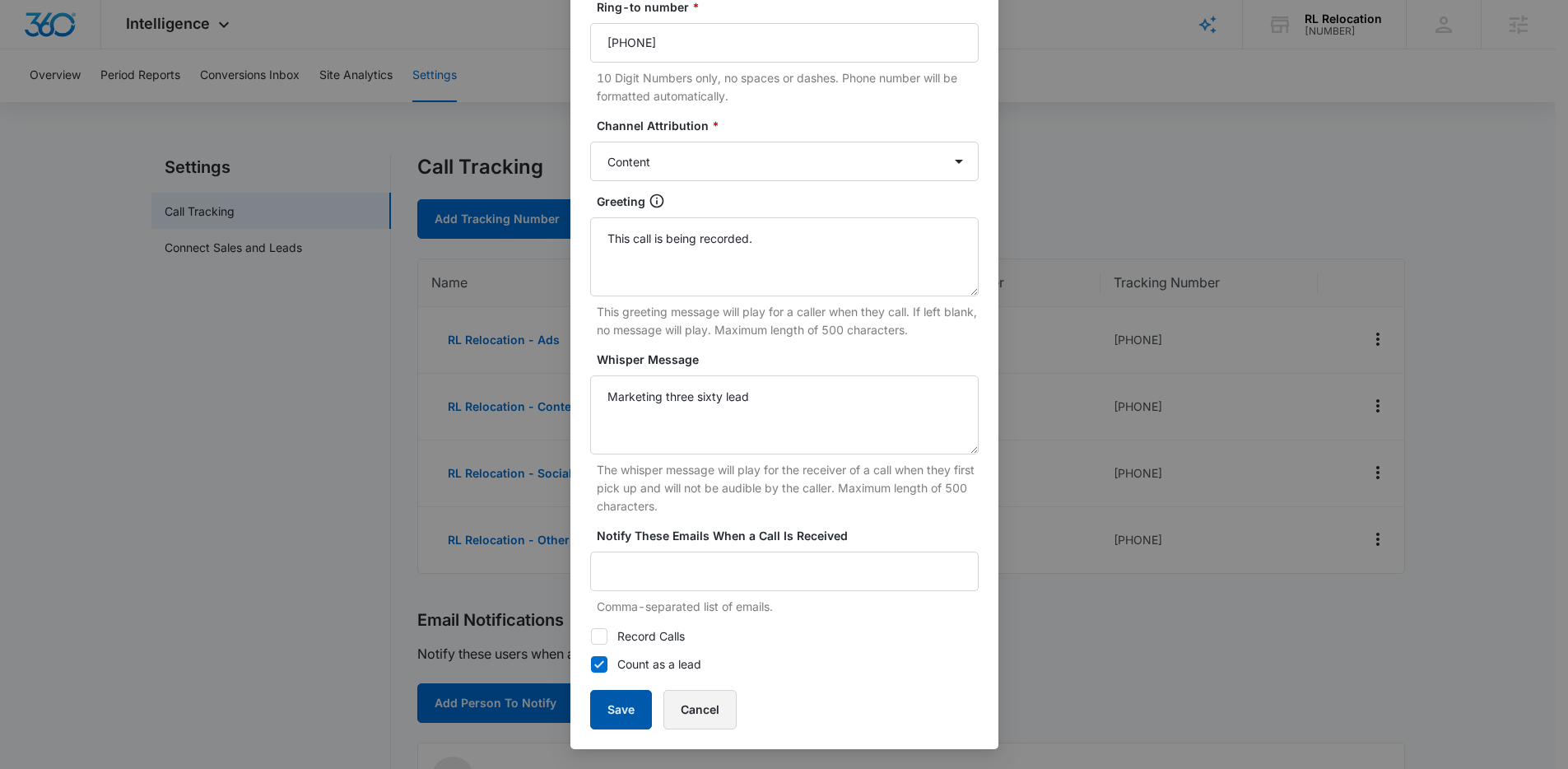 scroll, scrollTop: 207, scrollLeft: 0, axis: vertical 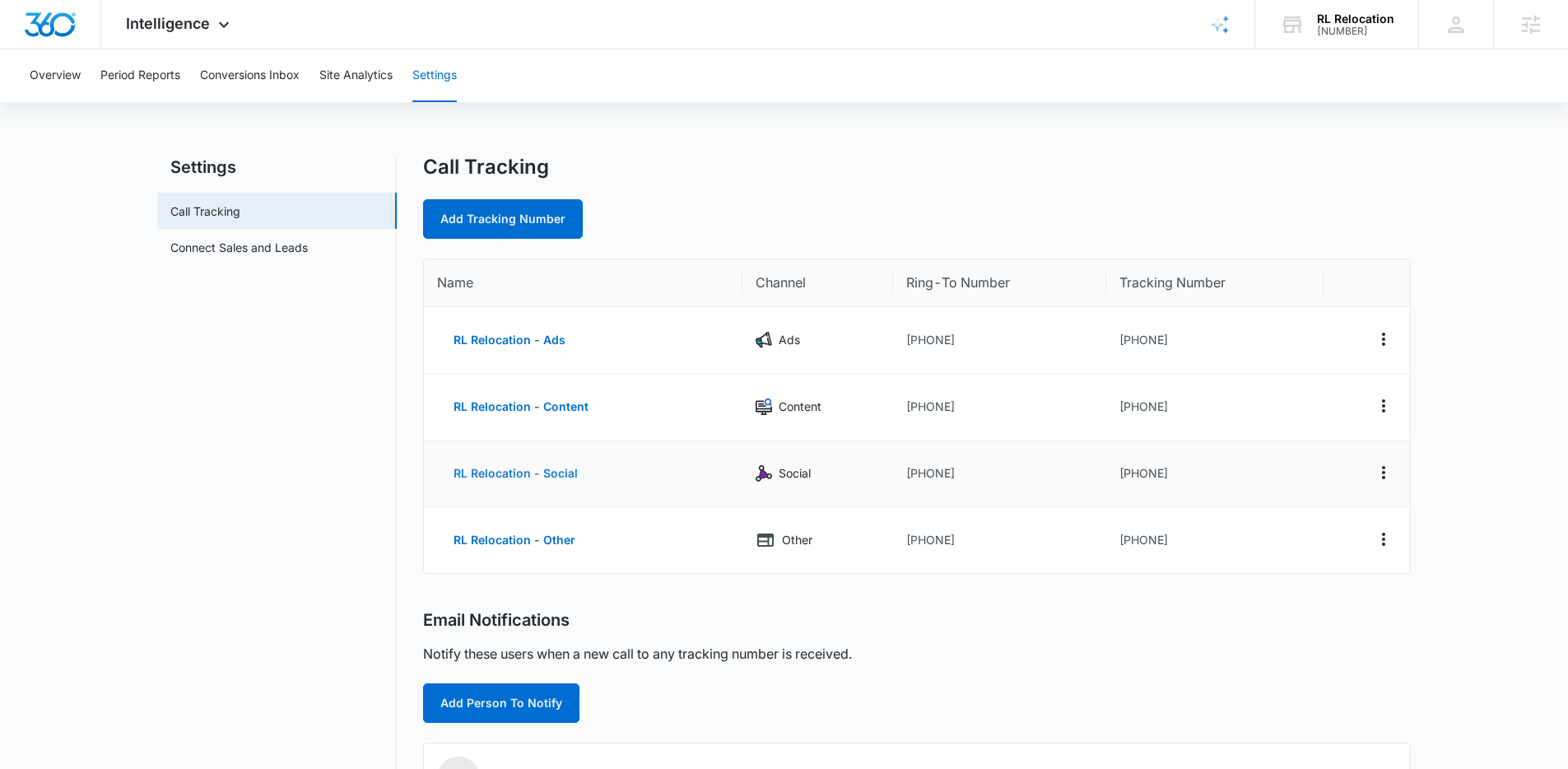 click on "RL Relocation - Social" at bounding box center (515, 473) 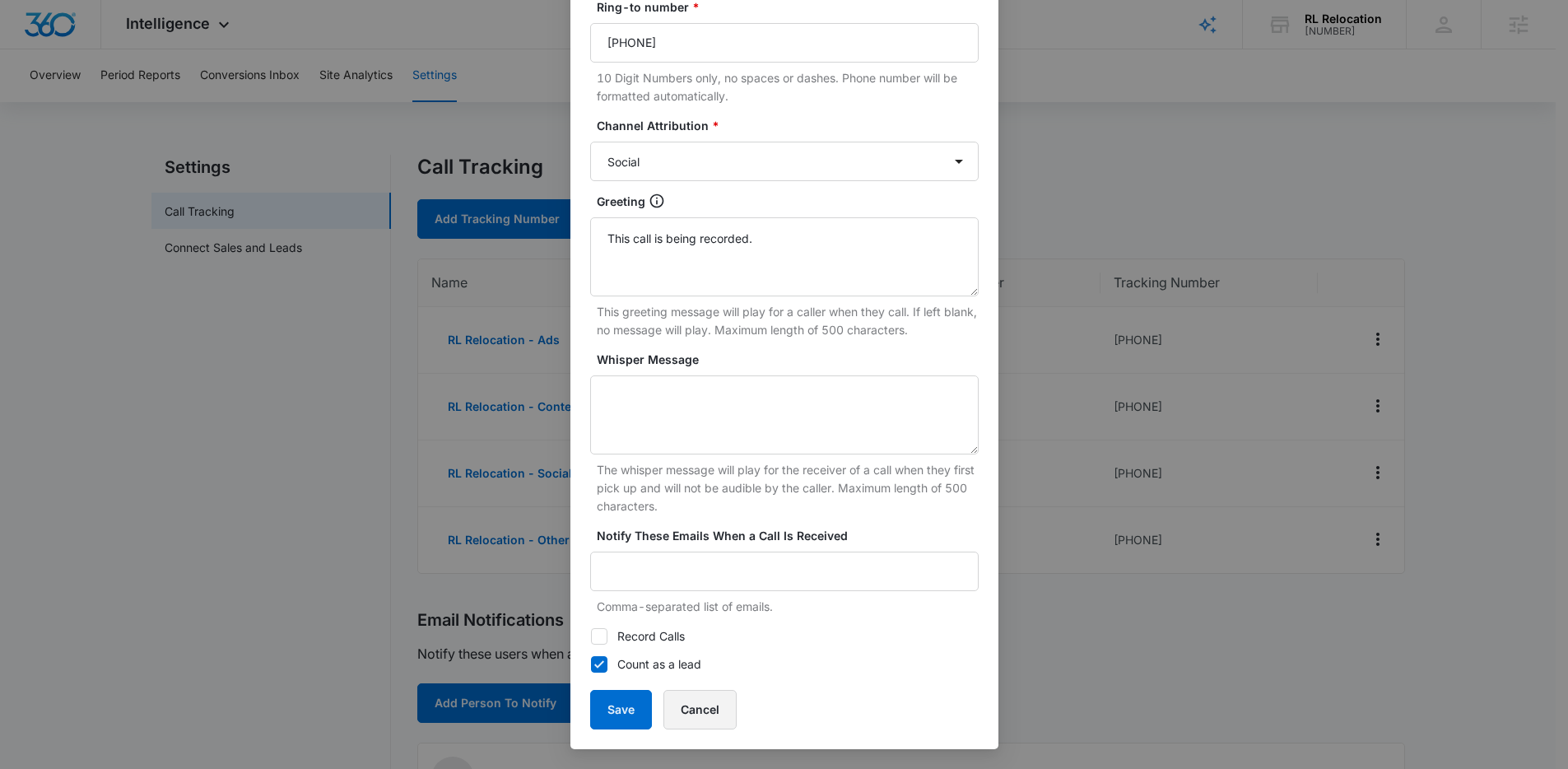 drag, startPoint x: 724, startPoint y: 701, endPoint x: 611, endPoint y: 638, distance: 129.37542 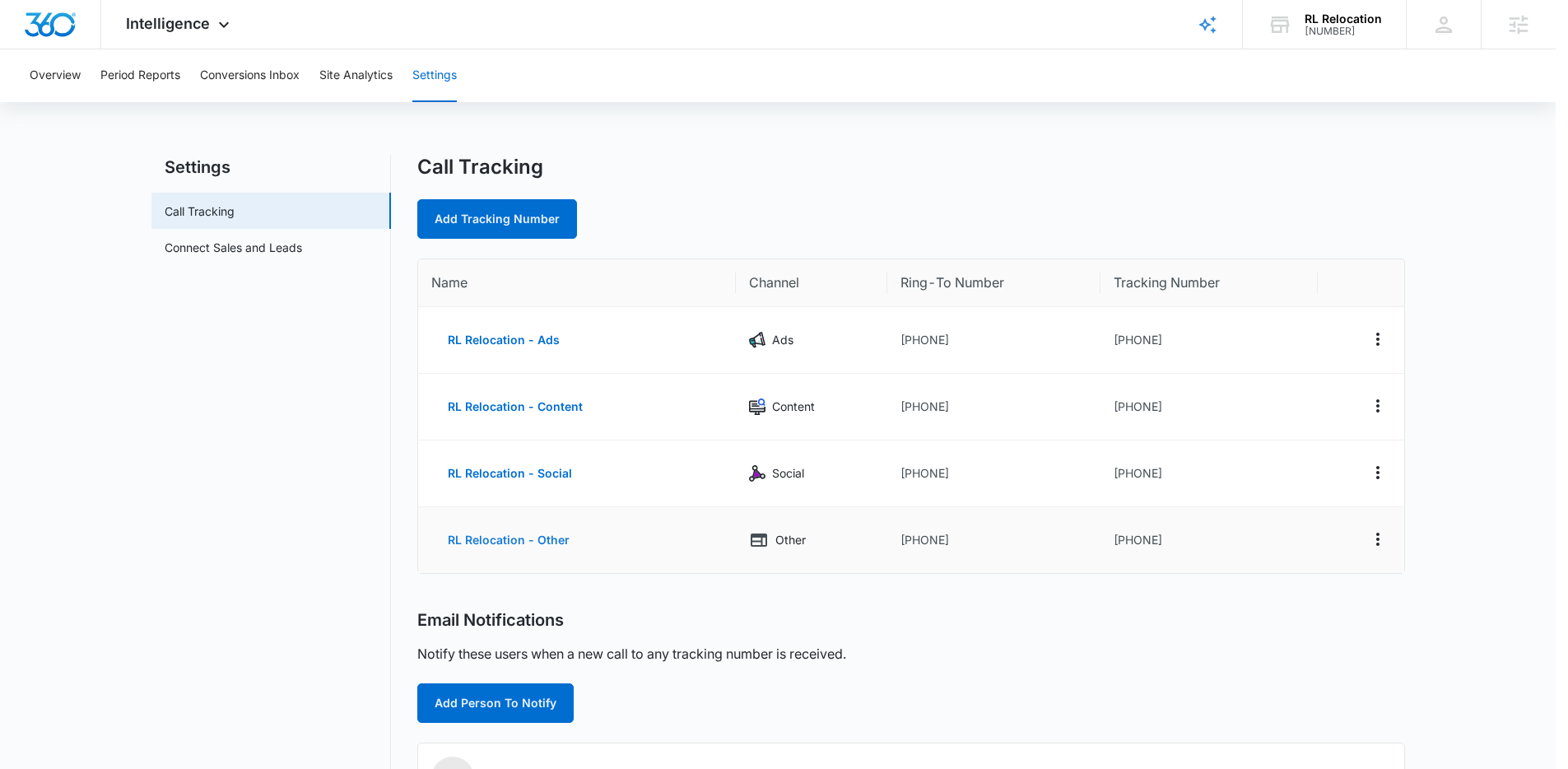 scroll, scrollTop: 207, scrollLeft: 0, axis: vertical 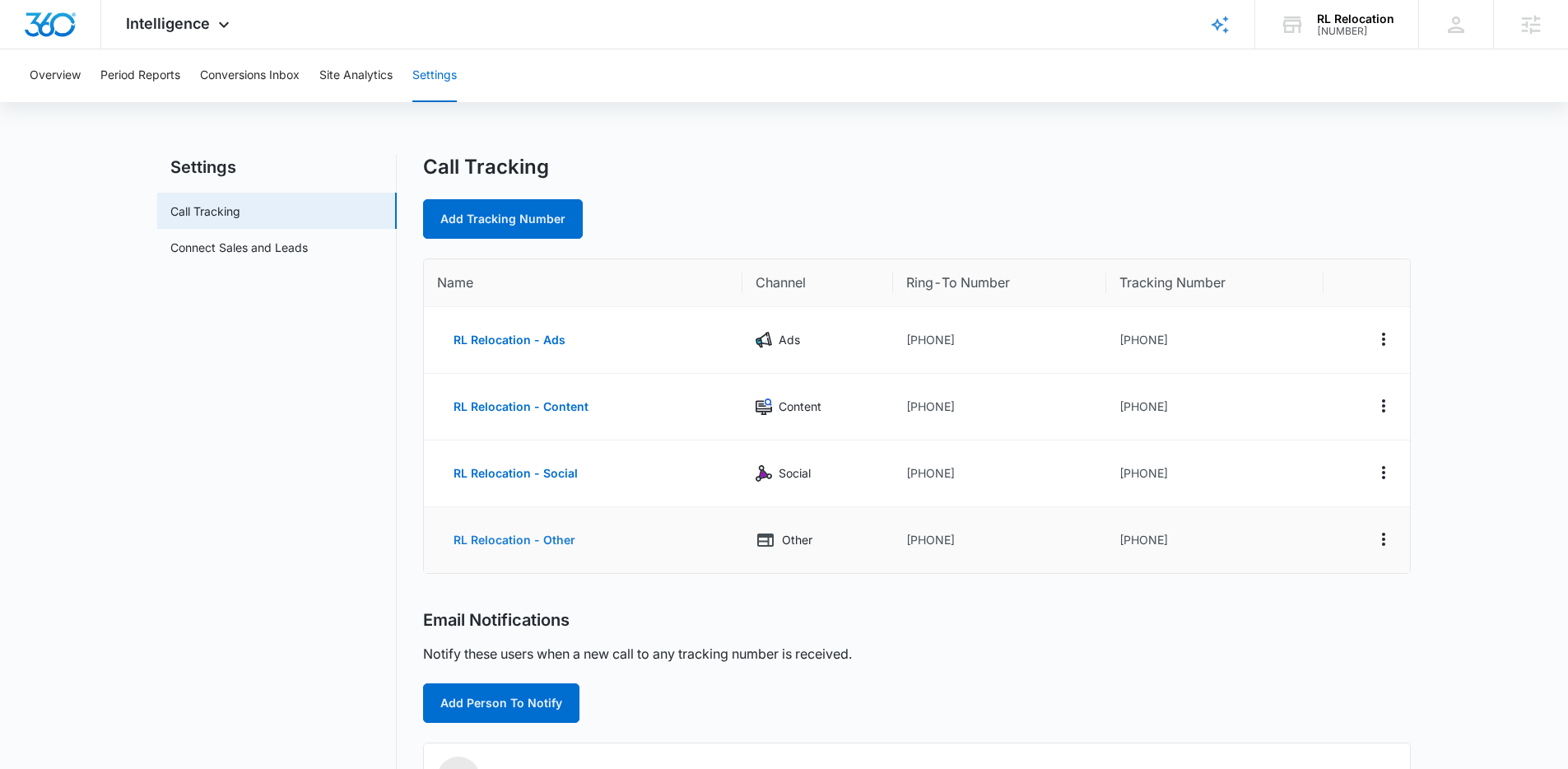click on "RL Relocation - Other" at bounding box center (514, 540) 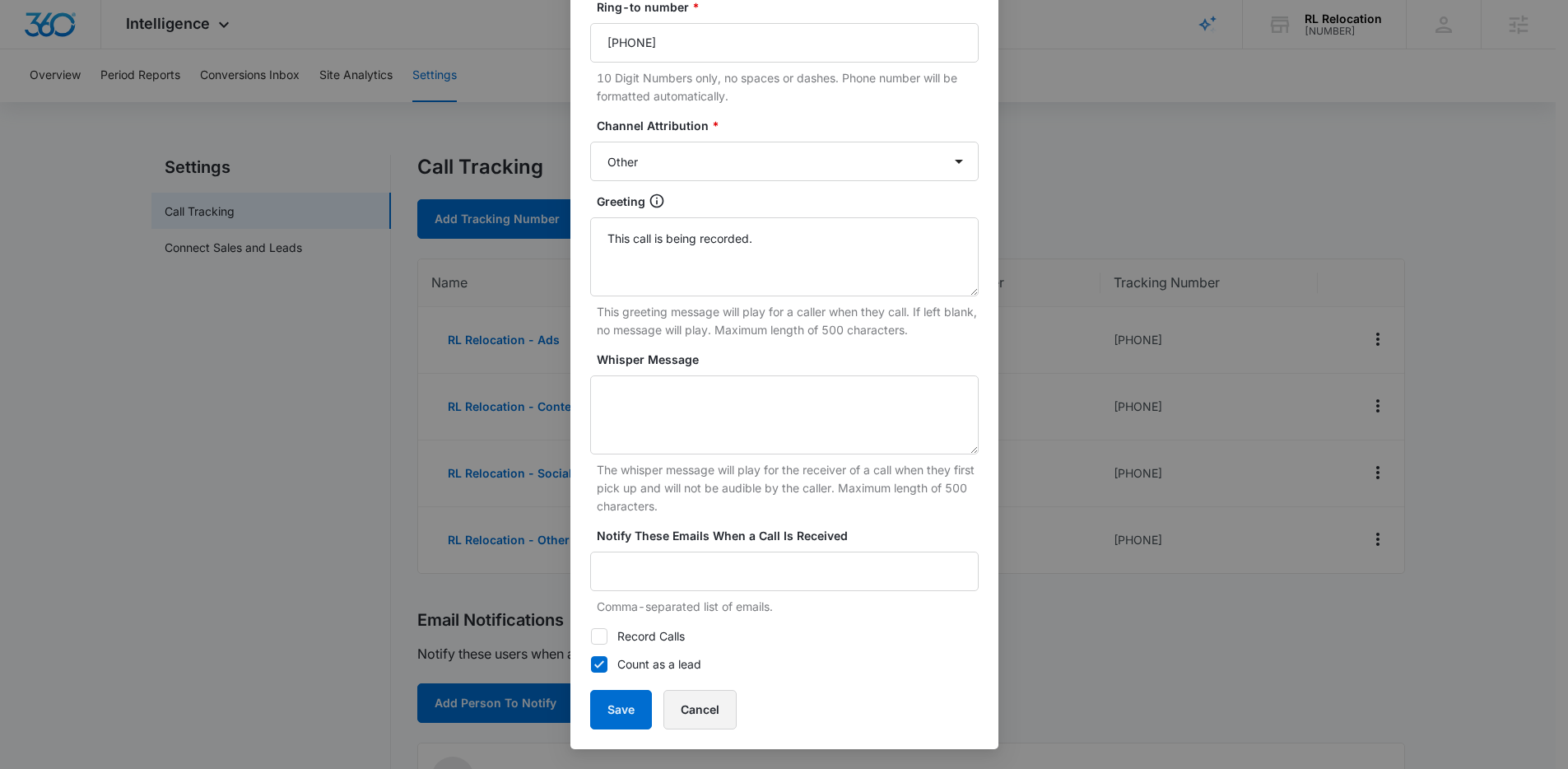 click on "Cancel" at bounding box center (700, 710) 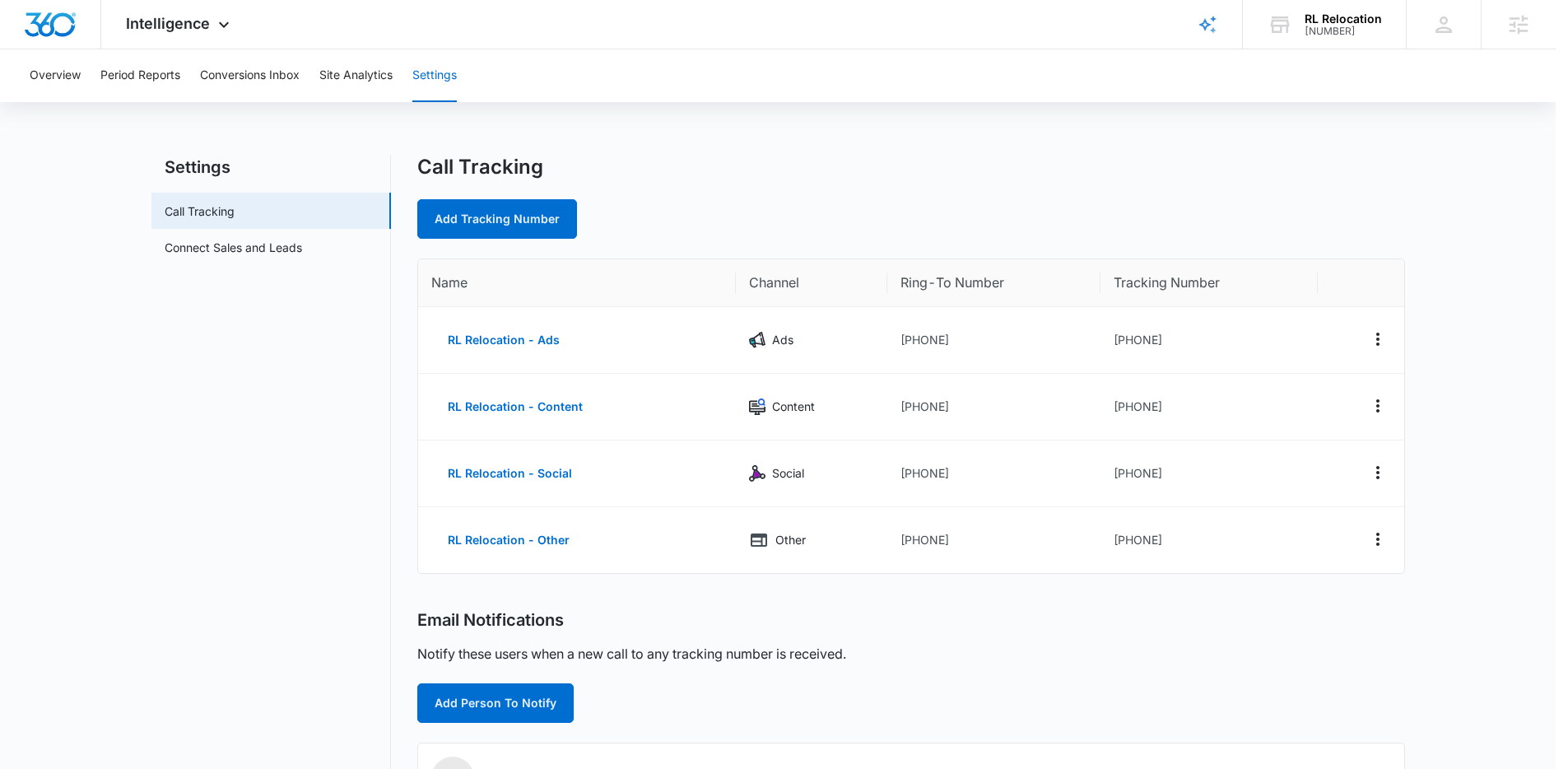 scroll, scrollTop: 207, scrollLeft: 0, axis: vertical 